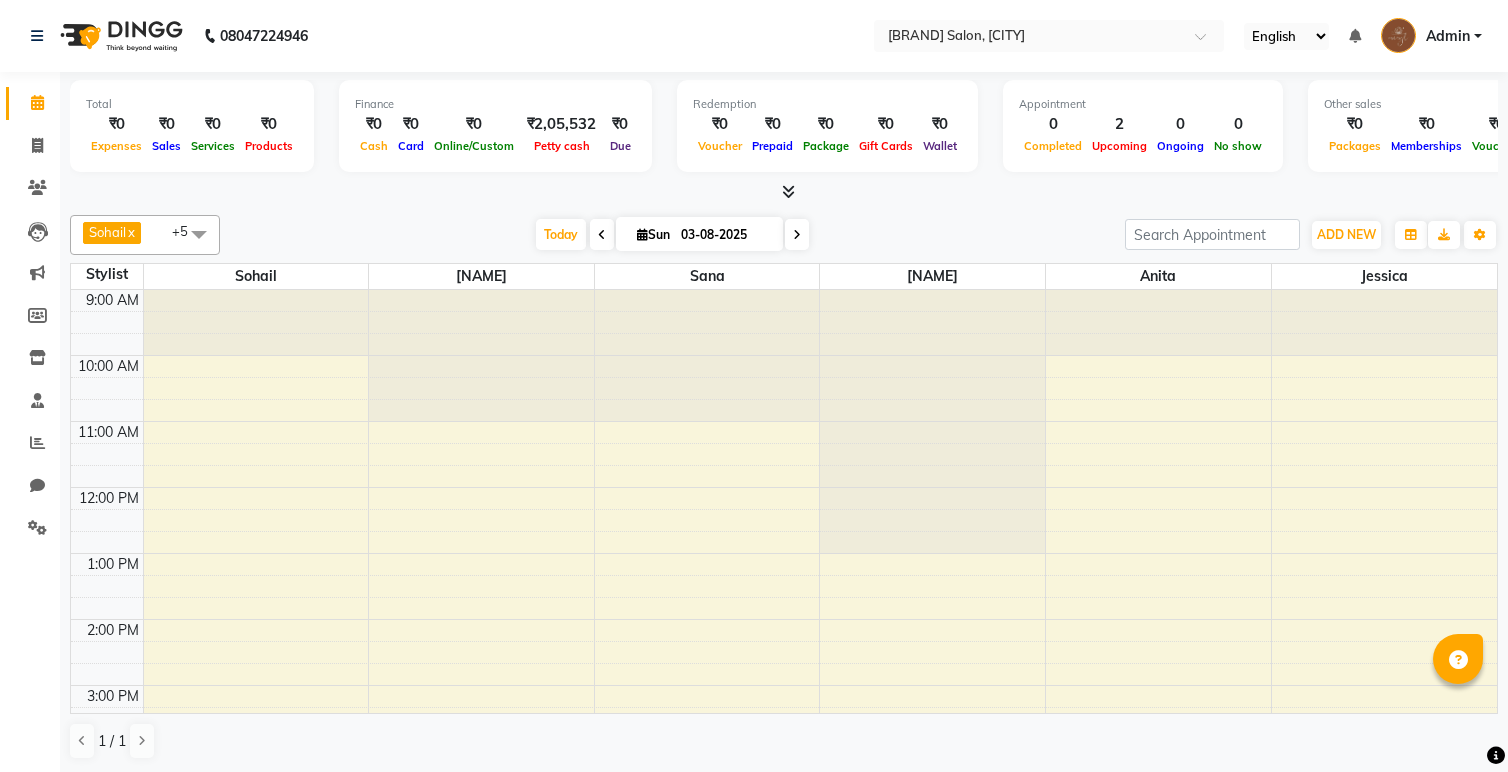 scroll, scrollTop: 0, scrollLeft: 0, axis: both 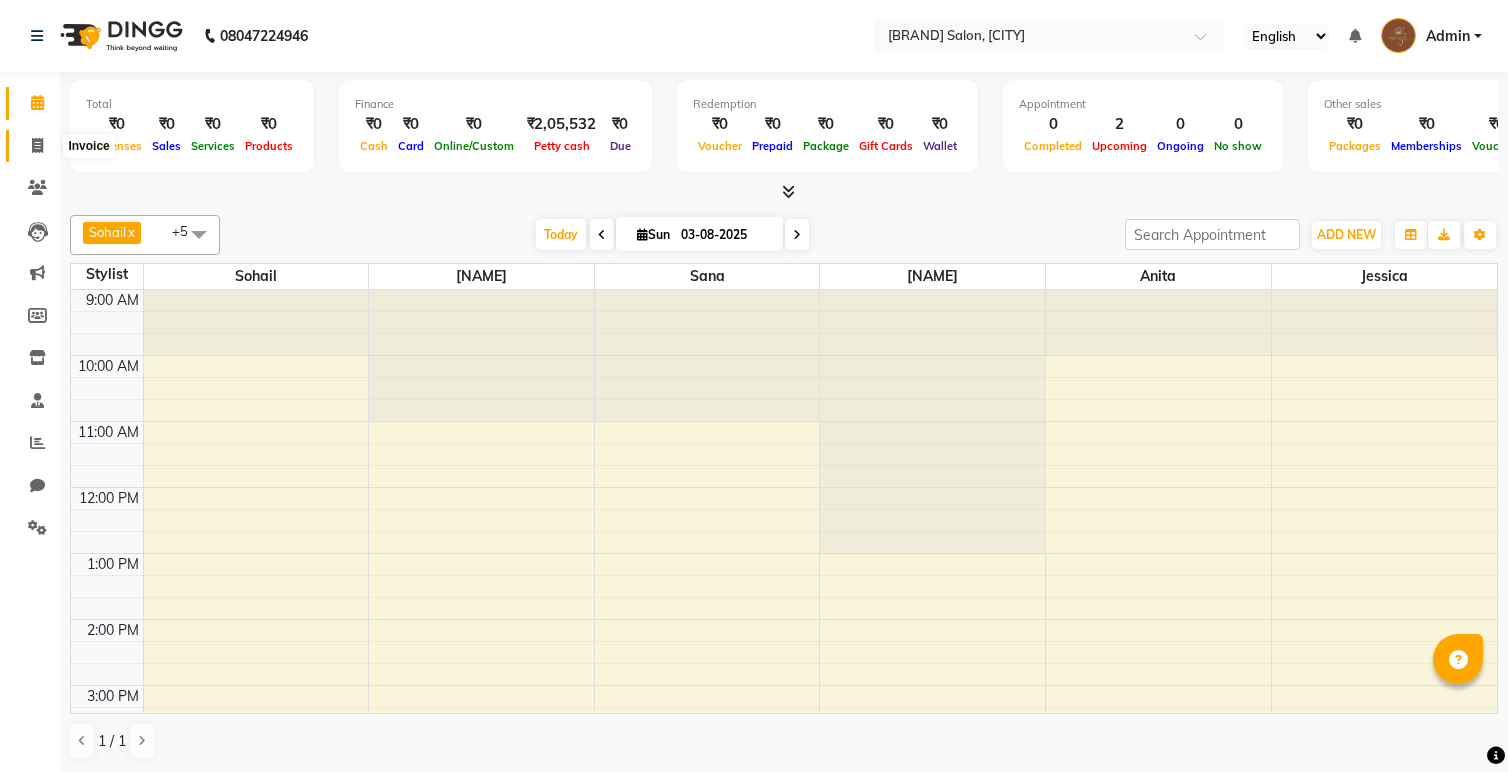 click 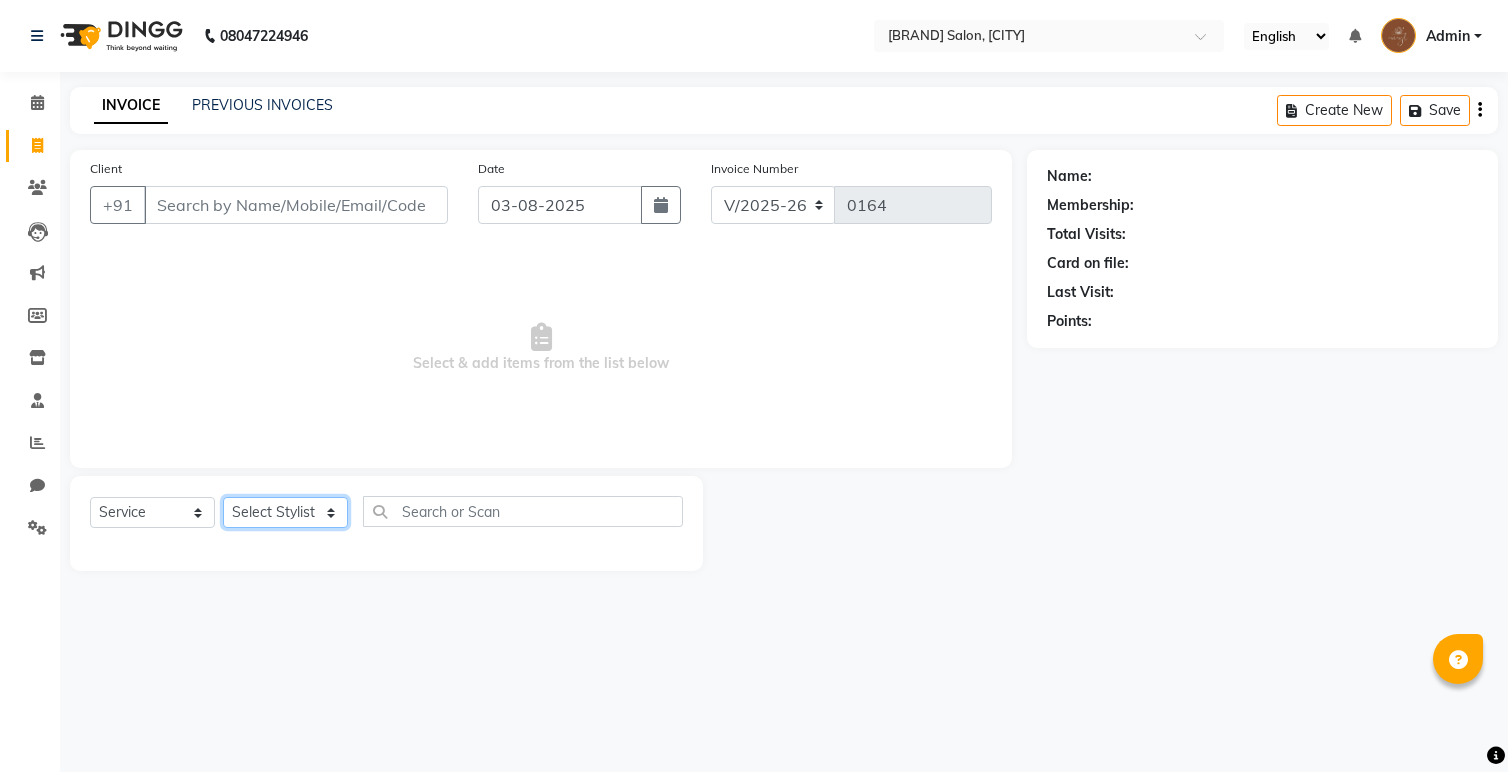 click on "[NAME] [NAME] [NAME] [NAME] [NAME] [NAME] [NAME] [NAME] [NAME] [NAME] [NAME] [NAME] Luxury Facial - Age Lock/Restore x Threading - Eyebrows Threading - Forehead Threading - UpperLips Threading - Chin Threading - Sidelocks Threading - Jawline Threading - Full Face Threading Manicure - Express (Nail Care + Nail Polish) Manicure - Classic Manicure - Premium Manicure - Advance & O3+ Manicure - Manicure Spa Manicure - cut file Pedicure - Express Pedicure - Classic Pedicure - Premium Pedicure - Advance & O3+ Pedicure - HealPeal Pedicure - Pedicure Spa Hairwash - Hairwash Hairwash - Straight Blowdry Hairwash - Out/In Curls Blowdry Hairwash - Ironing Hairwash - Tongs Hairwash - Crimping Hairwash - Hair Styling Hairwash - 3TENX wash Haircut Female - Triming Haircut Female - Fringe/Bangs Haircut Female - Kids (Age 12) Haircut Female - Advance Haircut Female - Creative Haircut Female - additional wash Haircut Male - Shaving Haircut Male - Advance Haircut Haircut Male - Kids (Age 12) 1 3999 F |" 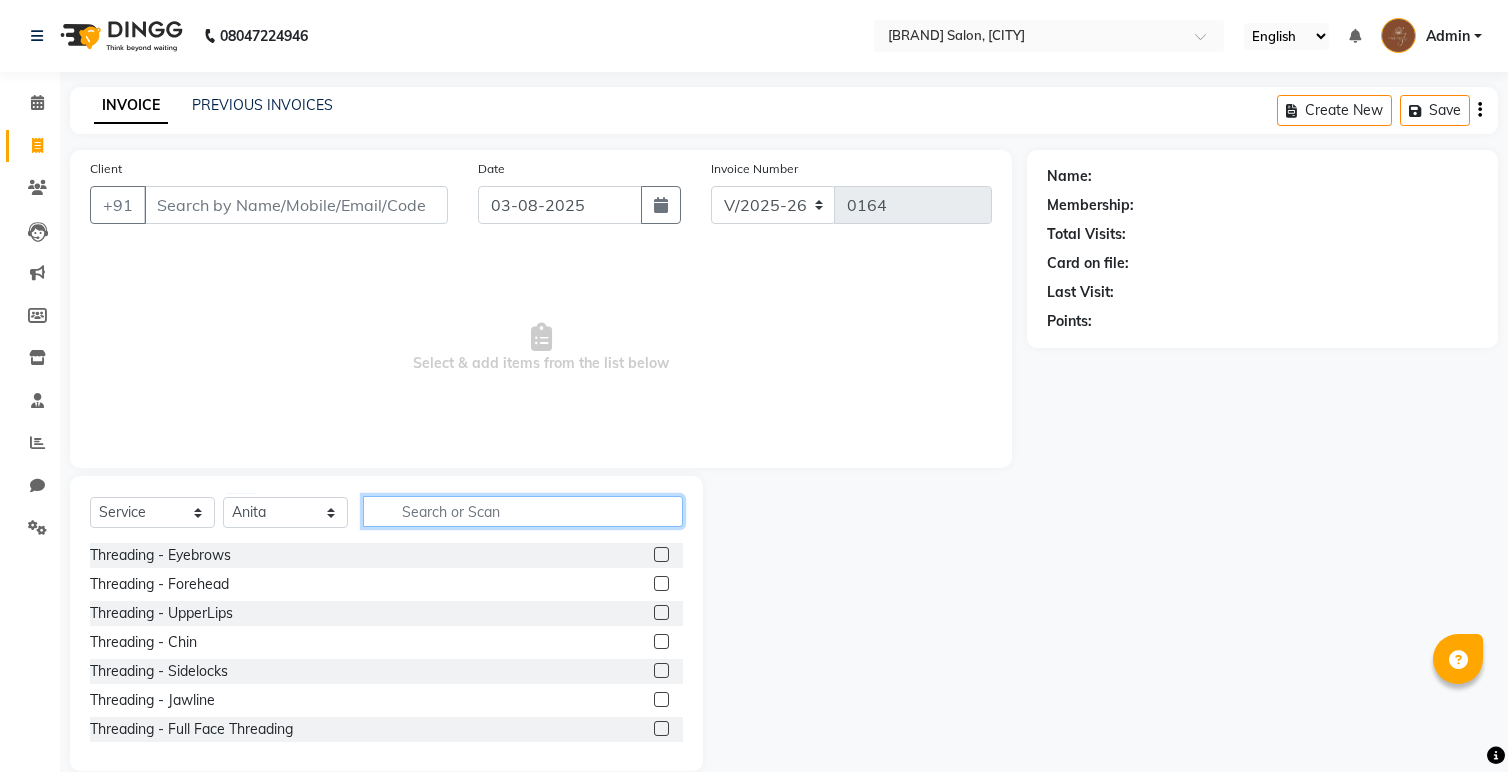 click 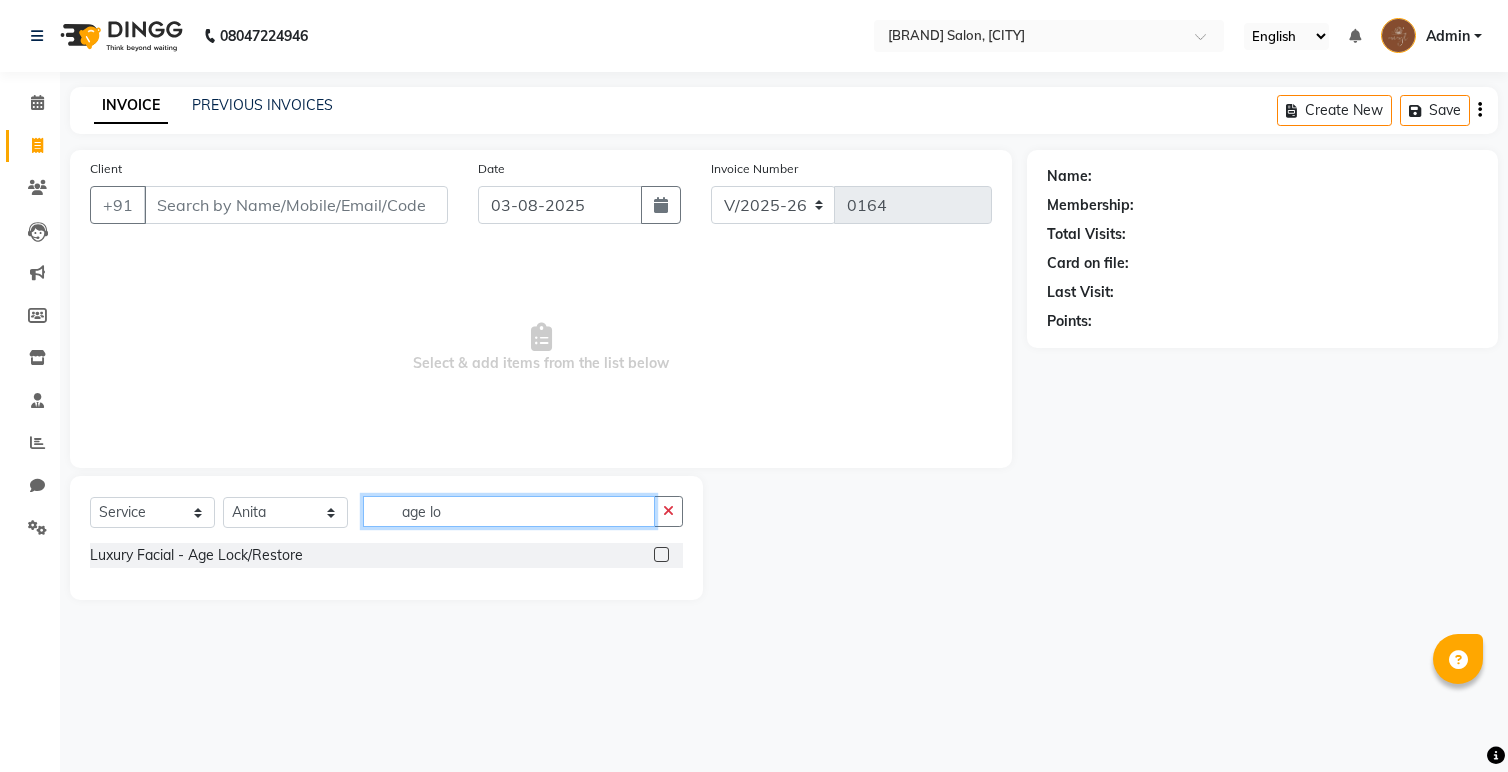 type on "age lo" 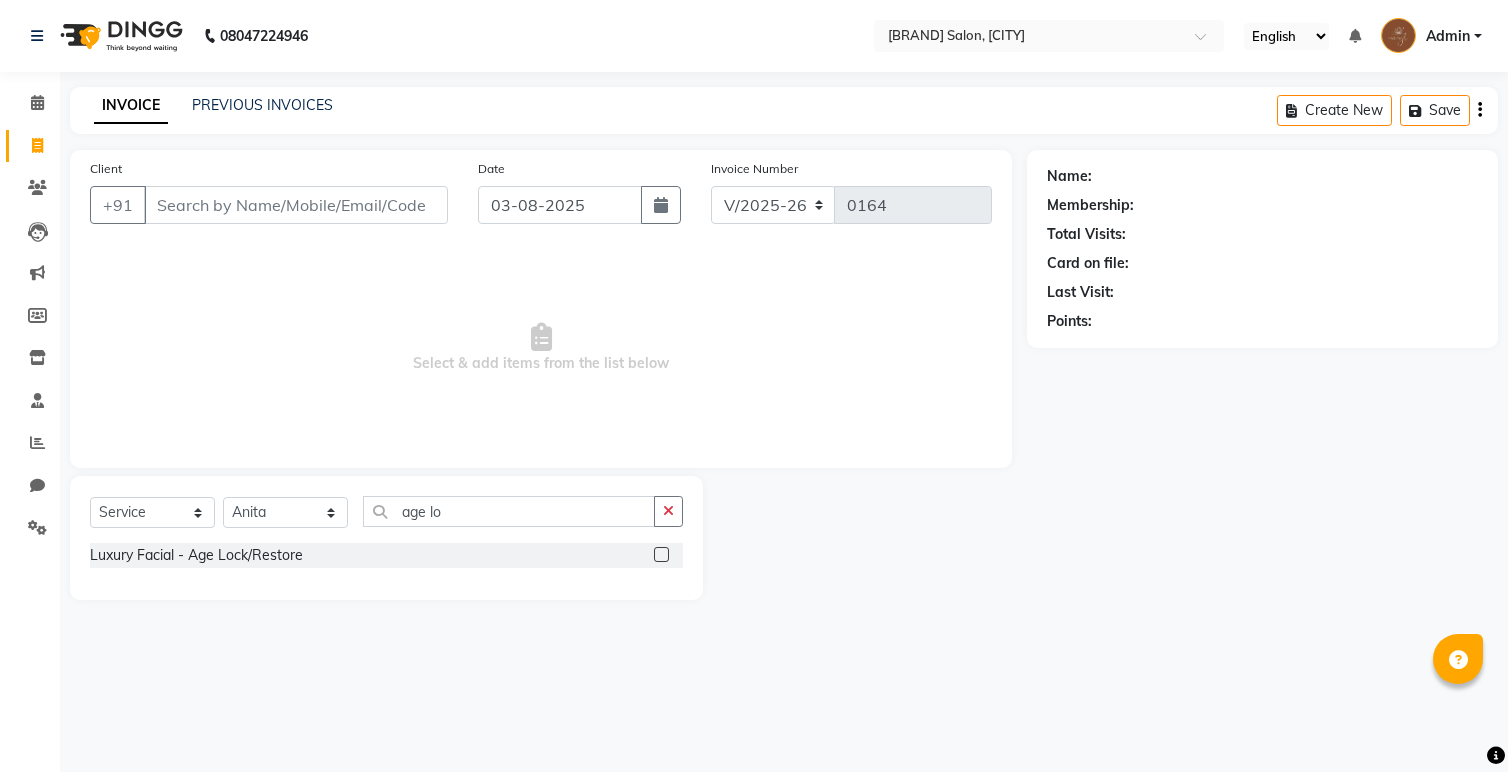click 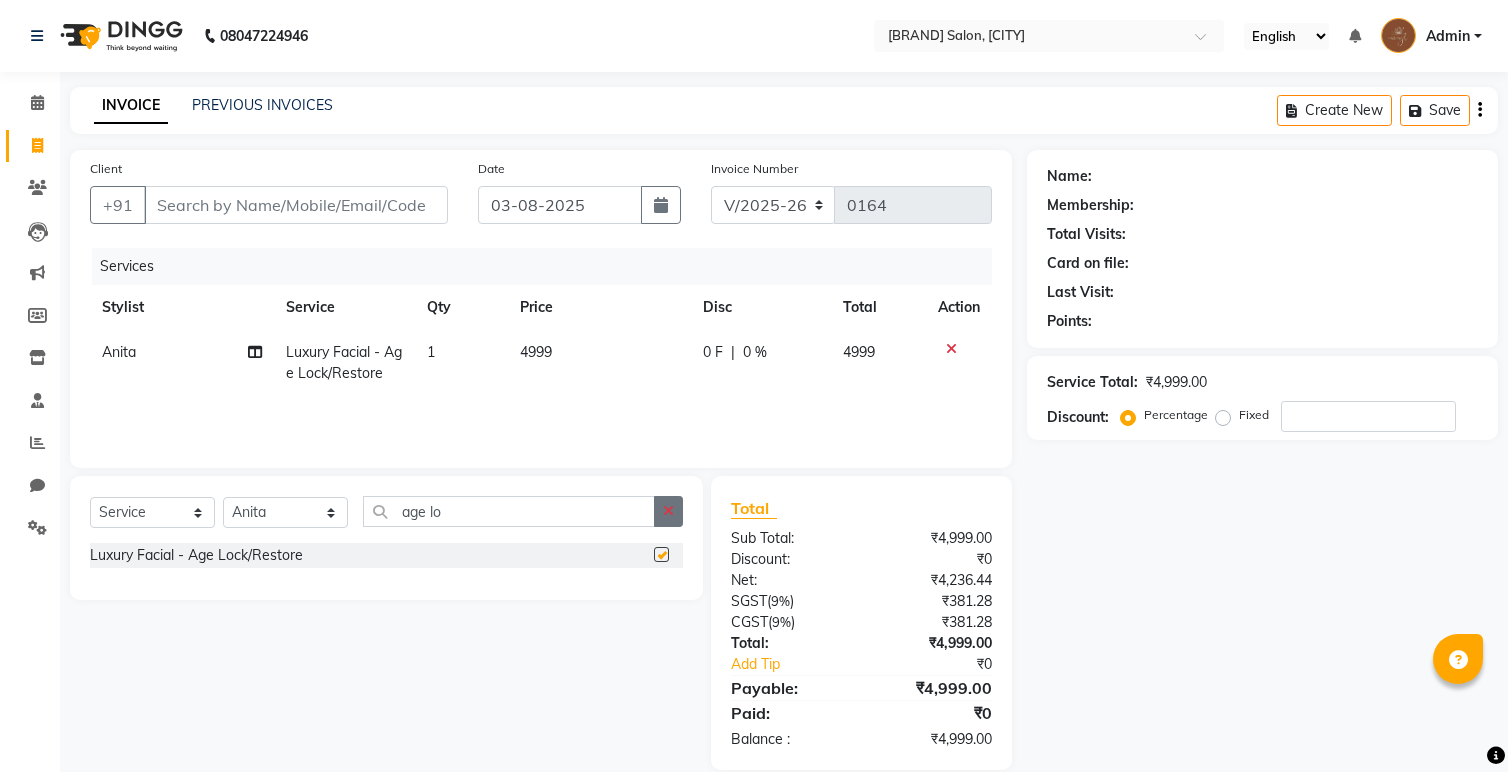checkbox on "false" 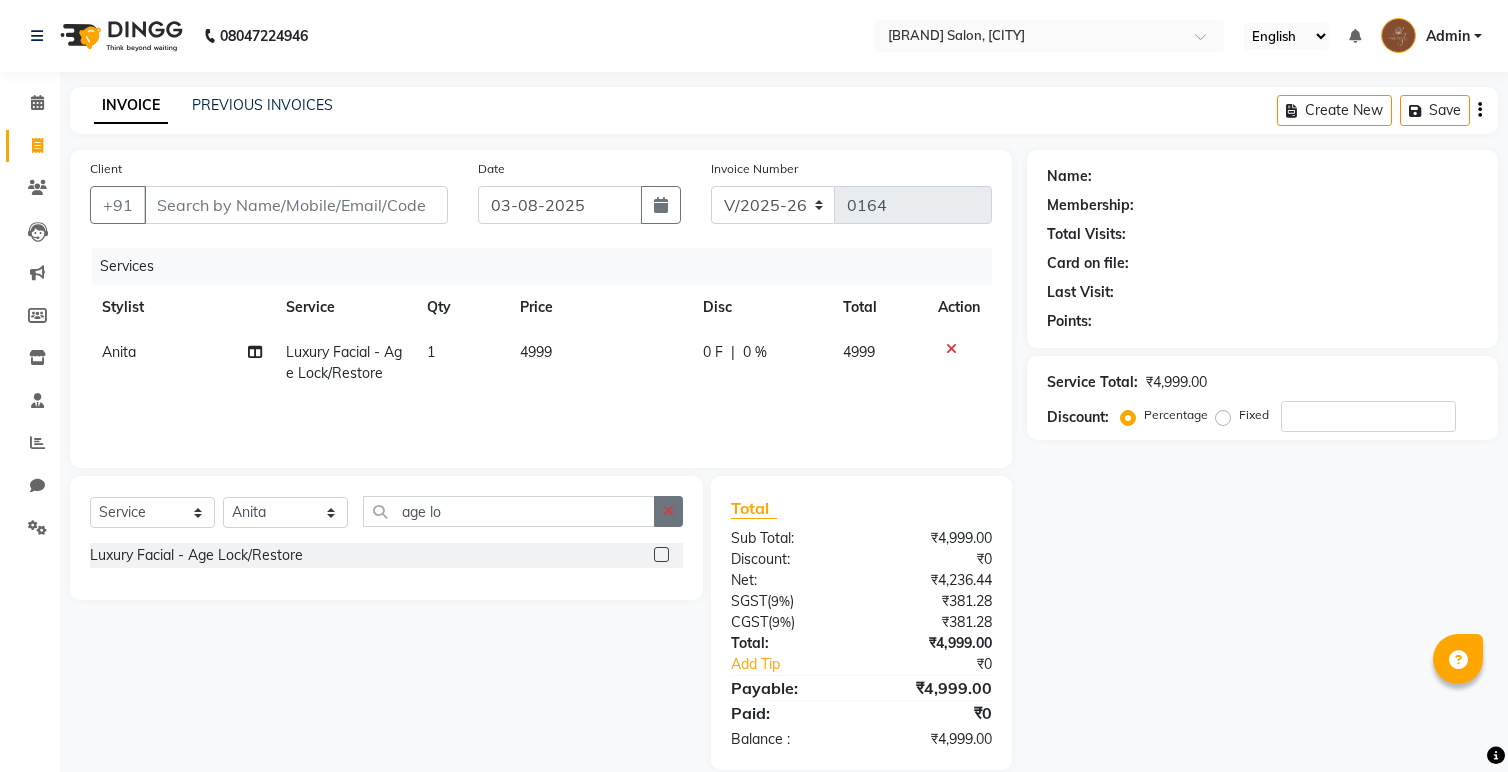 click 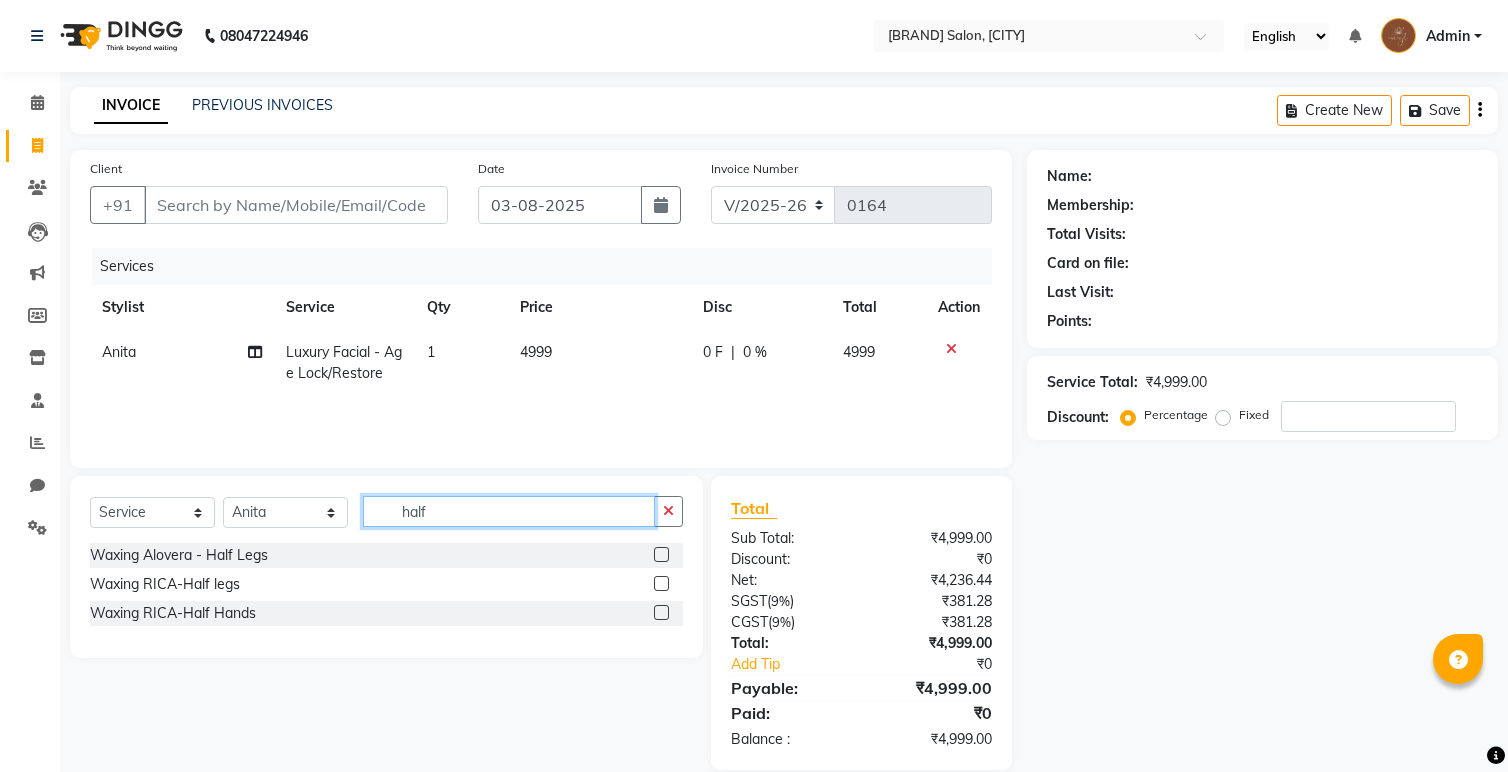 type on "half" 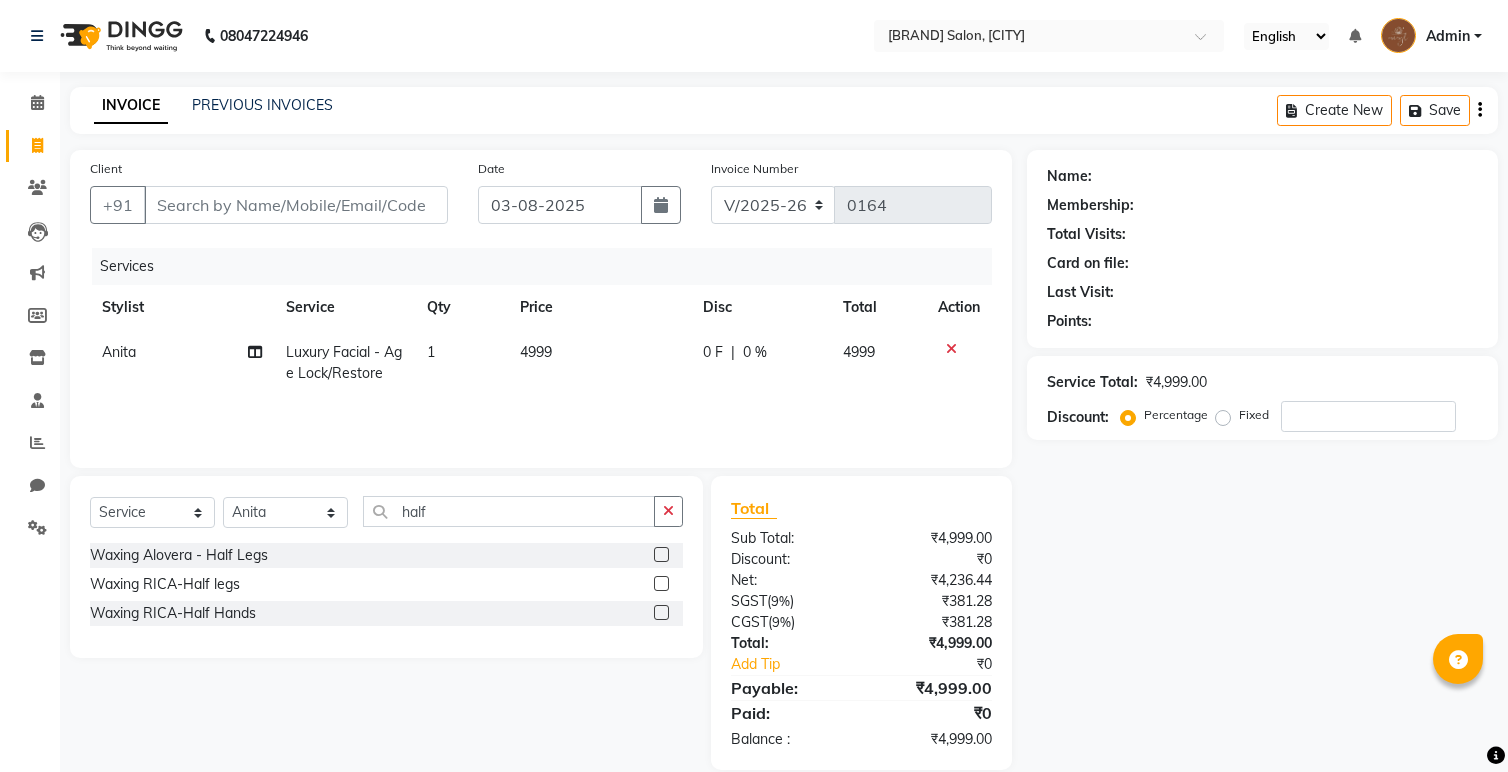 click 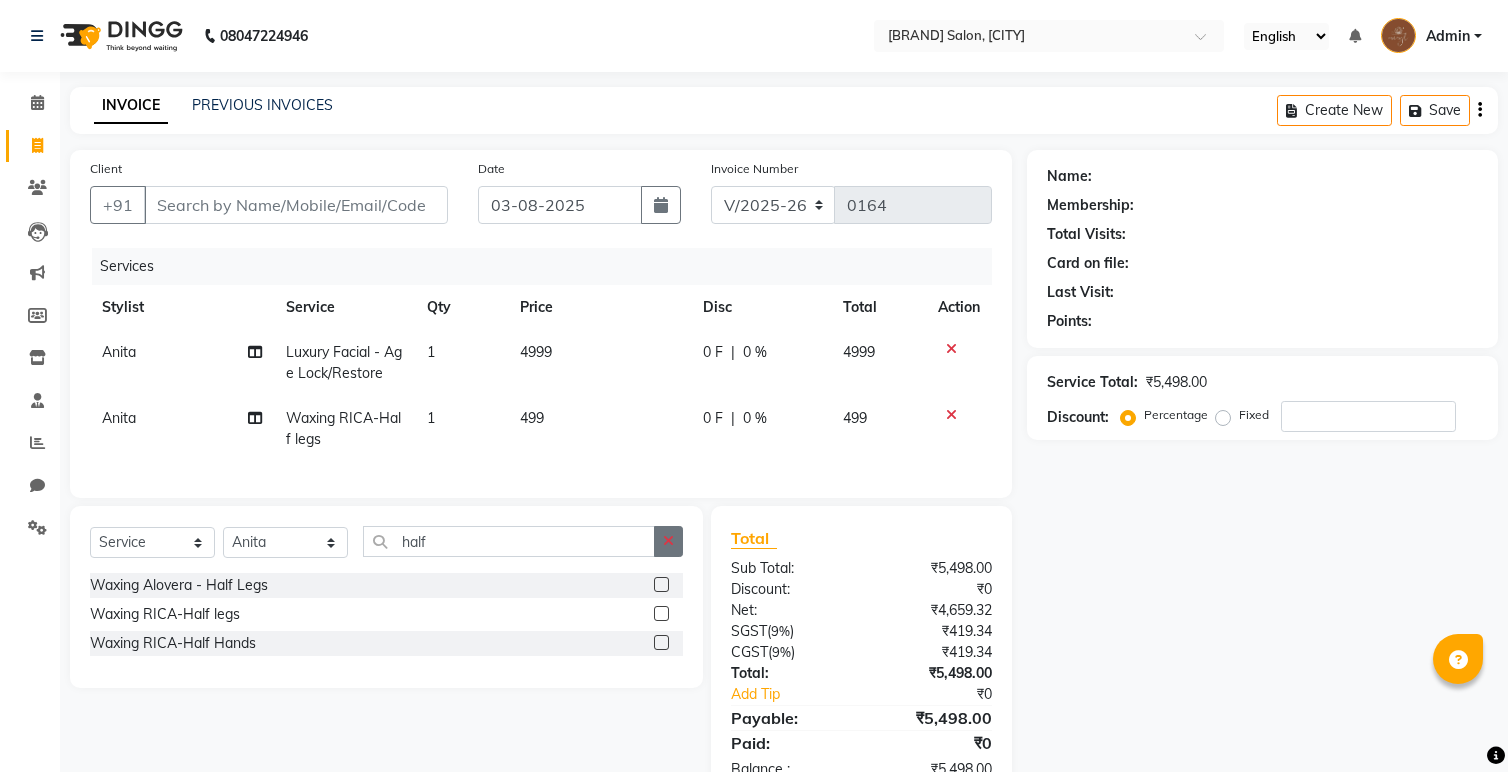 checkbox on "false" 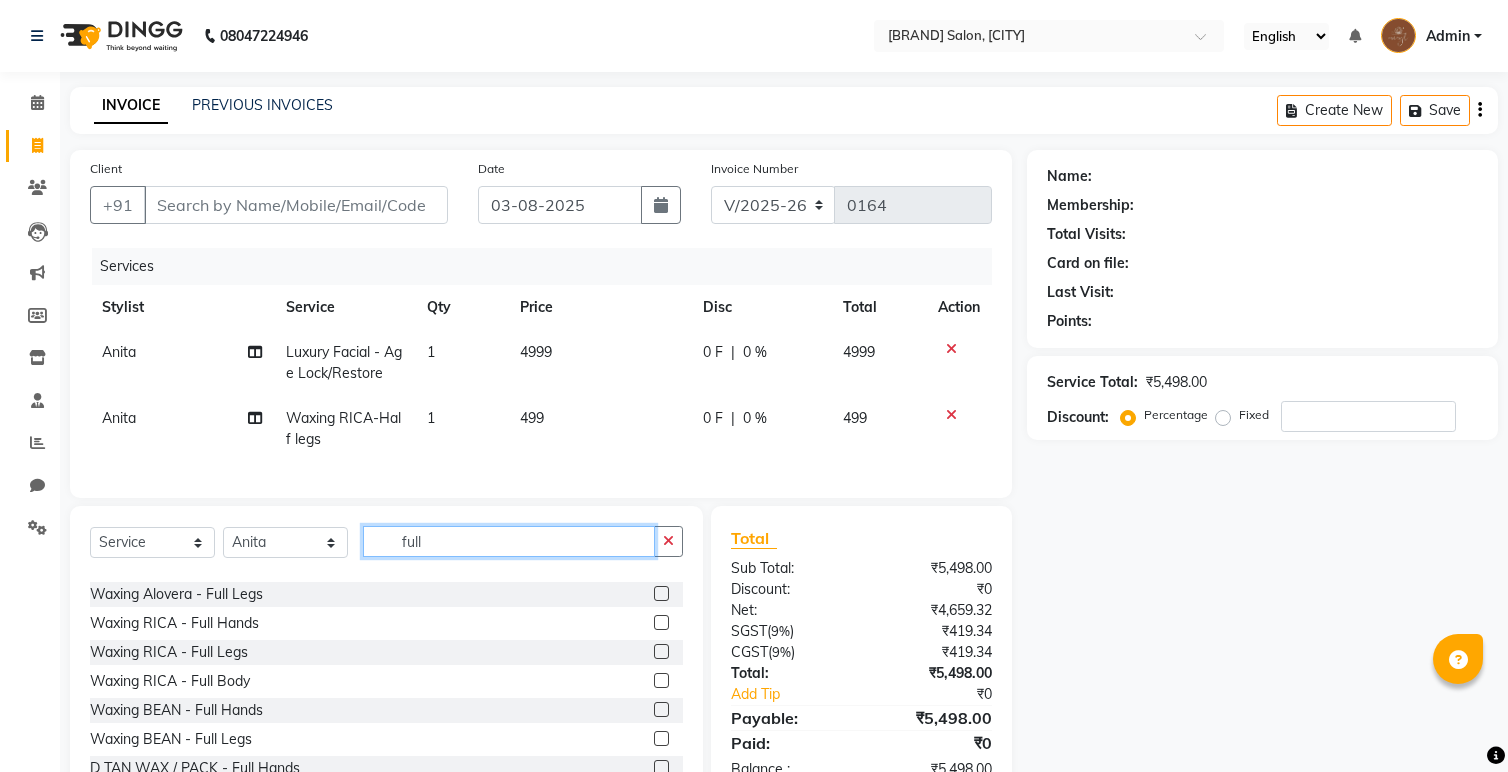 scroll, scrollTop: 217, scrollLeft: 0, axis: vertical 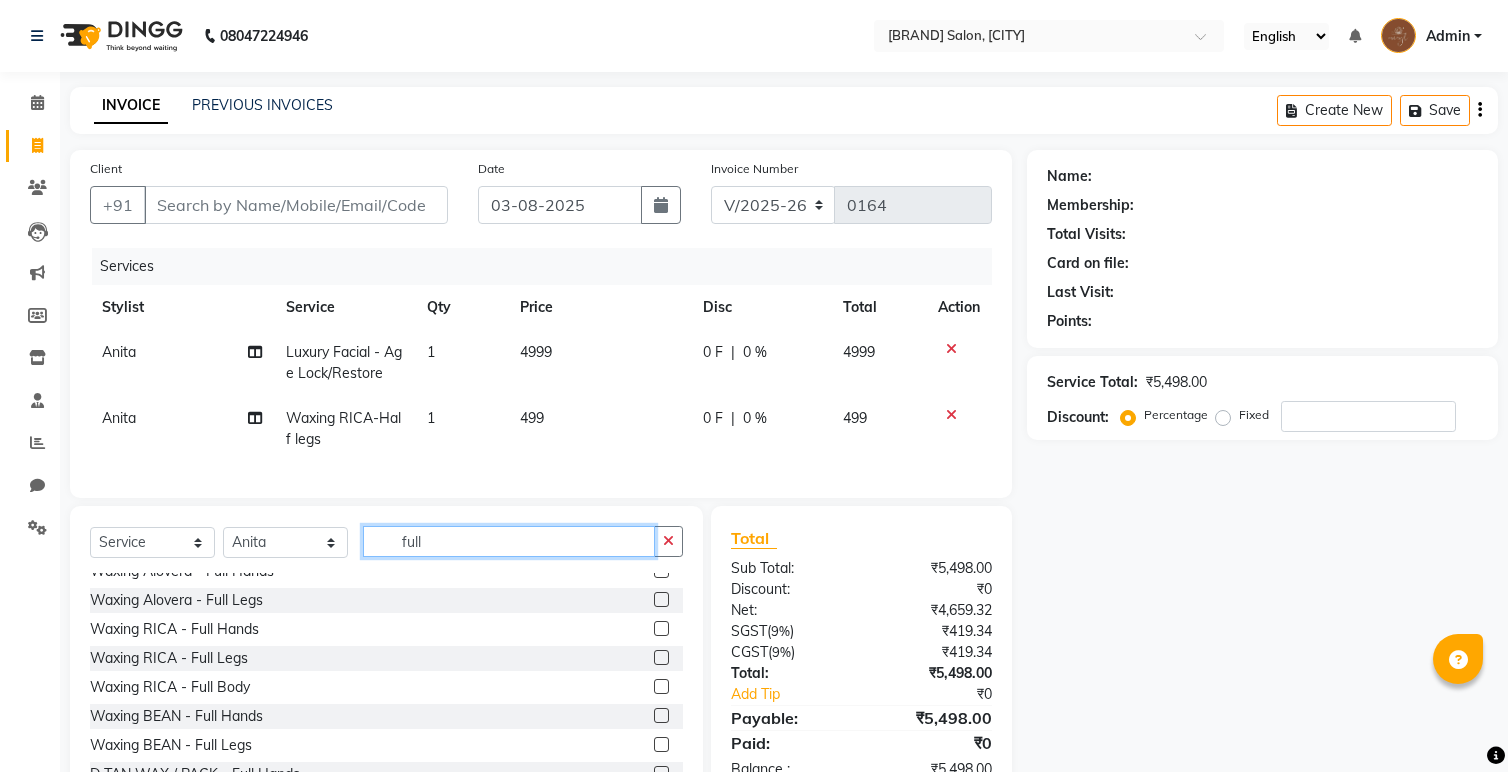 type on "full" 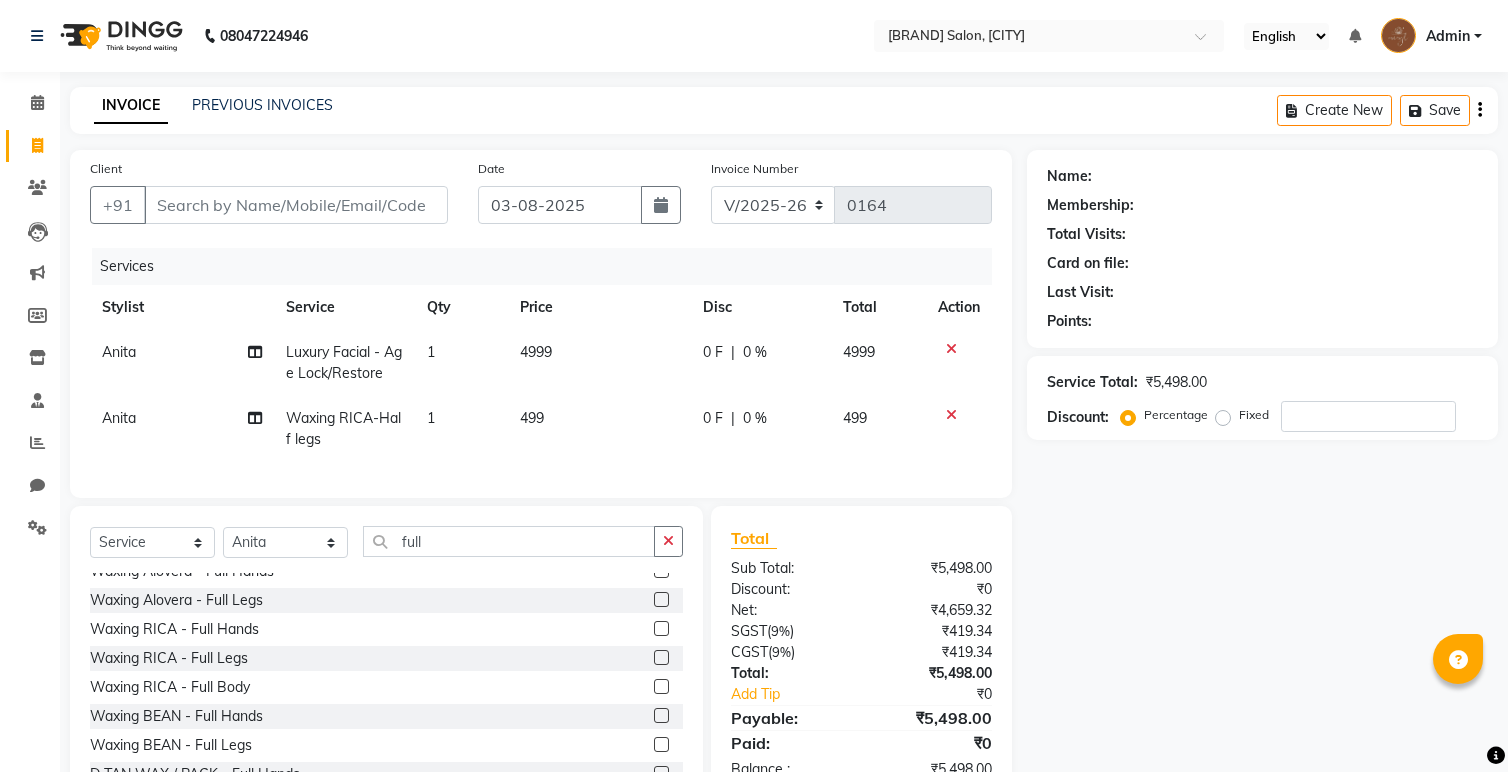 click 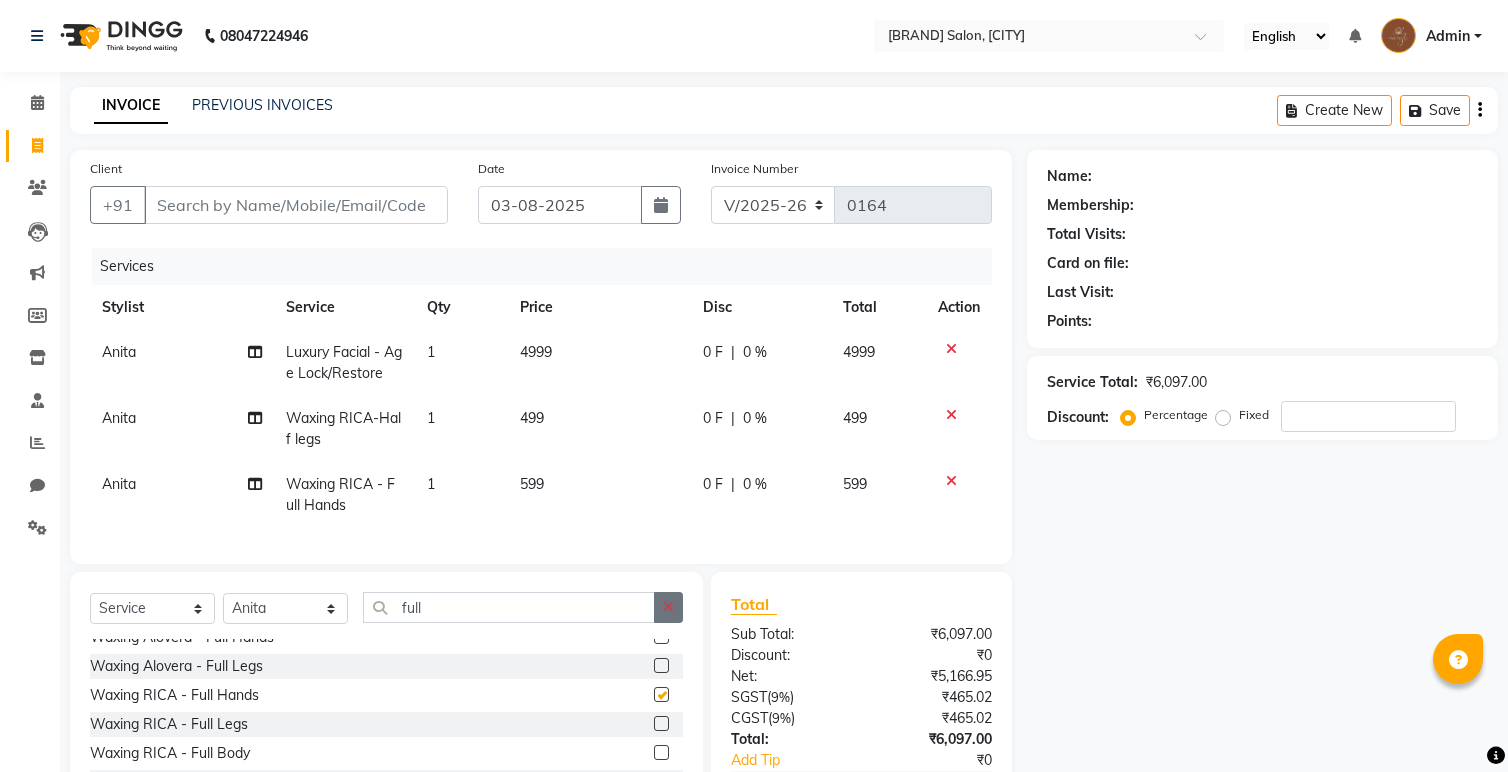checkbox on "false" 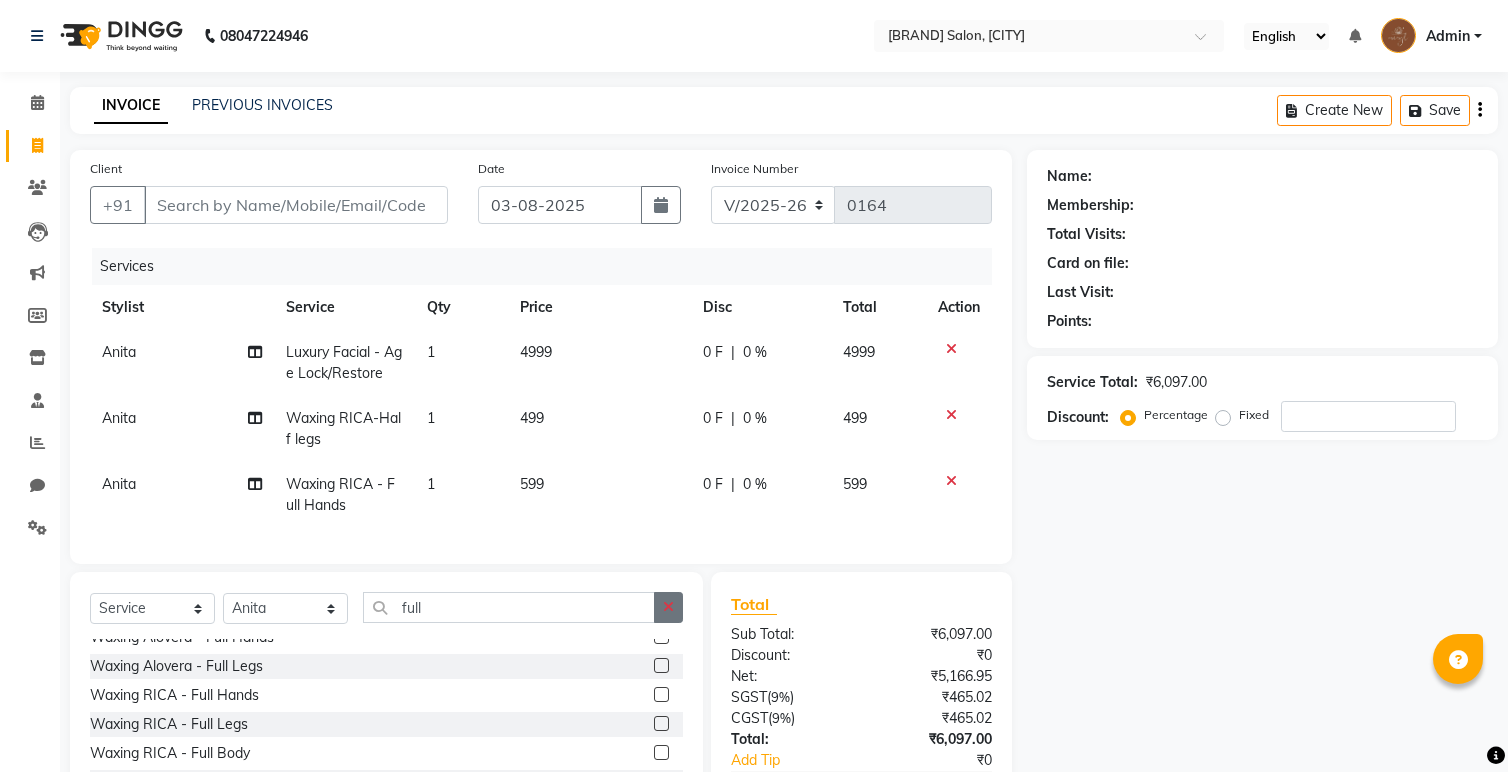 click 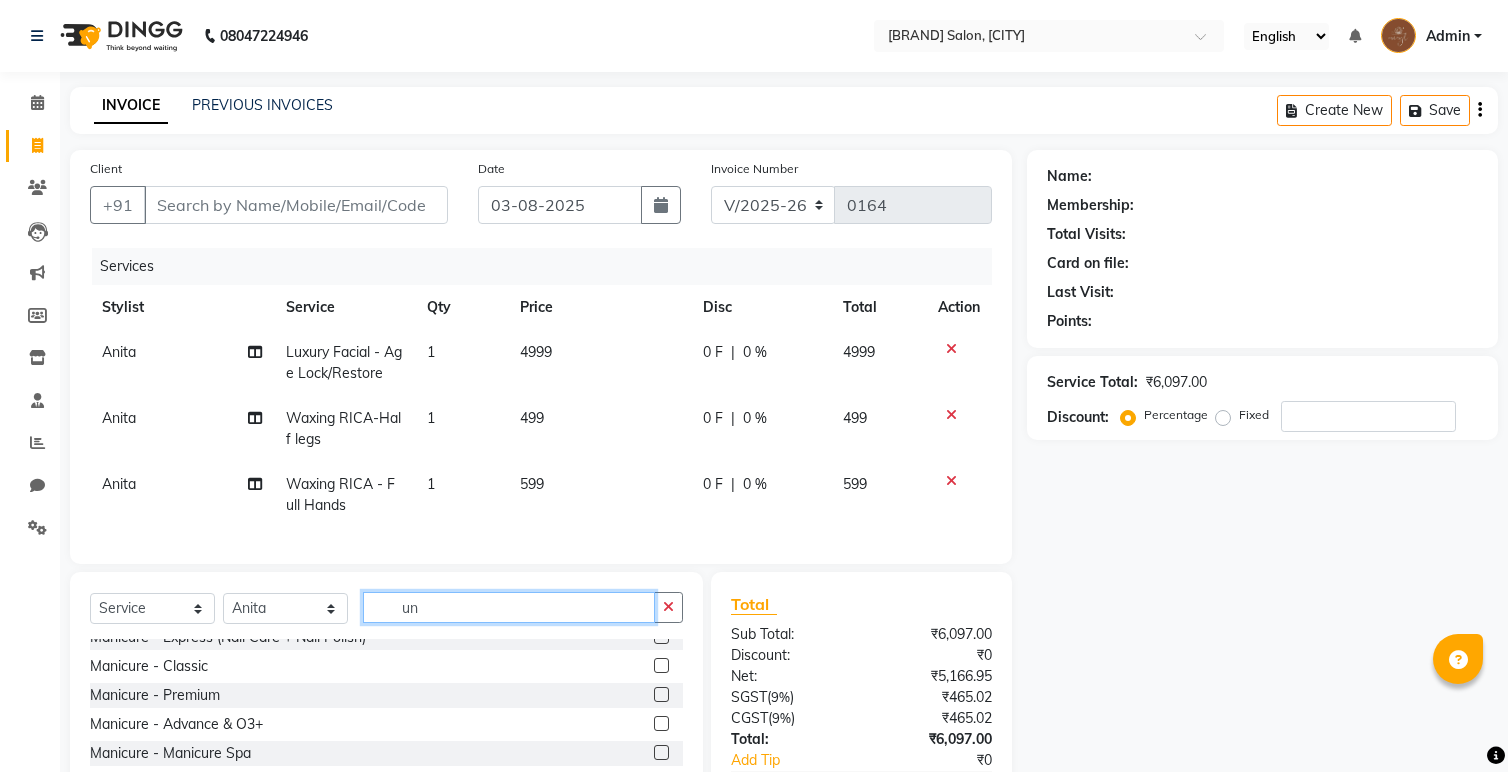 scroll, scrollTop: 0, scrollLeft: 0, axis: both 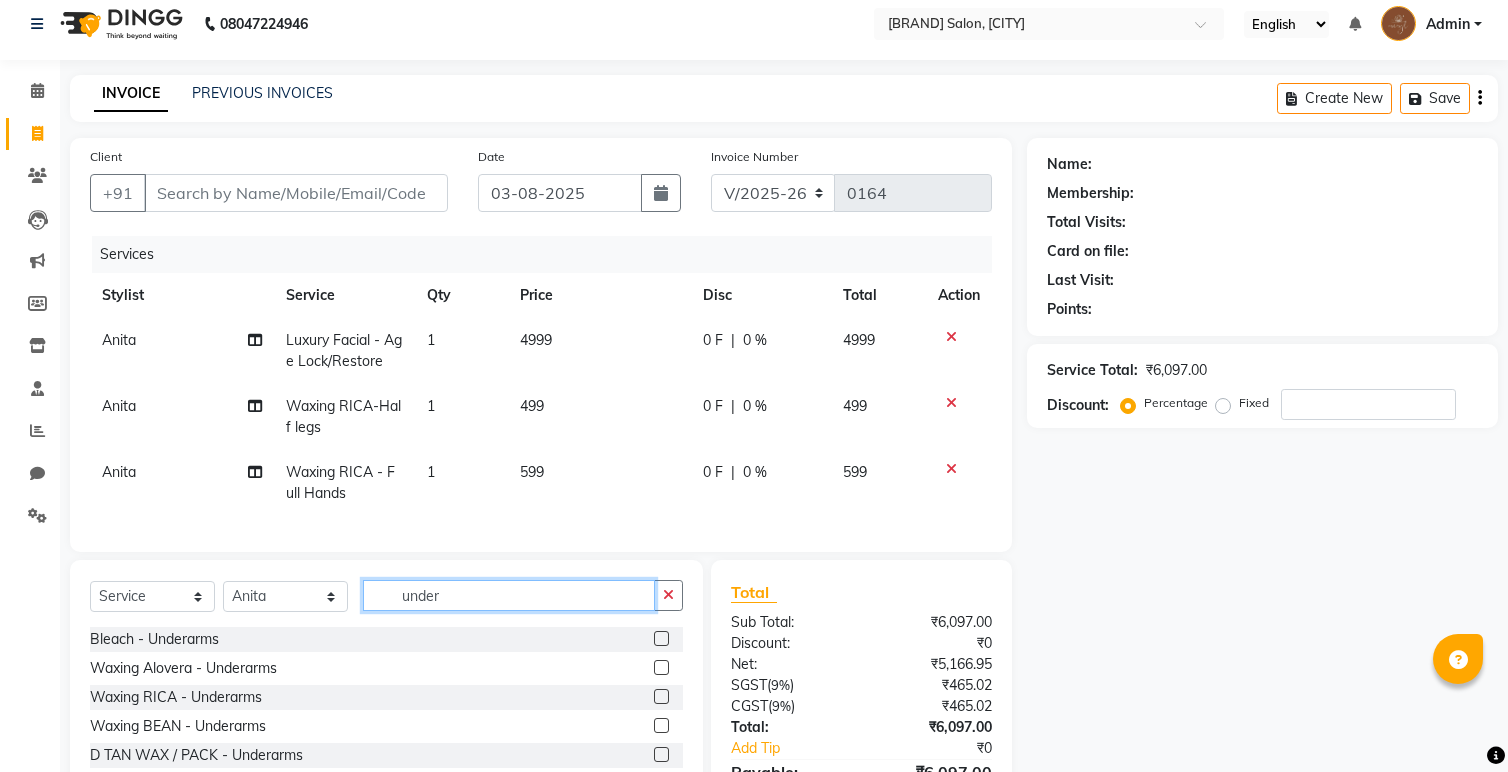 type on "under" 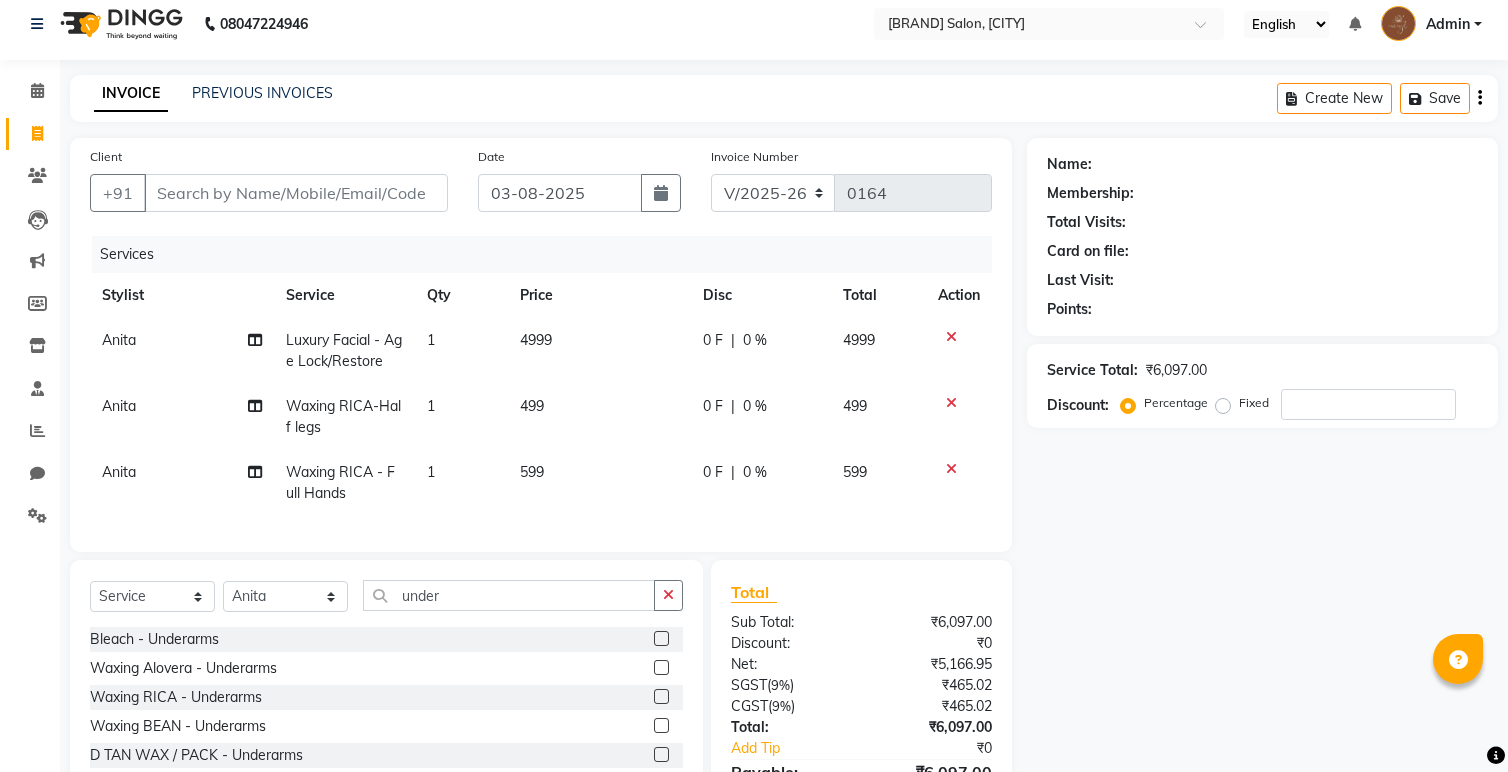 click 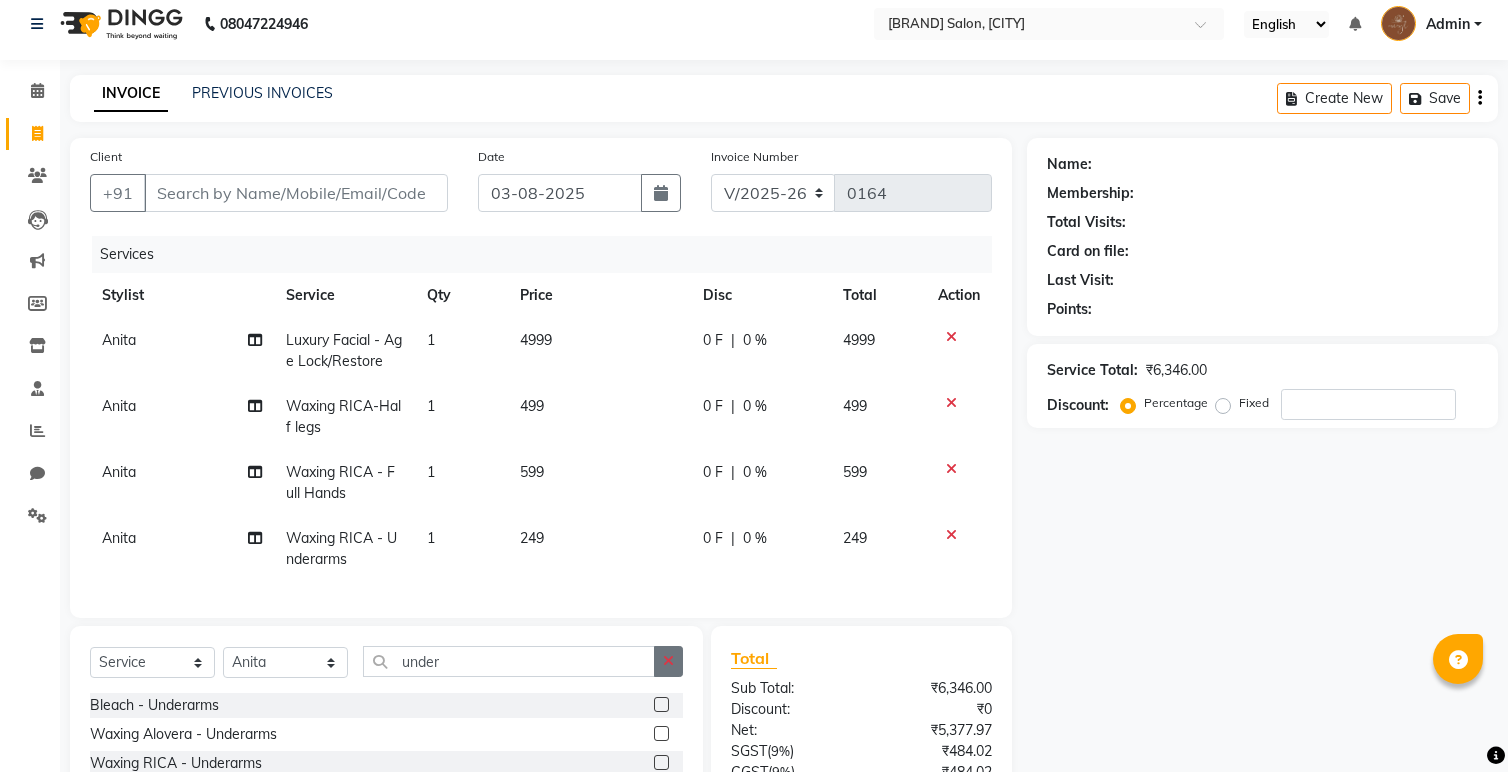 checkbox on "false" 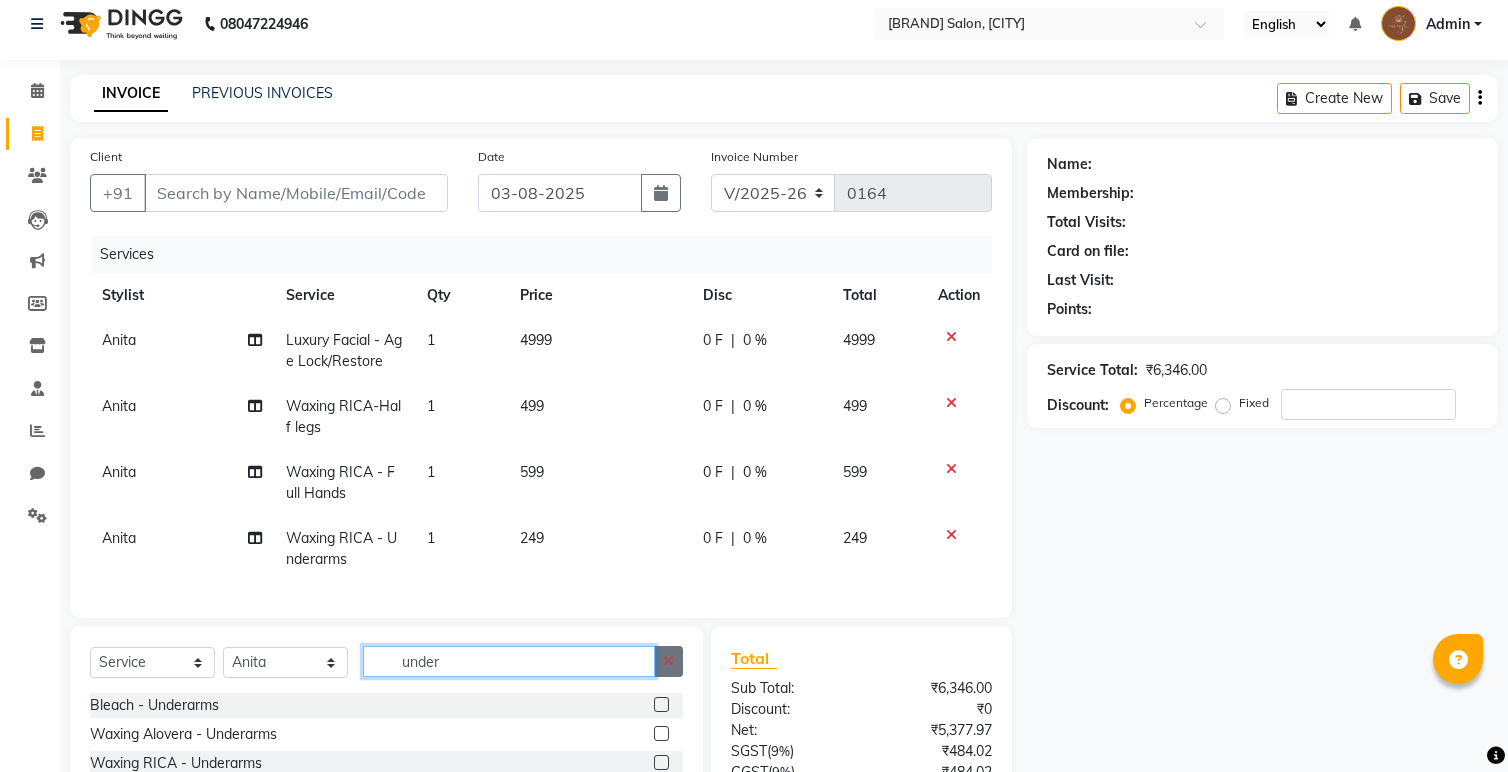 type 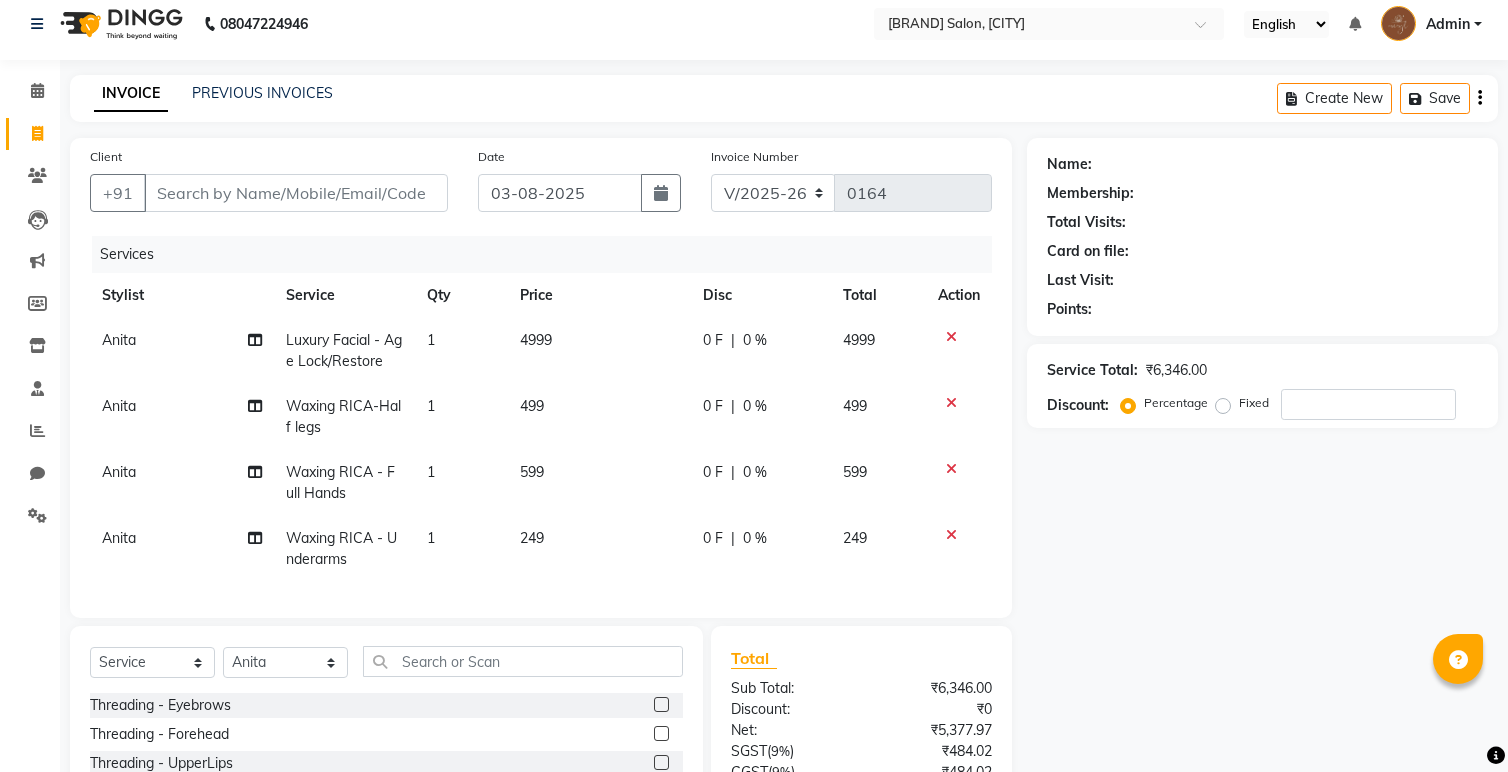 click 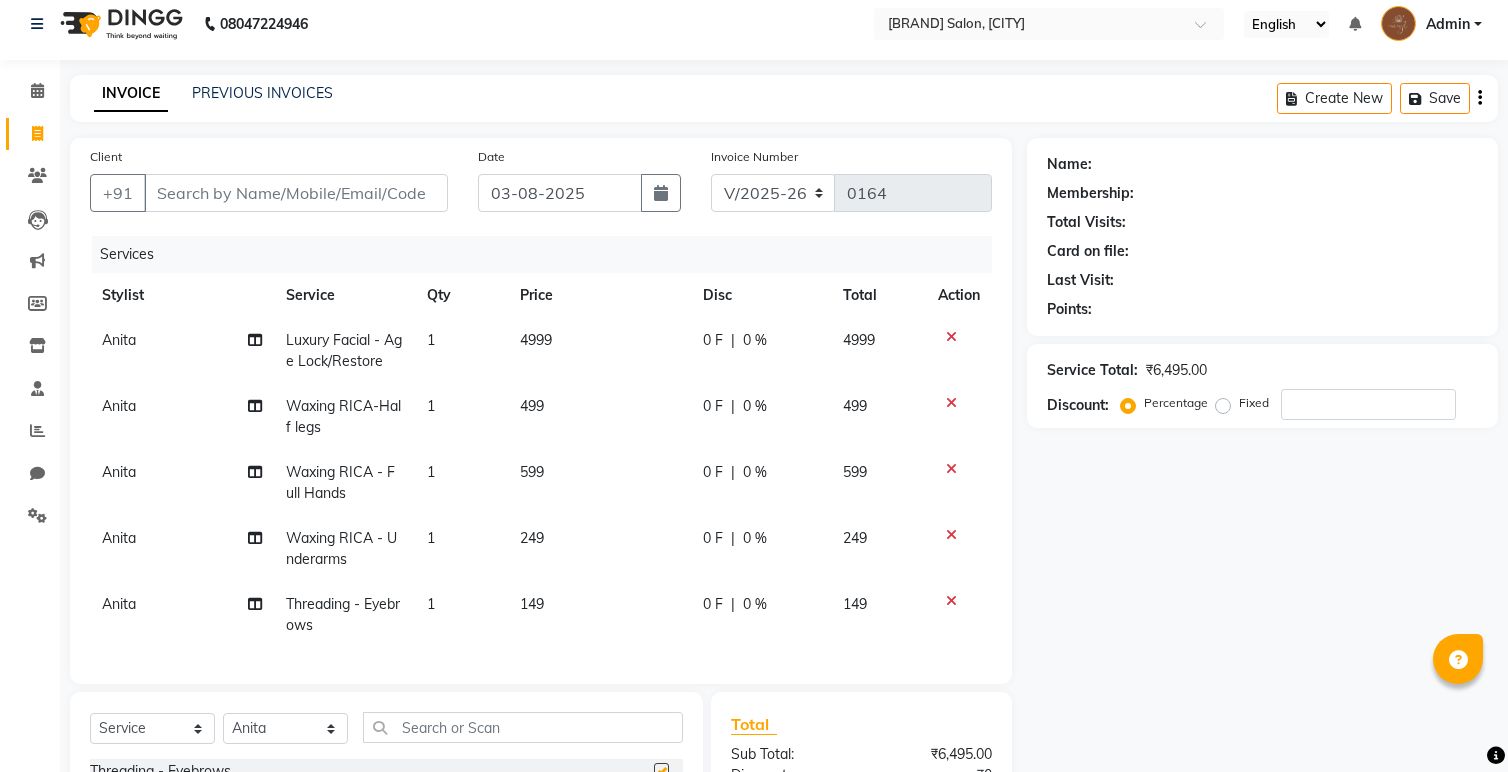 checkbox on "false" 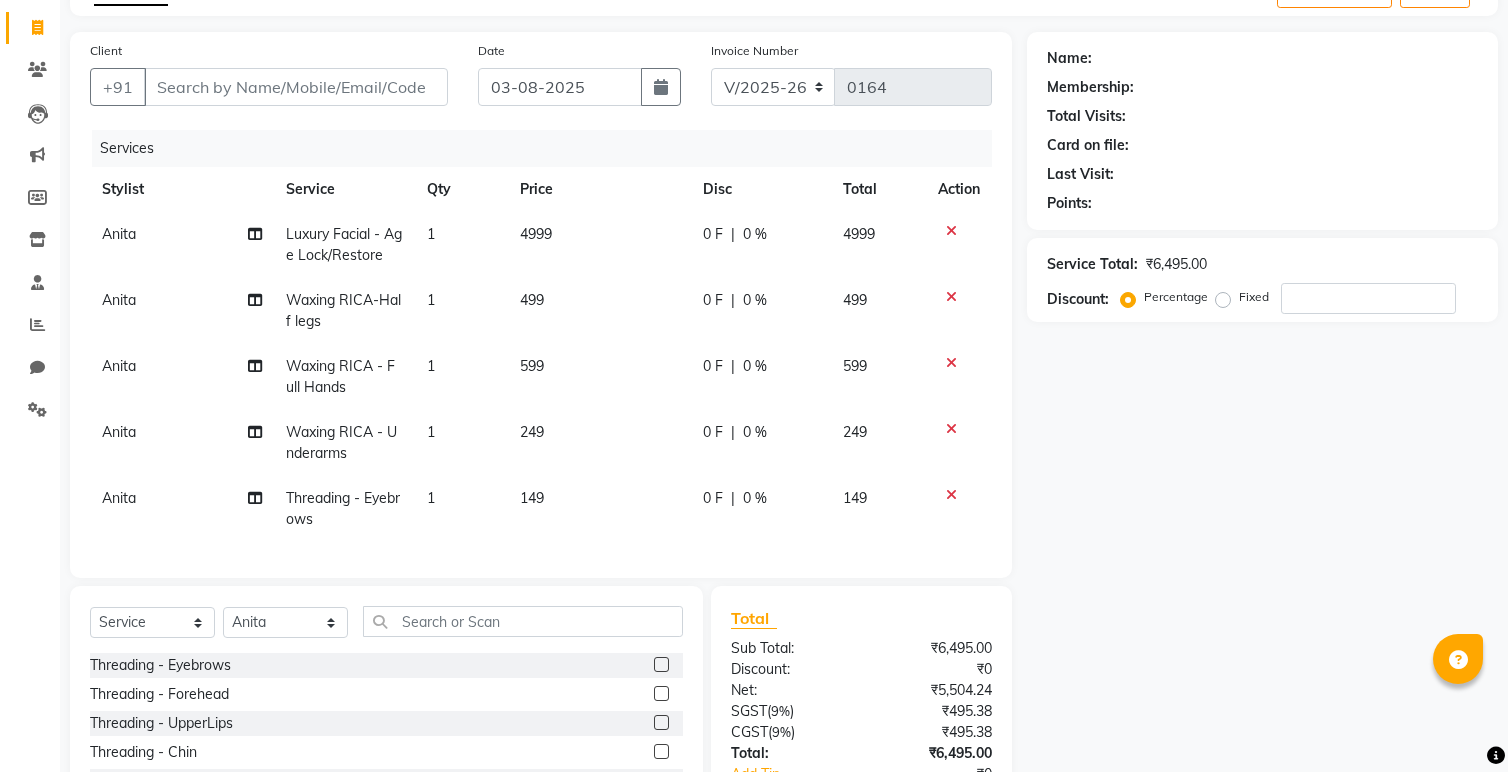 scroll, scrollTop: 119, scrollLeft: 0, axis: vertical 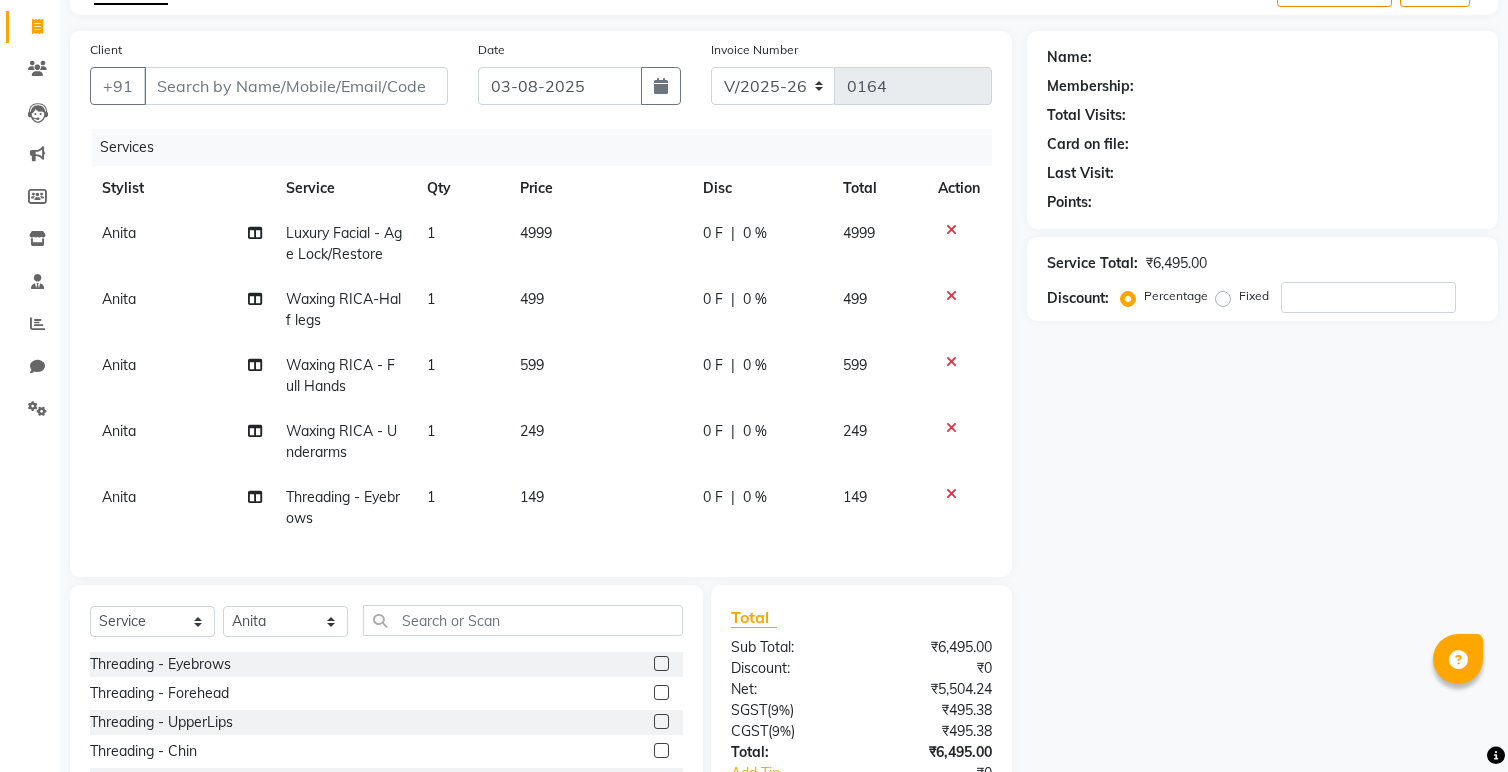 click on "4999" 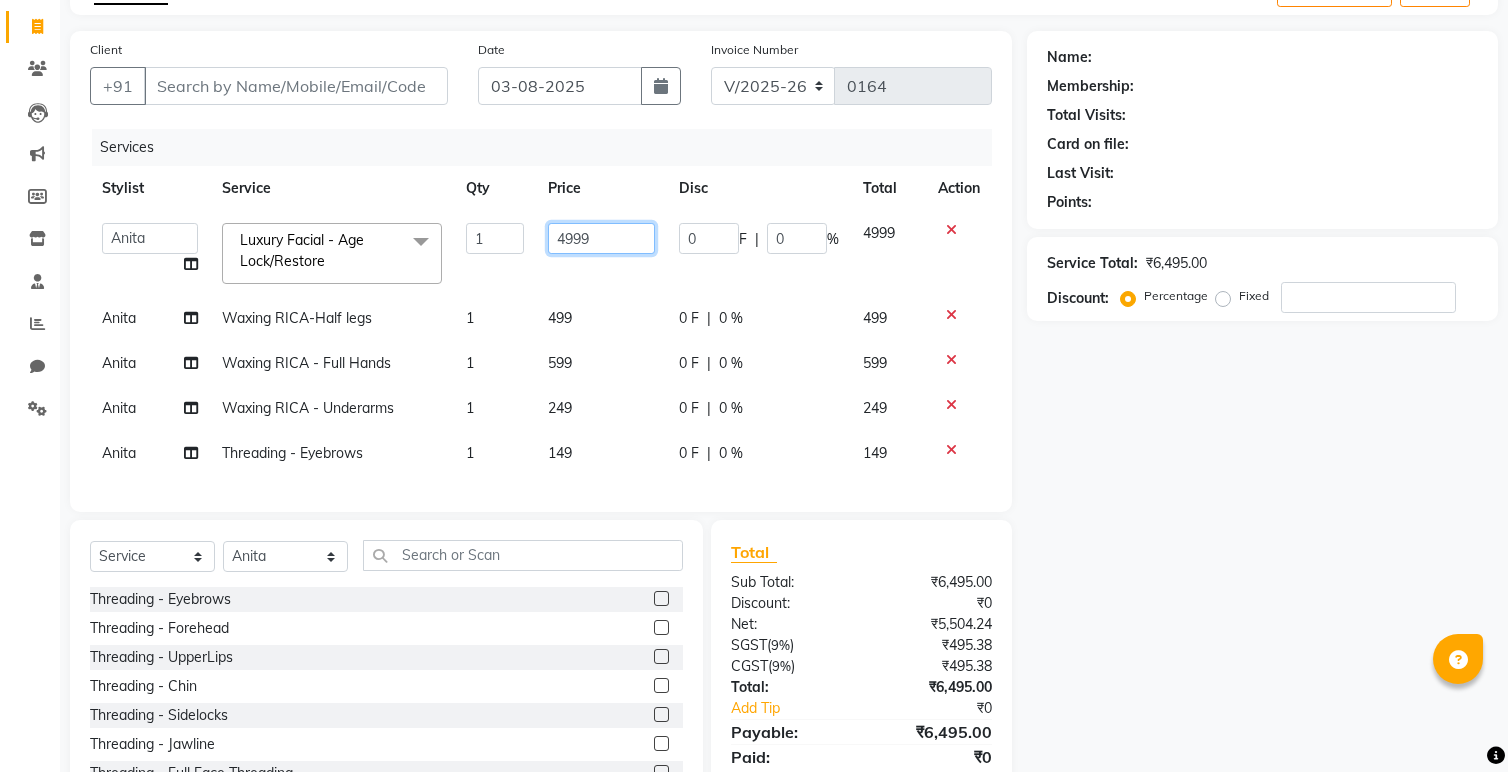 drag, startPoint x: 607, startPoint y: 242, endPoint x: 485, endPoint y: 246, distance: 122.06556 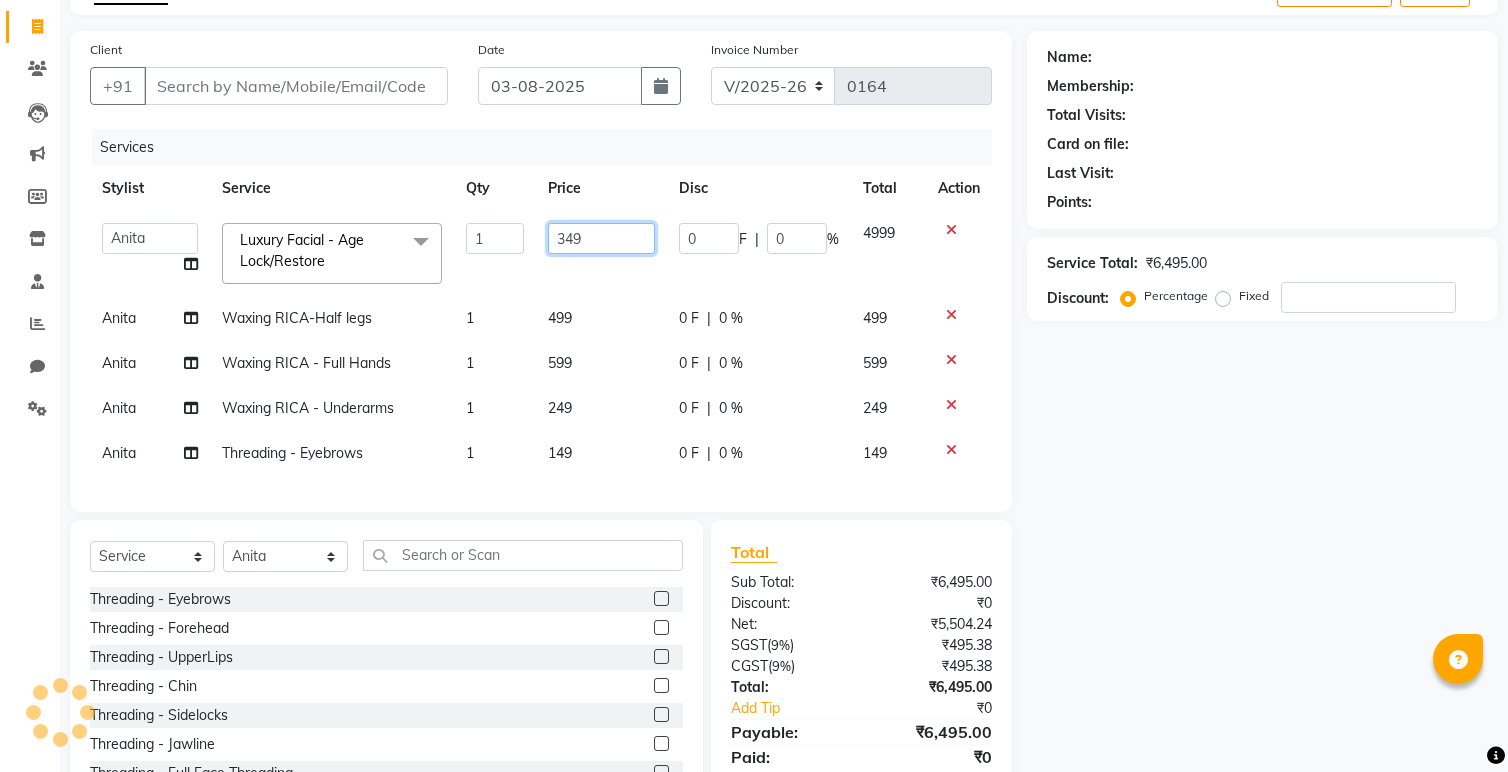 type on "3499" 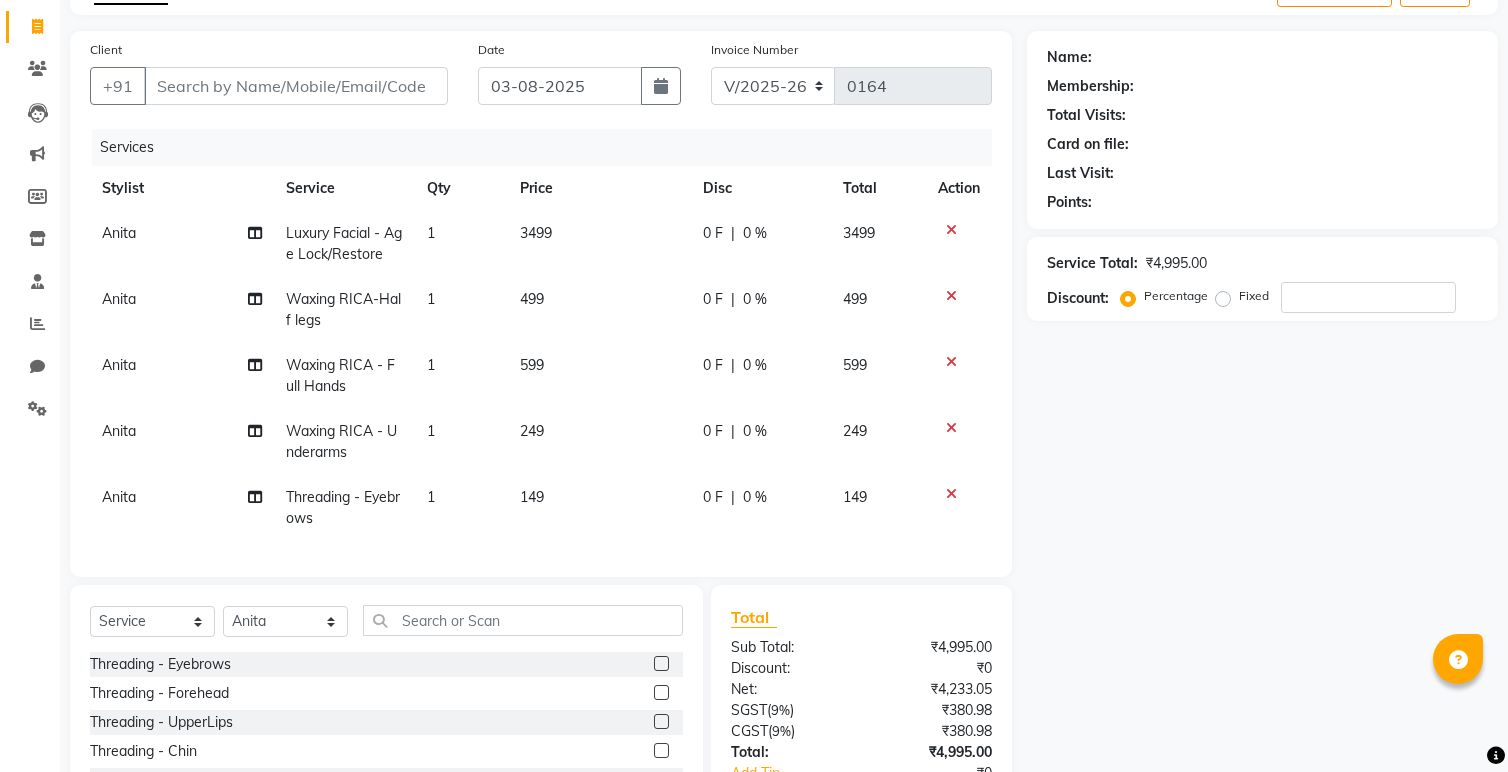 click on "Name: Membership: Total Visits: Card on file: Last Visit: Points: Service Total: ₹4,995.00 Discount: Percentage Fixed" 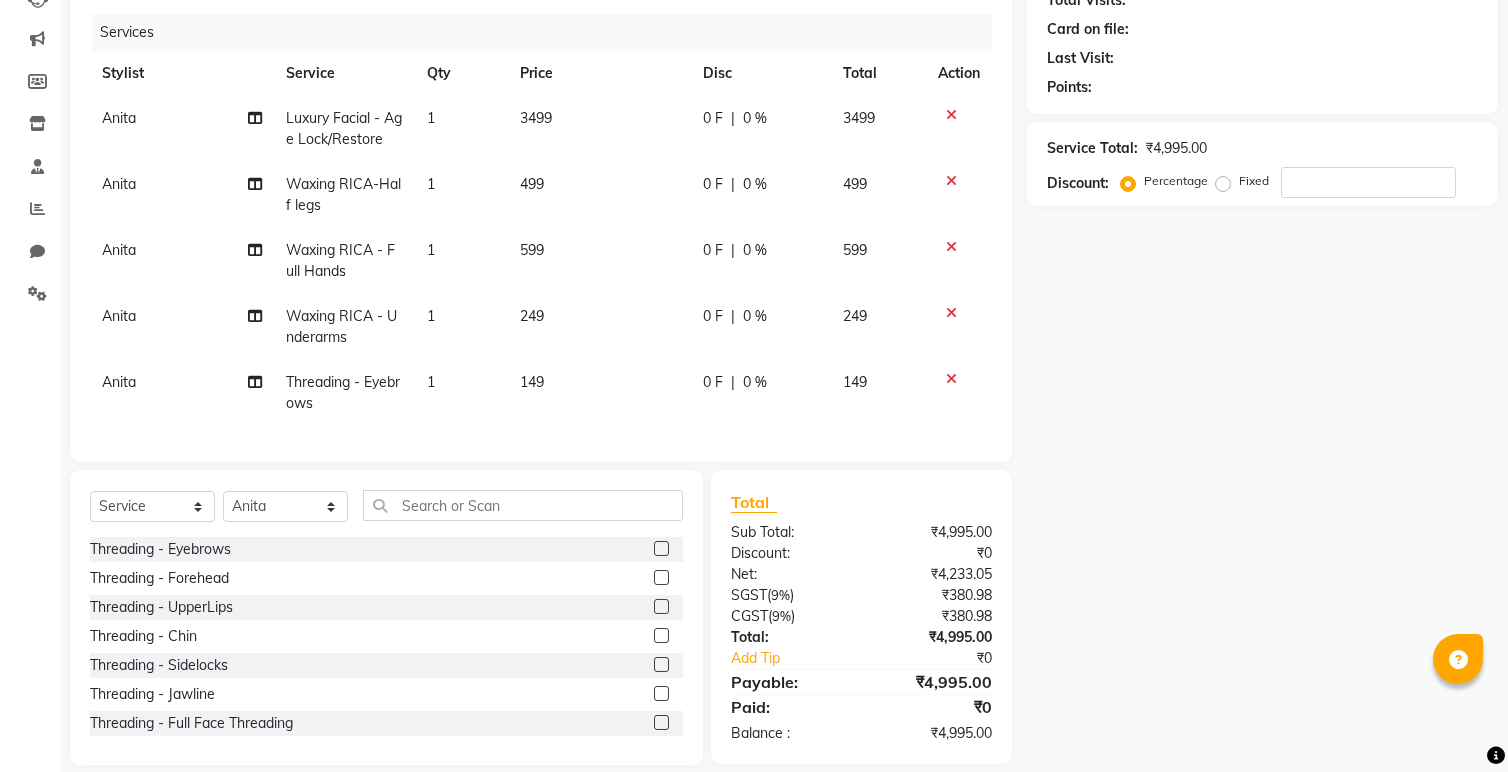 scroll, scrollTop: 257, scrollLeft: 0, axis: vertical 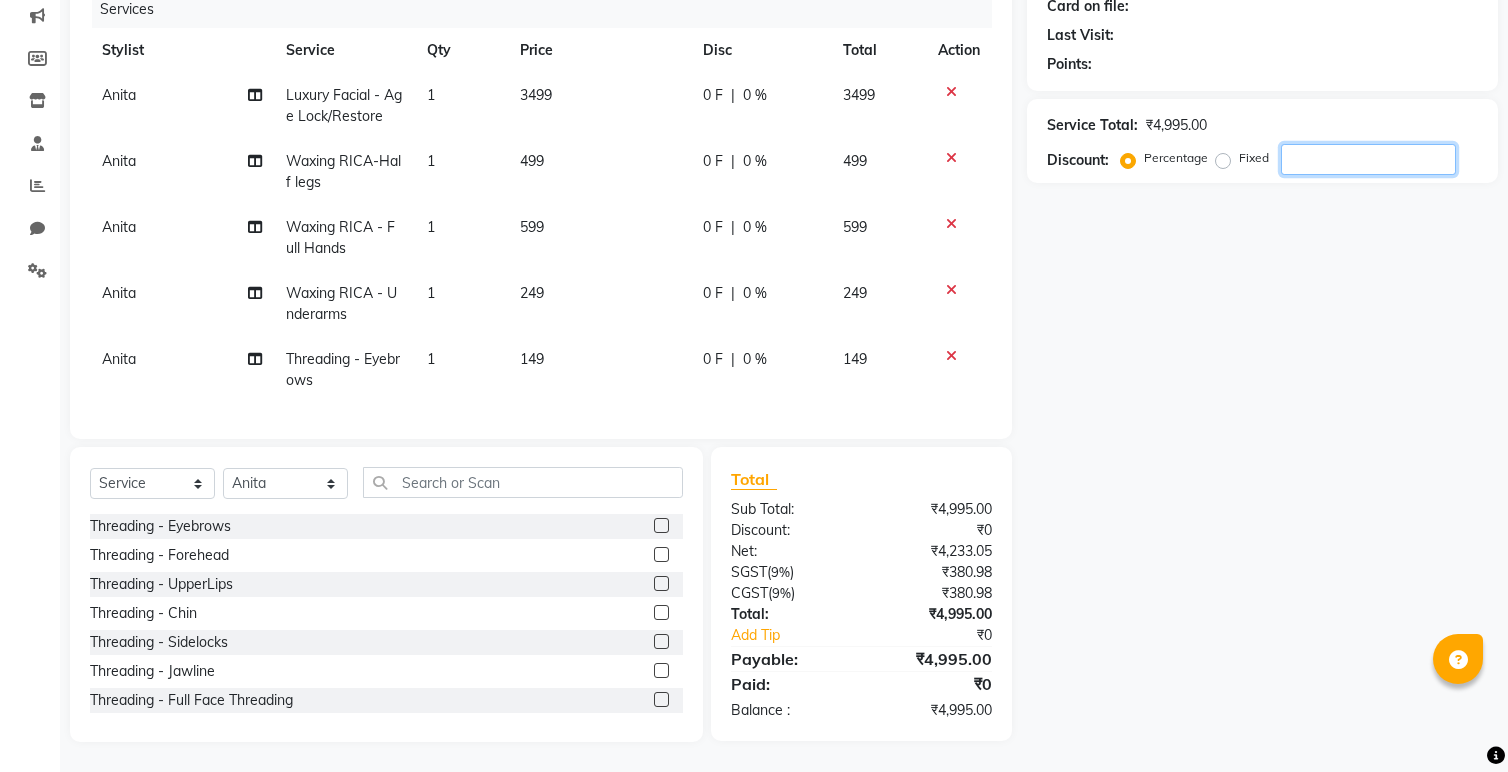 click 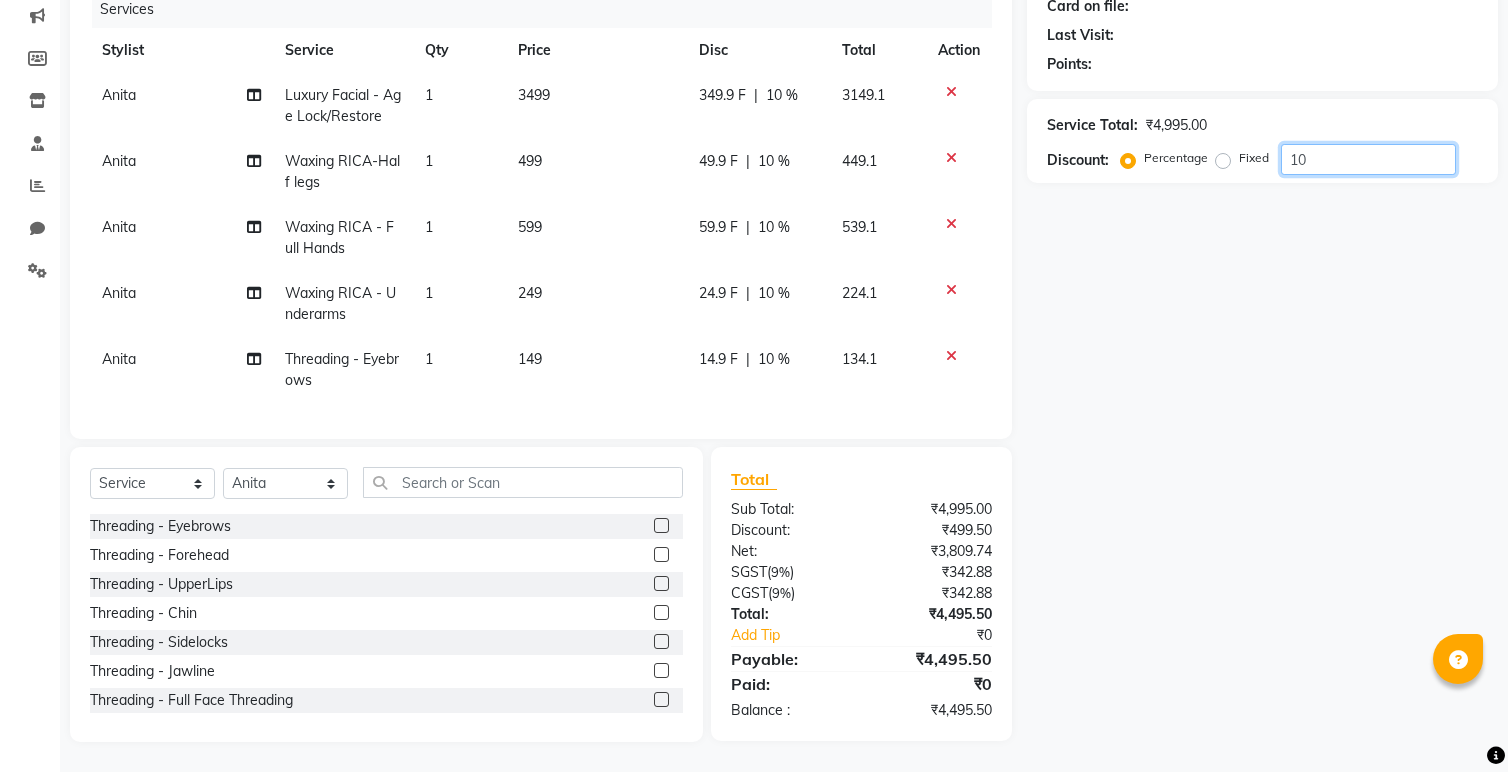 type on "10" 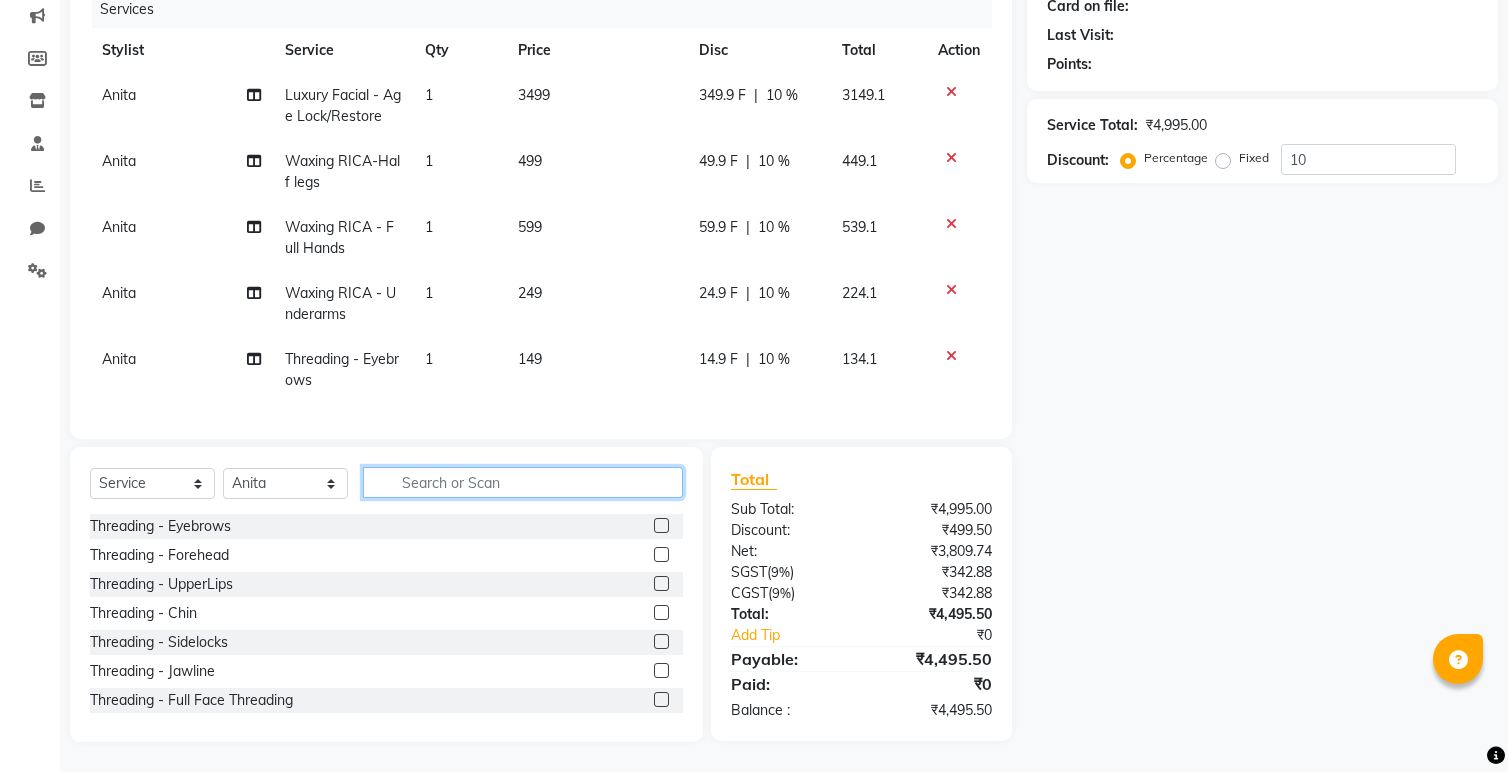 click 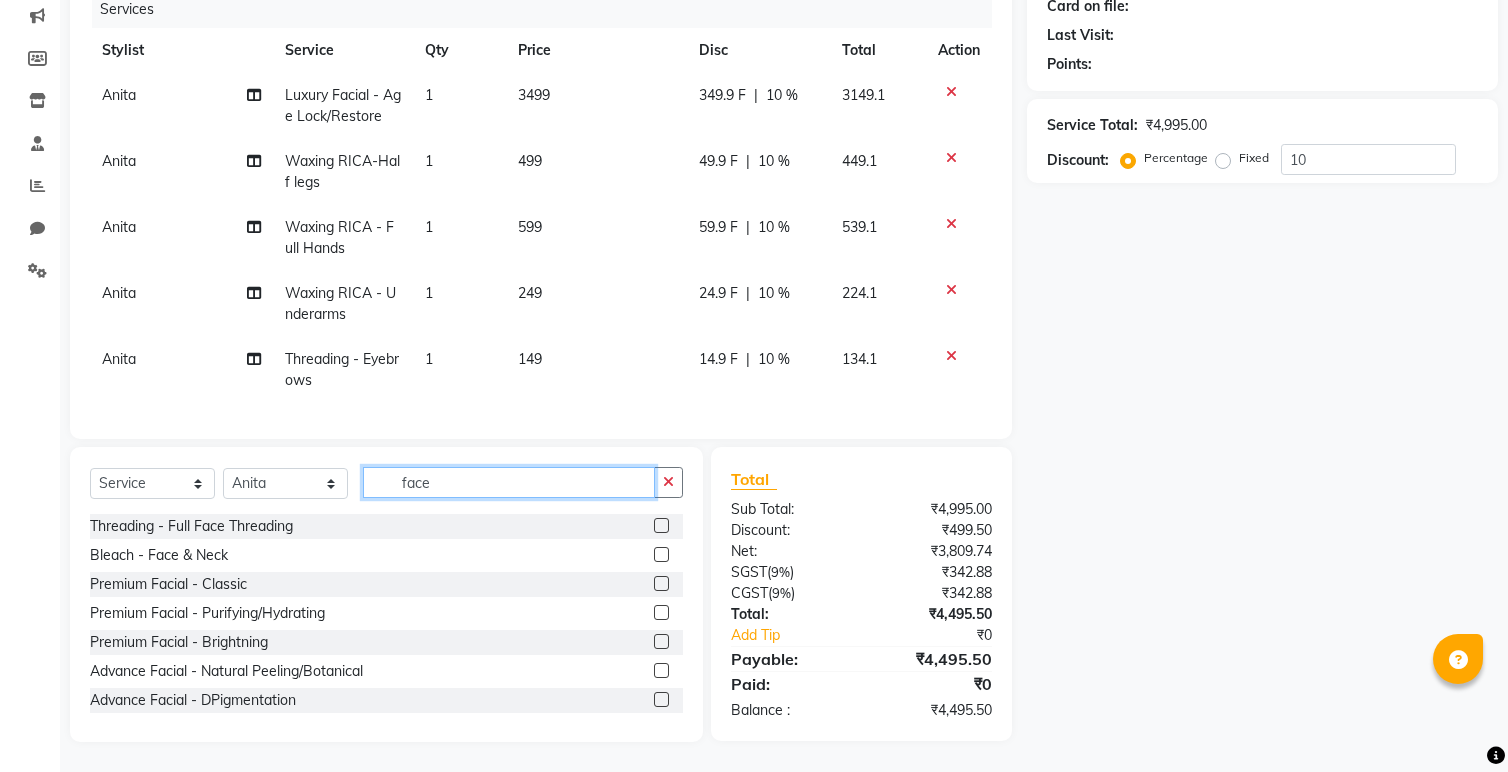 scroll, scrollTop: 256, scrollLeft: 0, axis: vertical 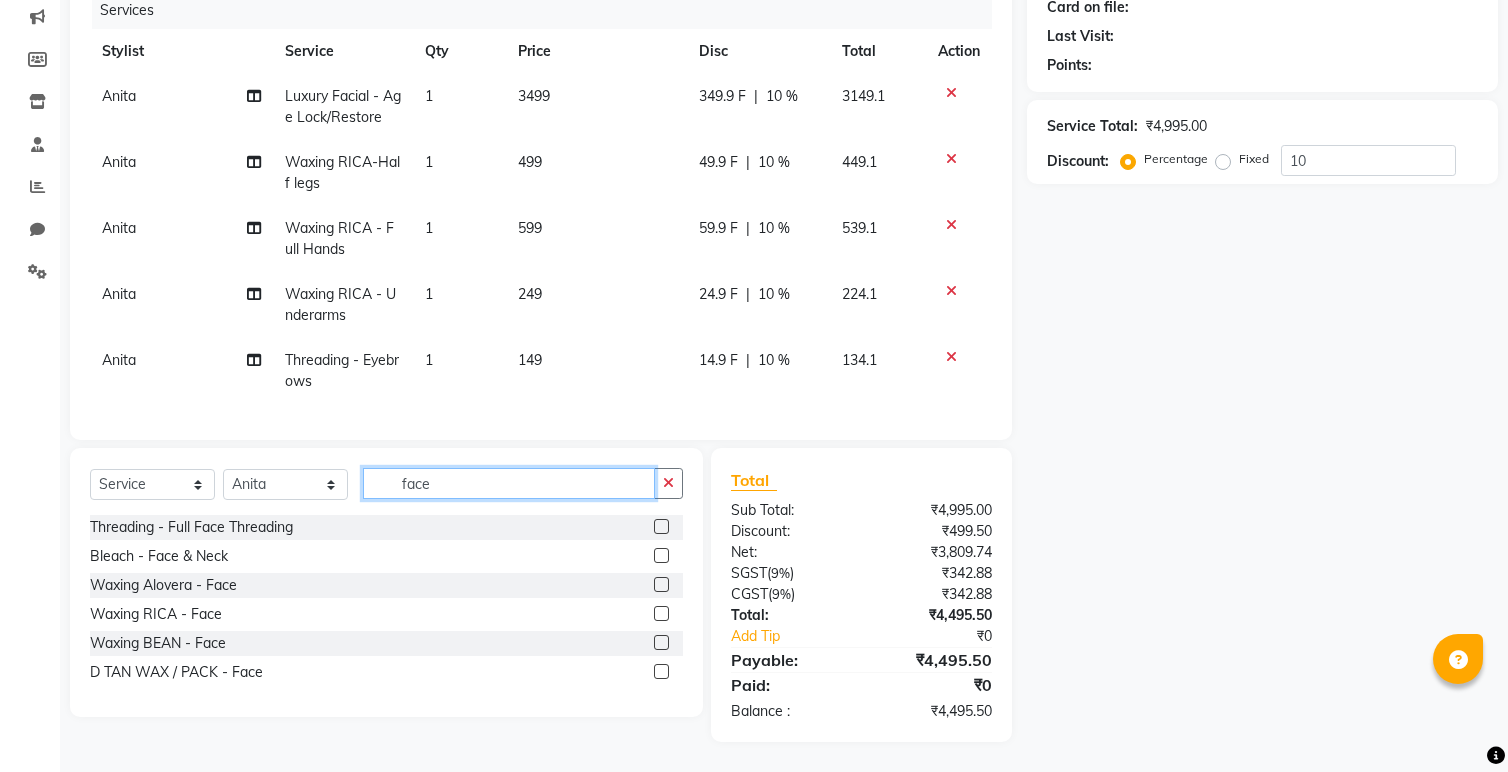 type on "face" 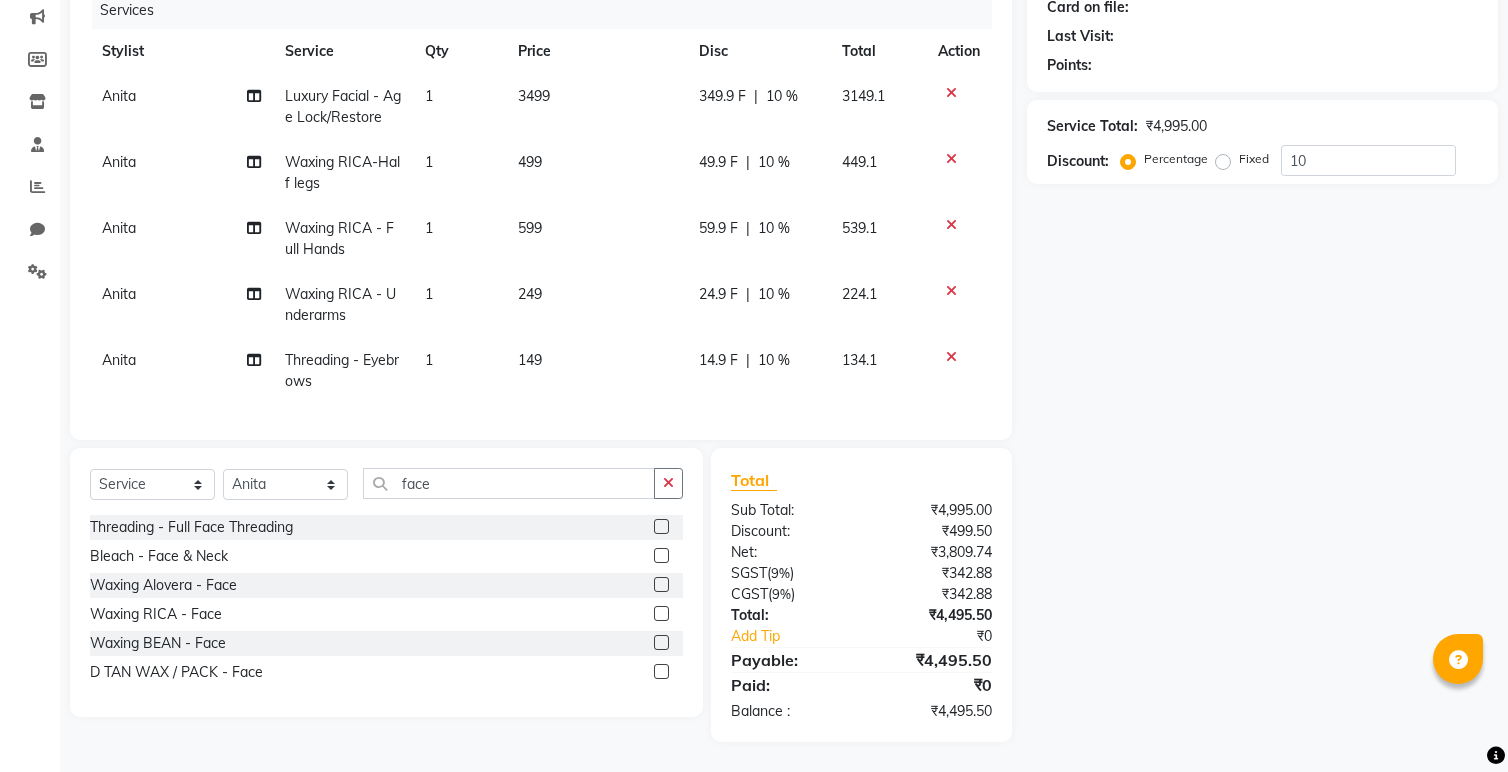 click 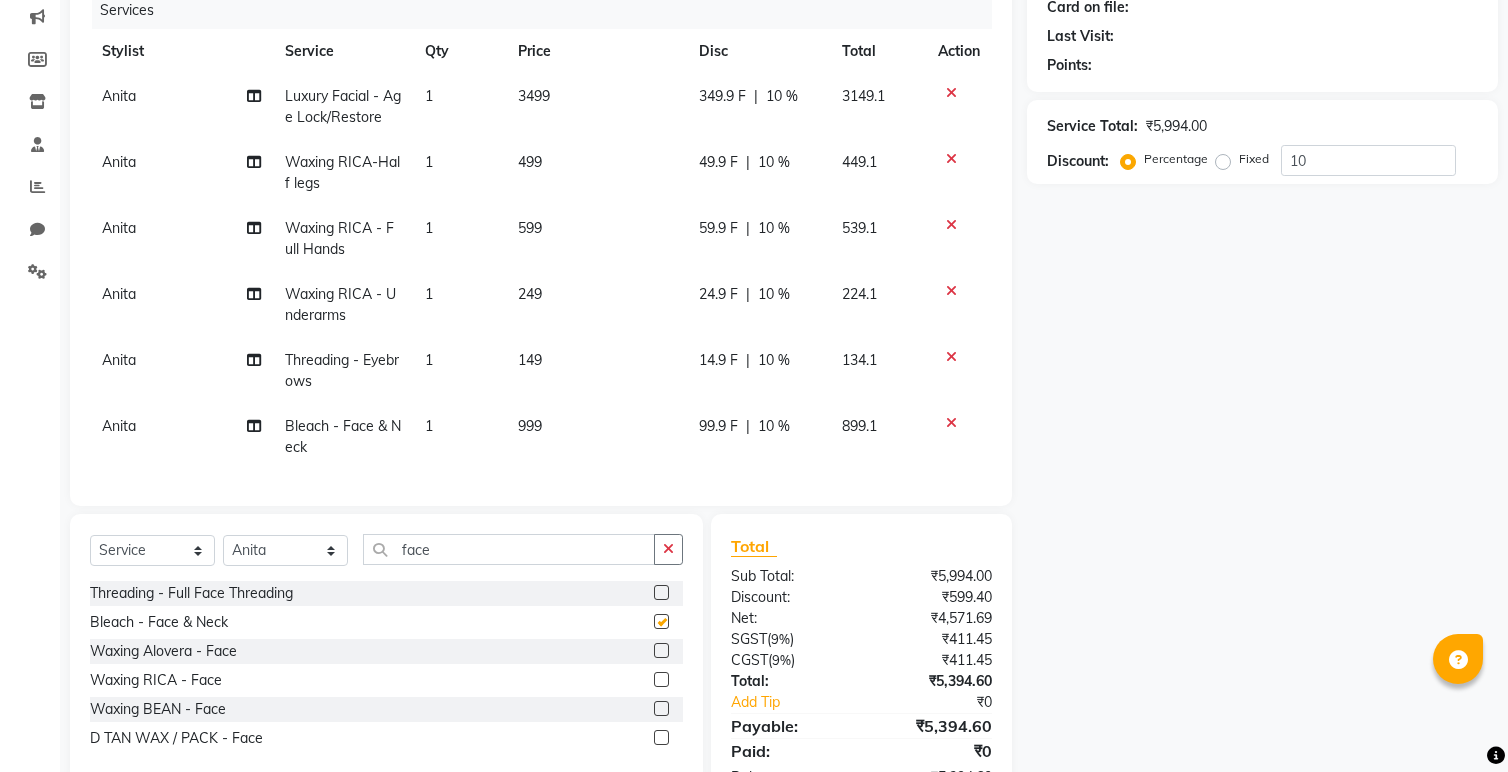 checkbox on "false" 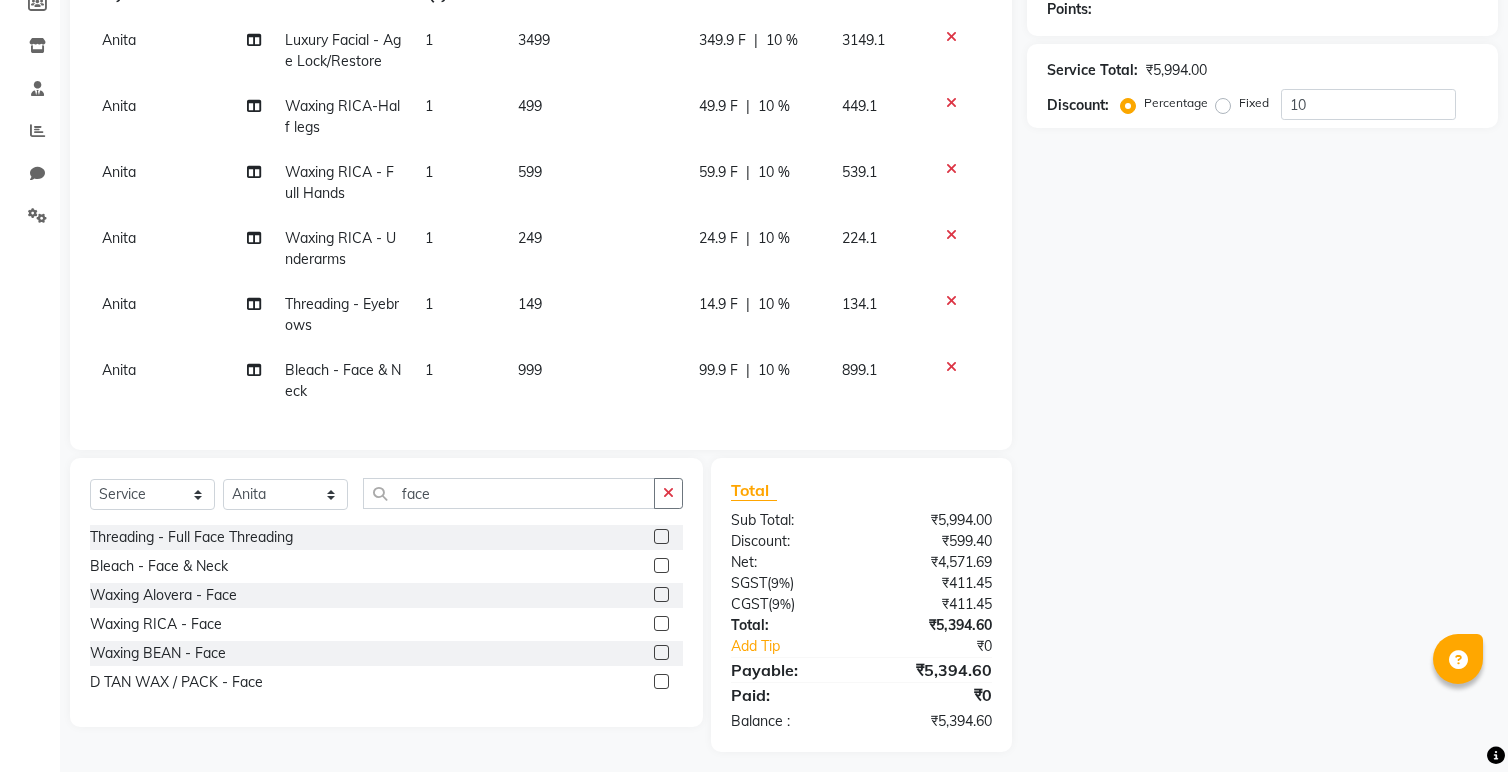 scroll, scrollTop: 313, scrollLeft: 0, axis: vertical 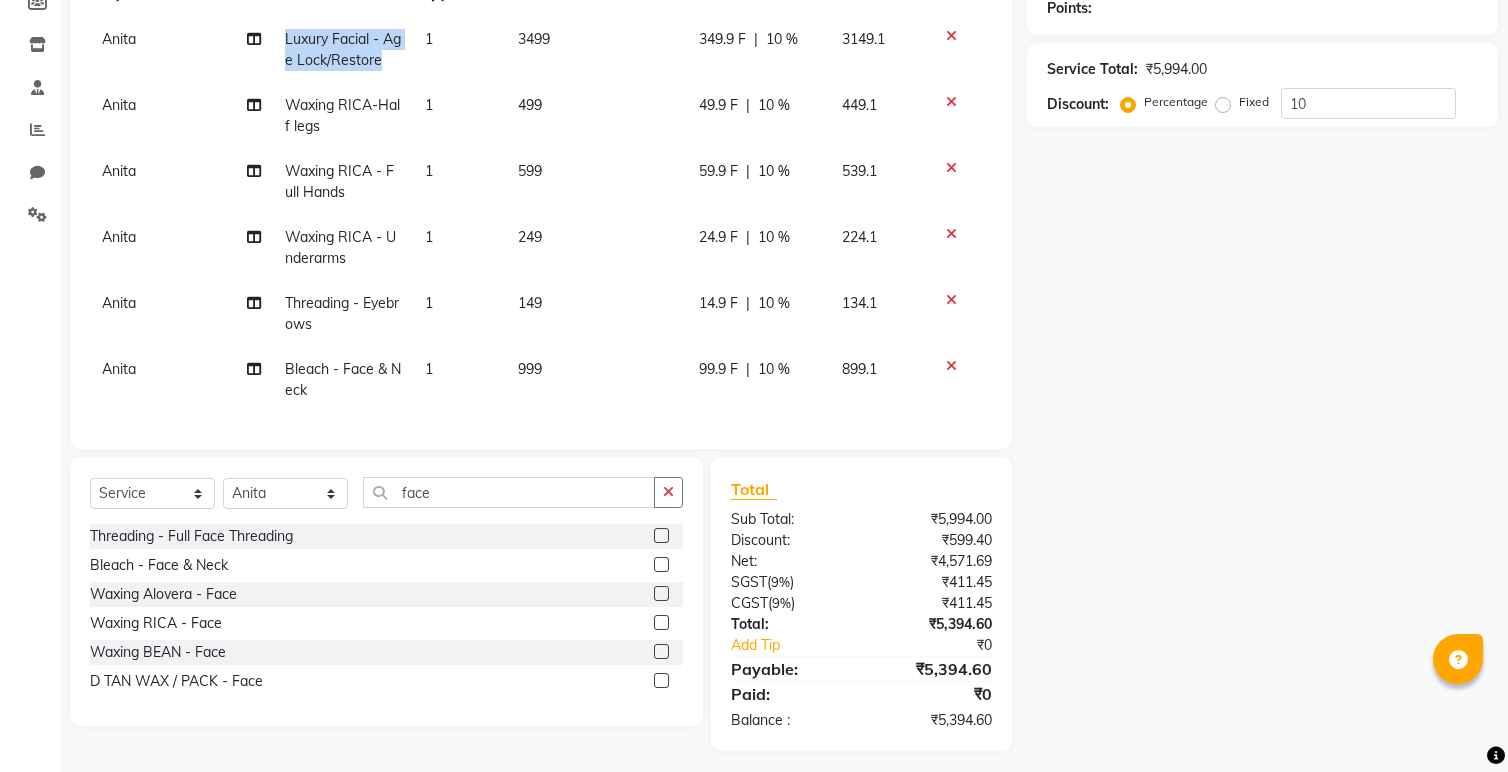 drag, startPoint x: 283, startPoint y: 35, endPoint x: 388, endPoint y: 59, distance: 107.70794 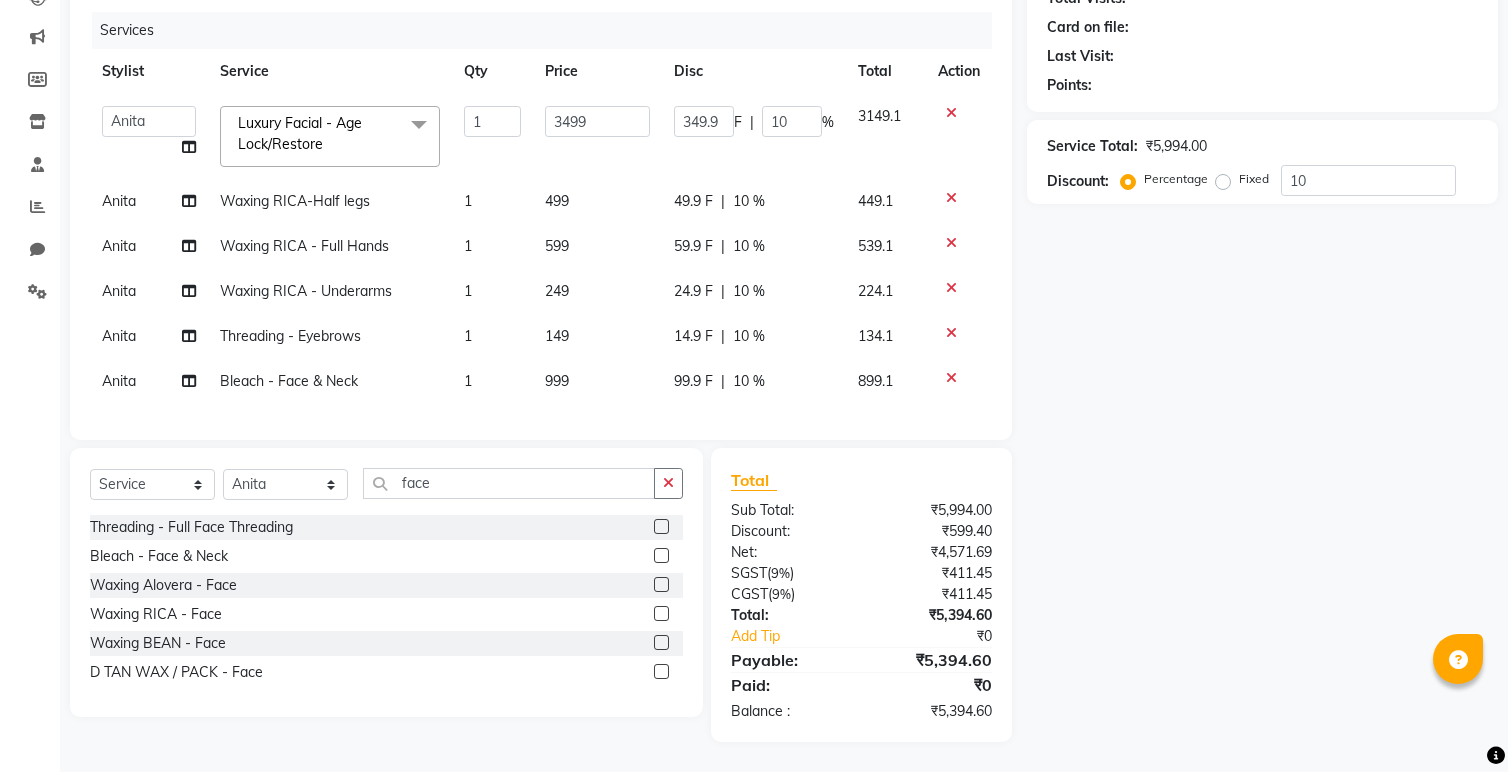 scroll, scrollTop: 236, scrollLeft: 0, axis: vertical 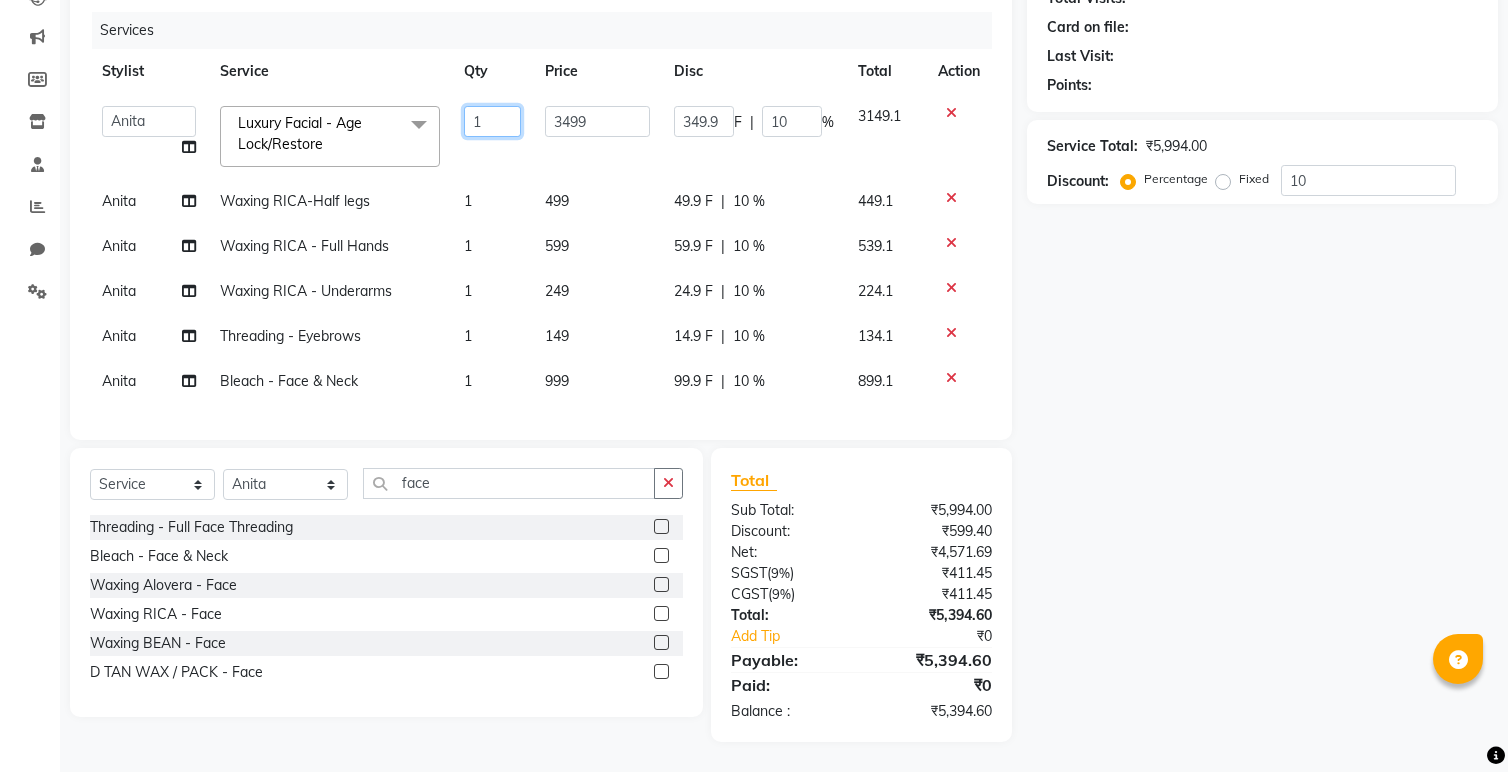 click on "1" 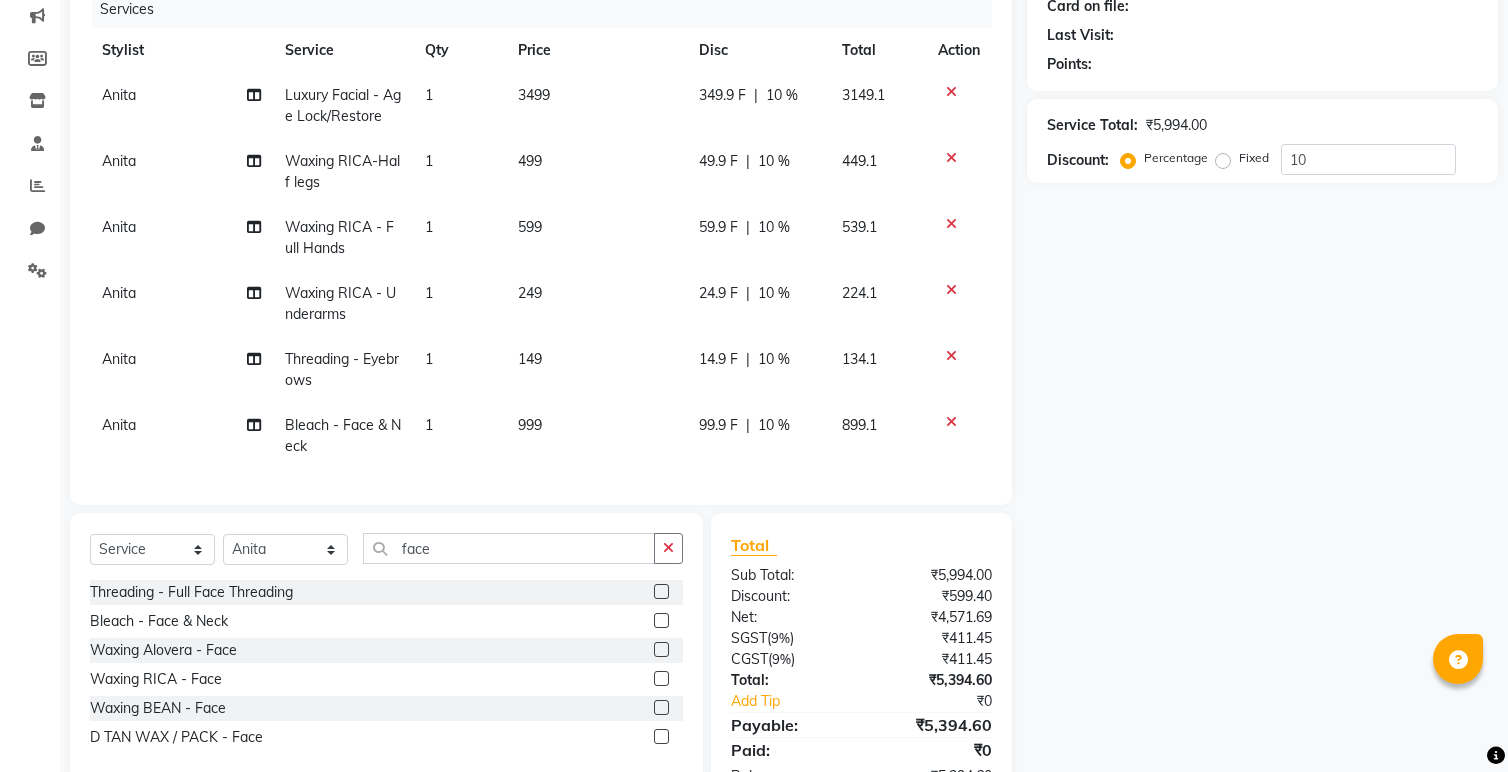 scroll, scrollTop: 264, scrollLeft: 0, axis: vertical 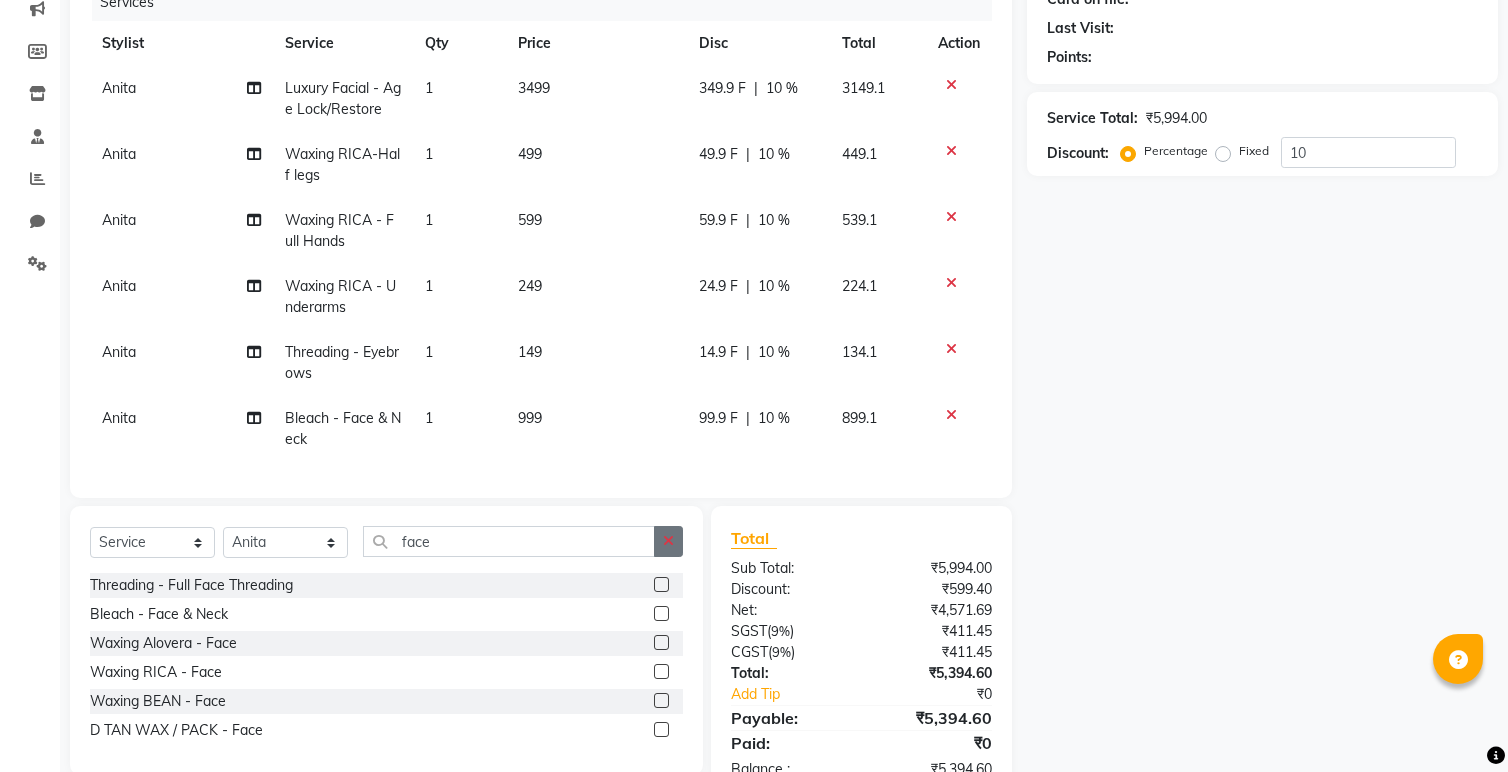 click 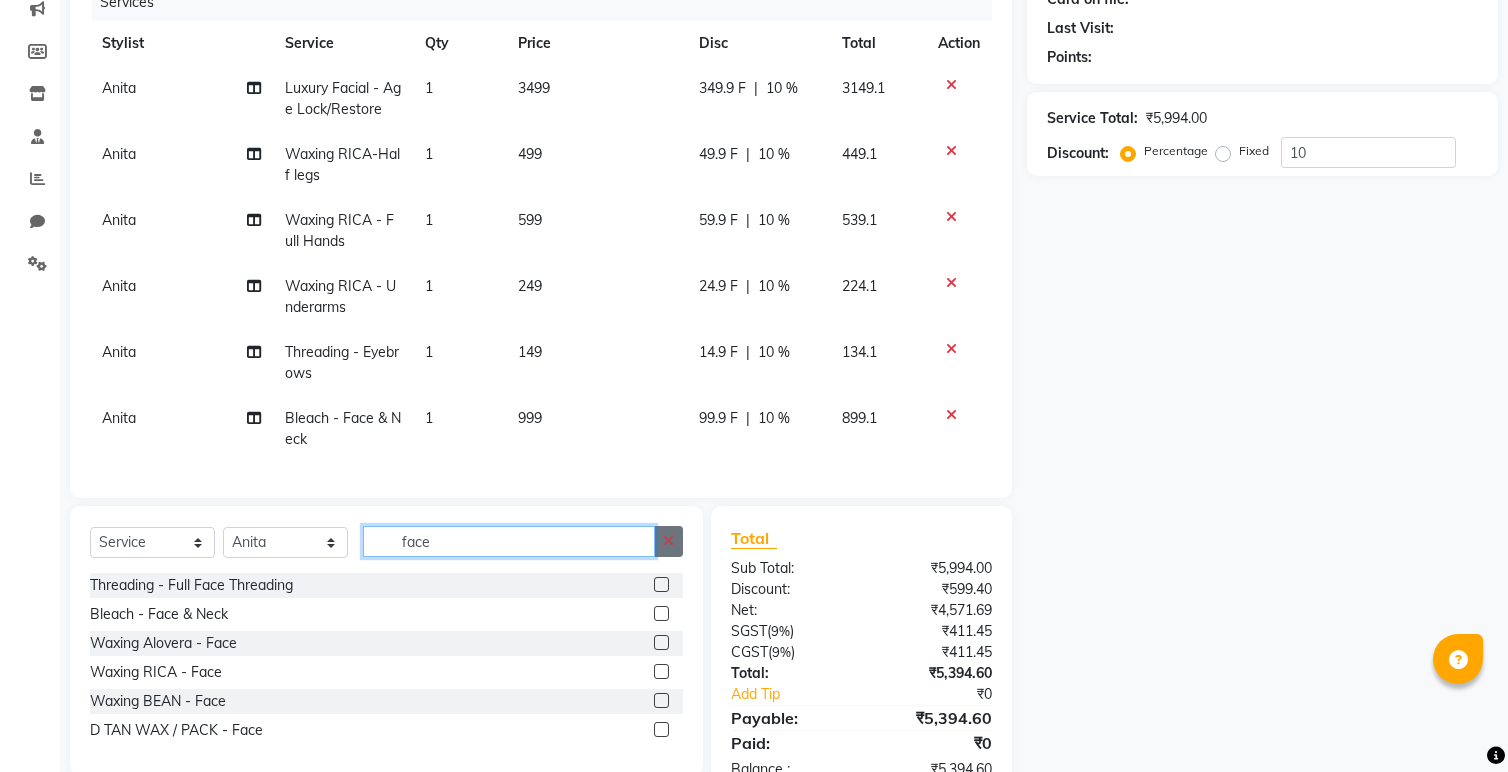 type 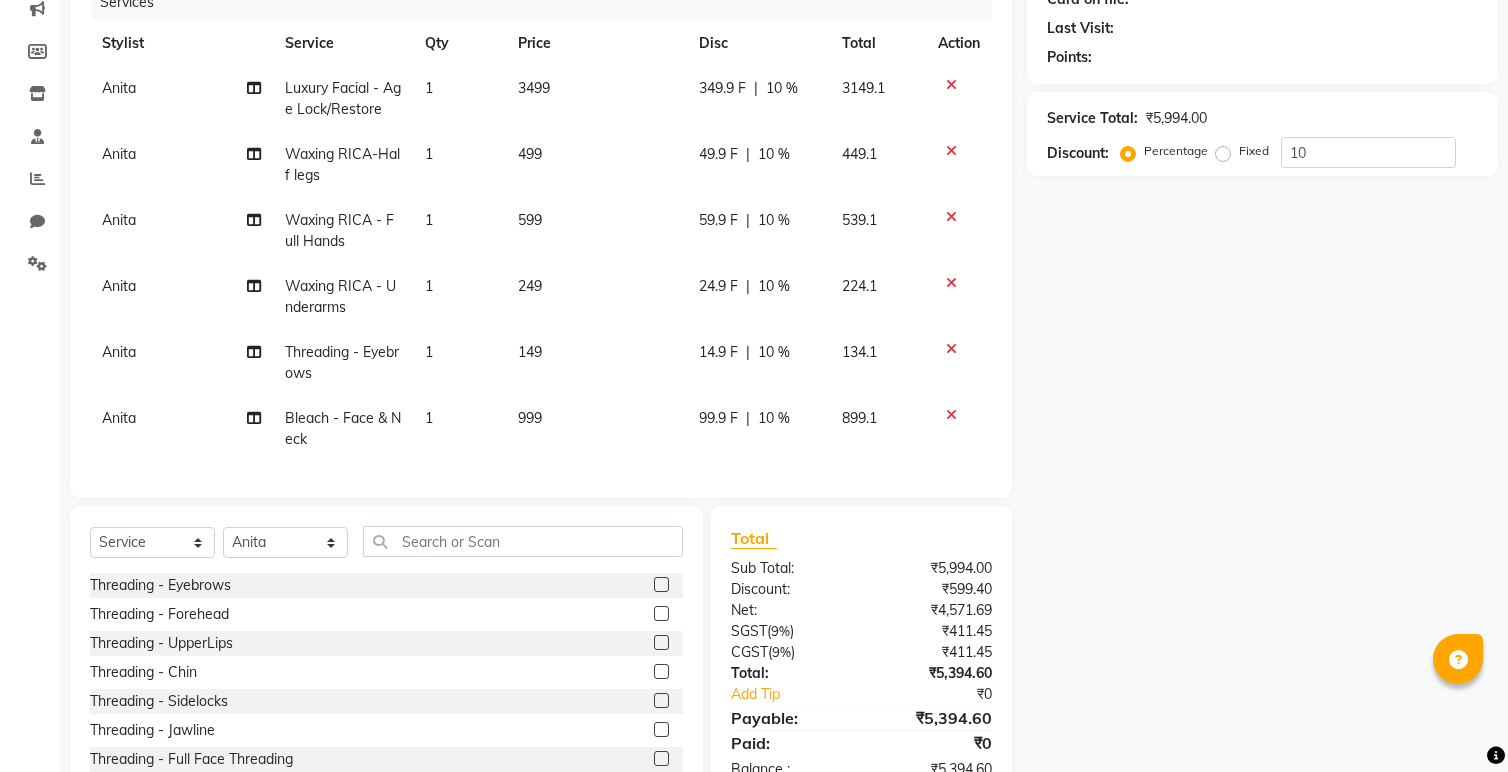 click on "3499" 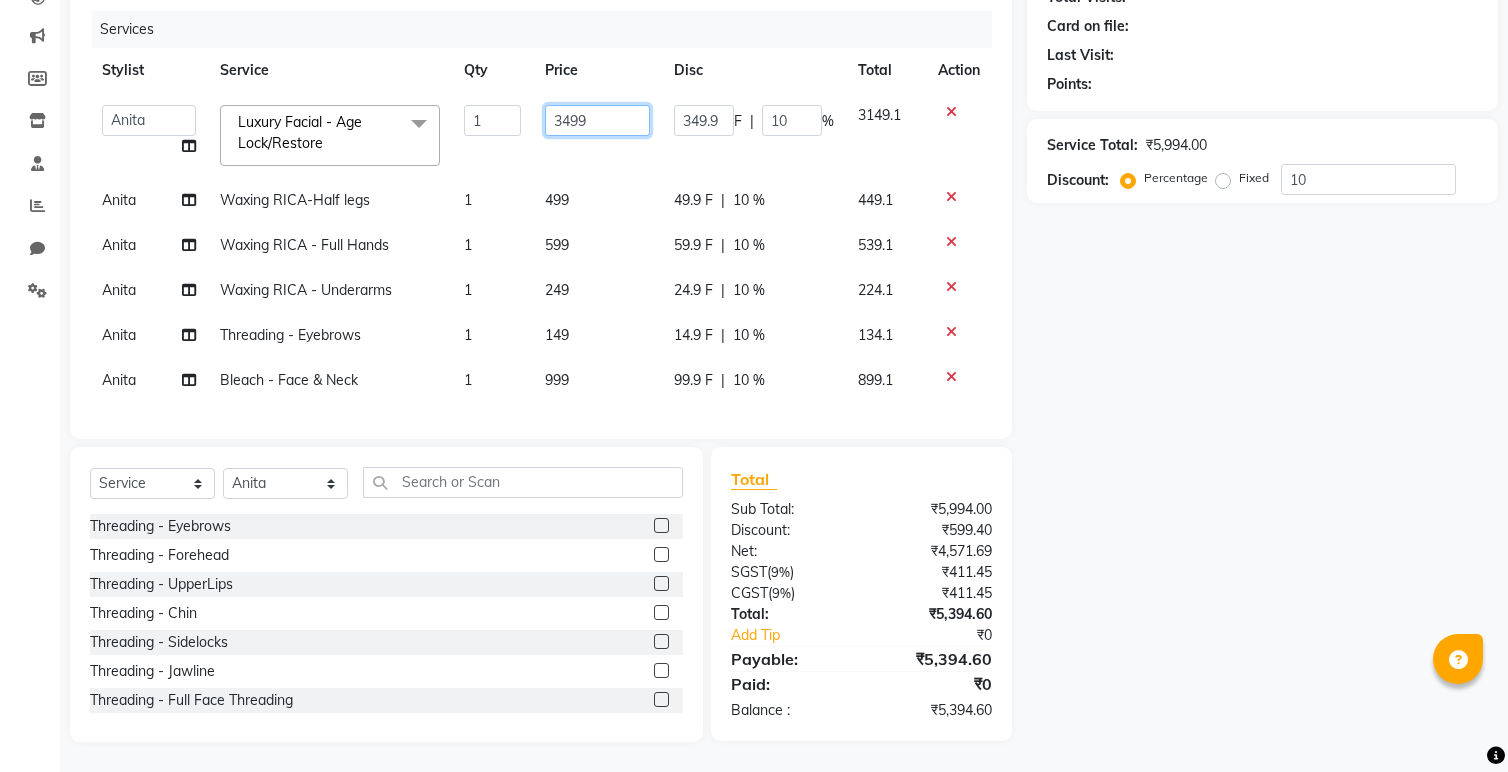click on "3499" 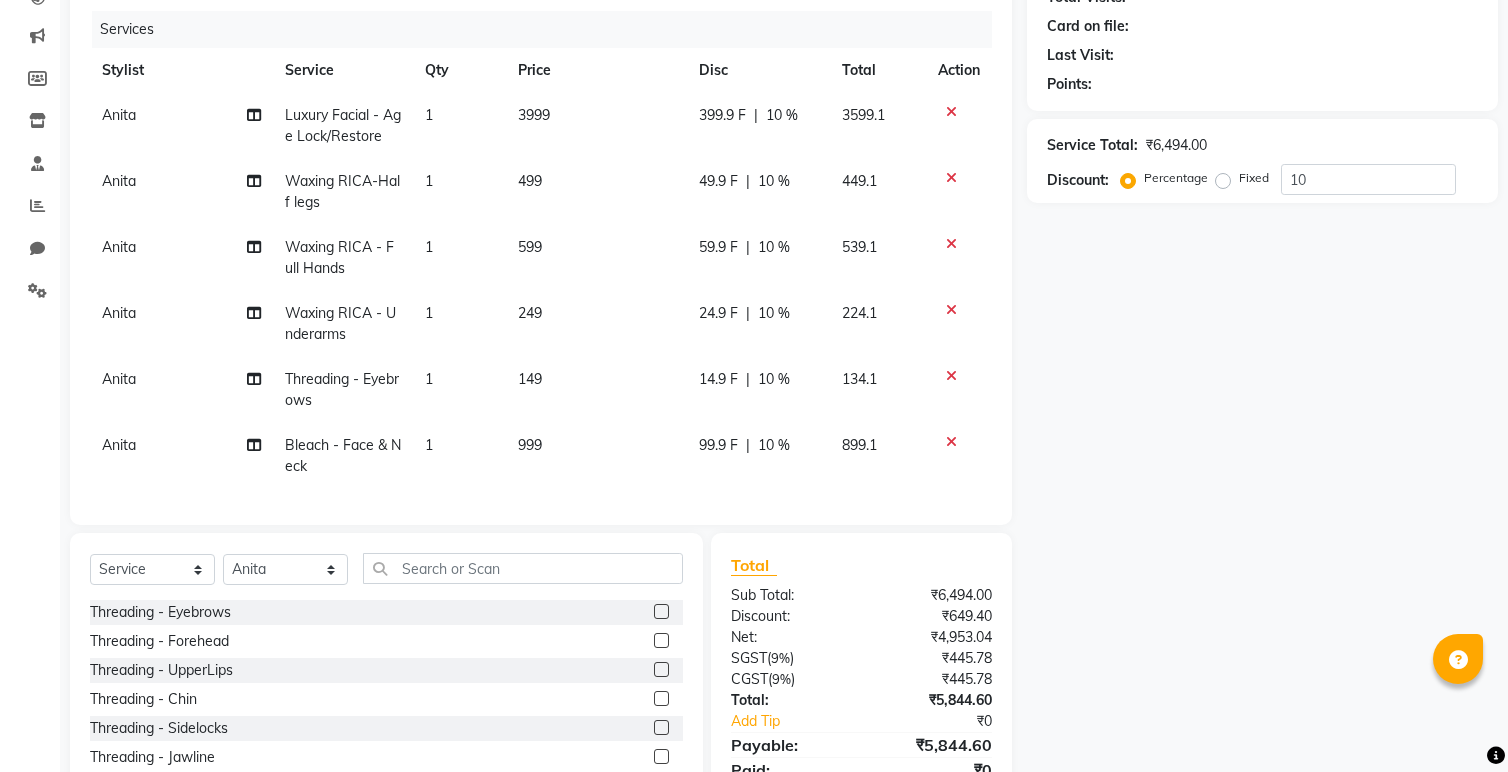 click on "3999" 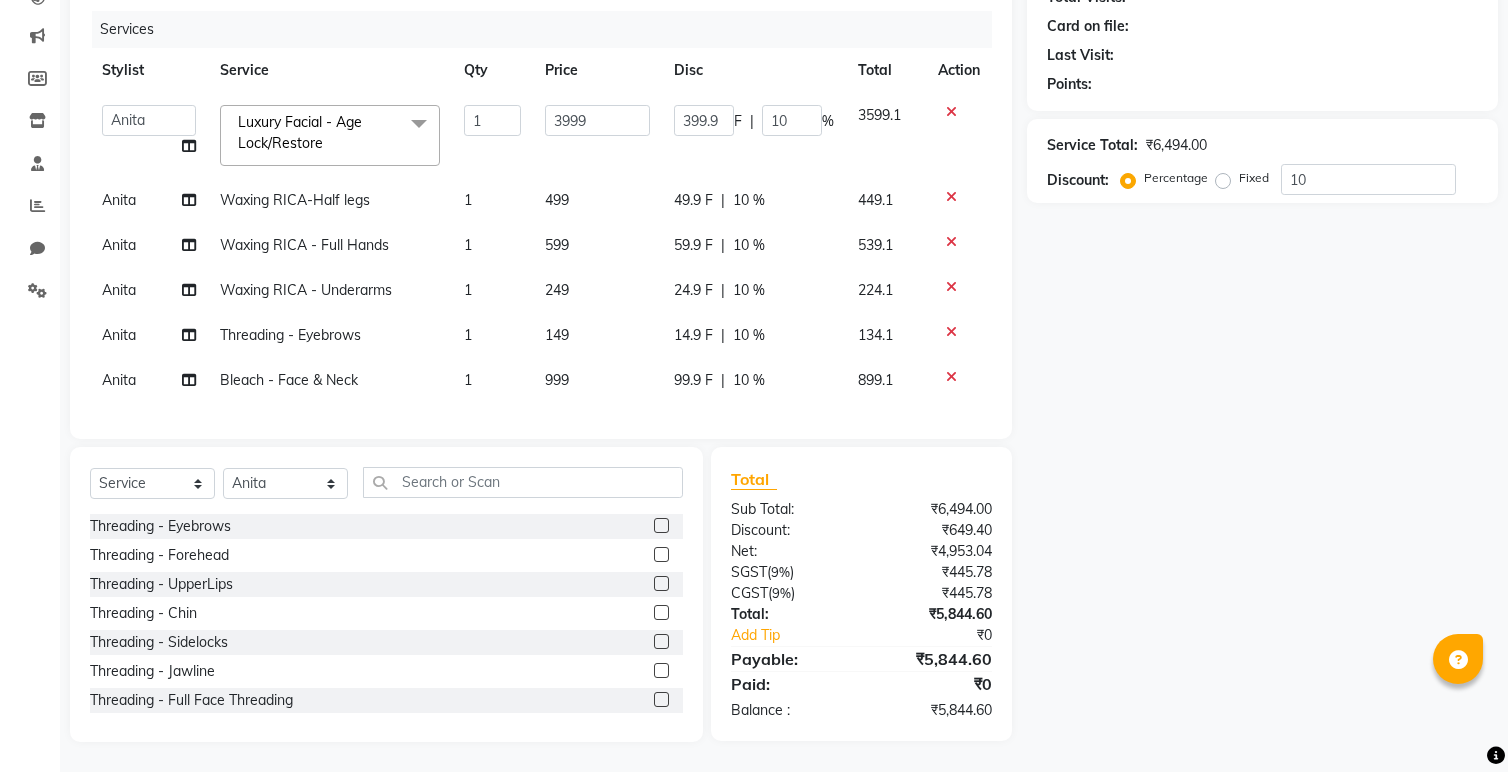 click on "3999" 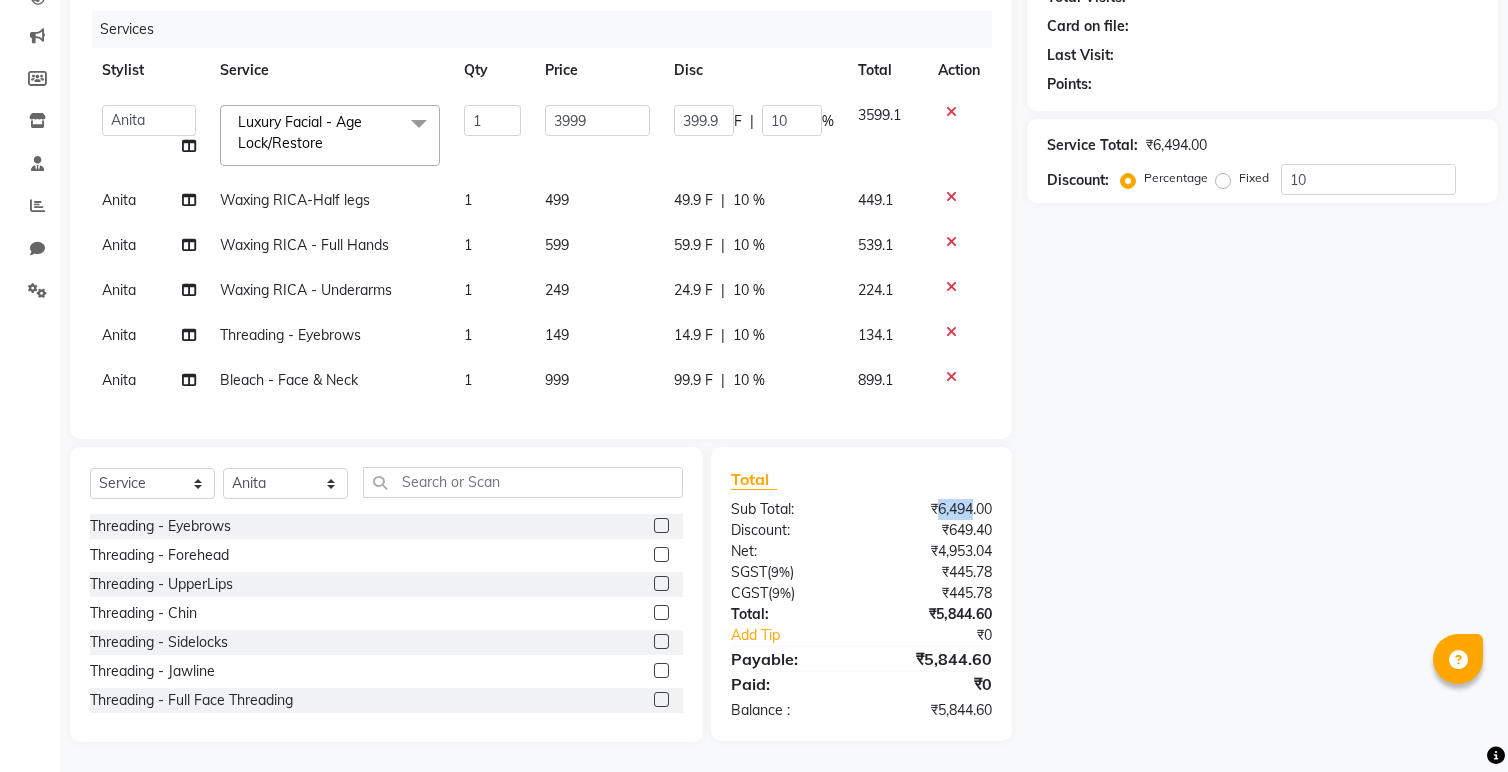 drag, startPoint x: 934, startPoint y: 511, endPoint x: 973, endPoint y: 516, distance: 39.319206 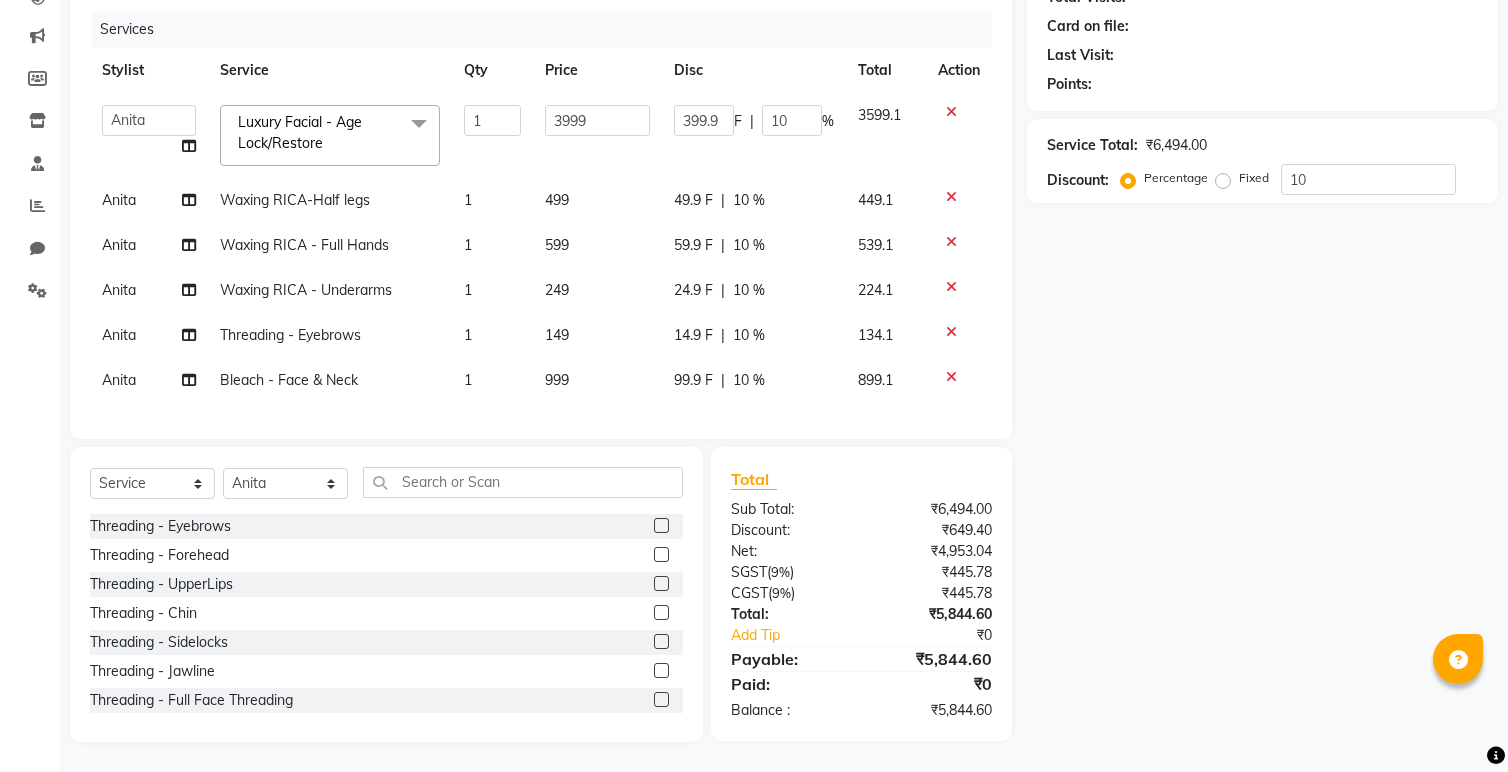 click on "Name: Membership: Total Visits: Card on file: Last Visit: Points: Service Total: ₹6,494.00 Discount: Percentage Fixed 10" 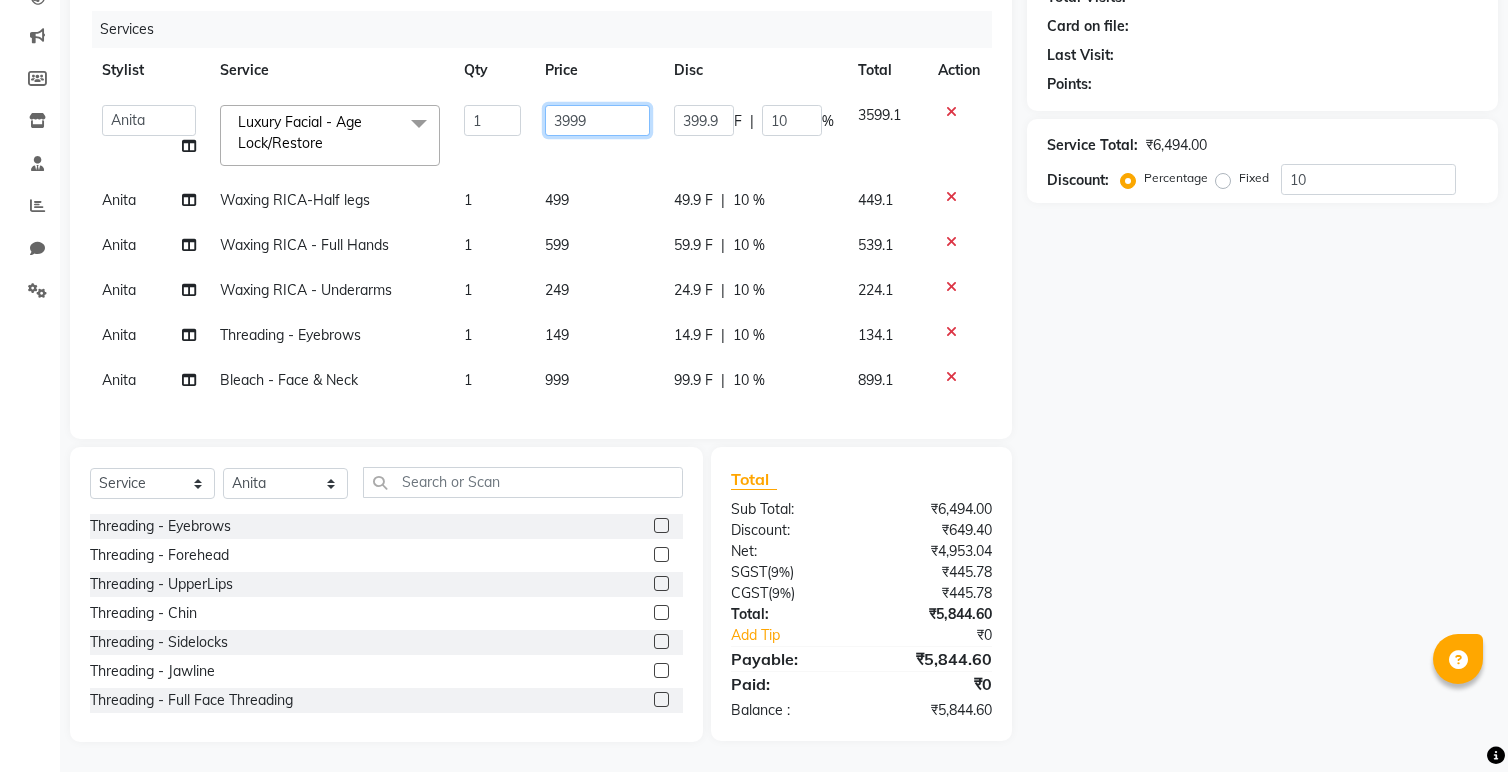click on "3999" 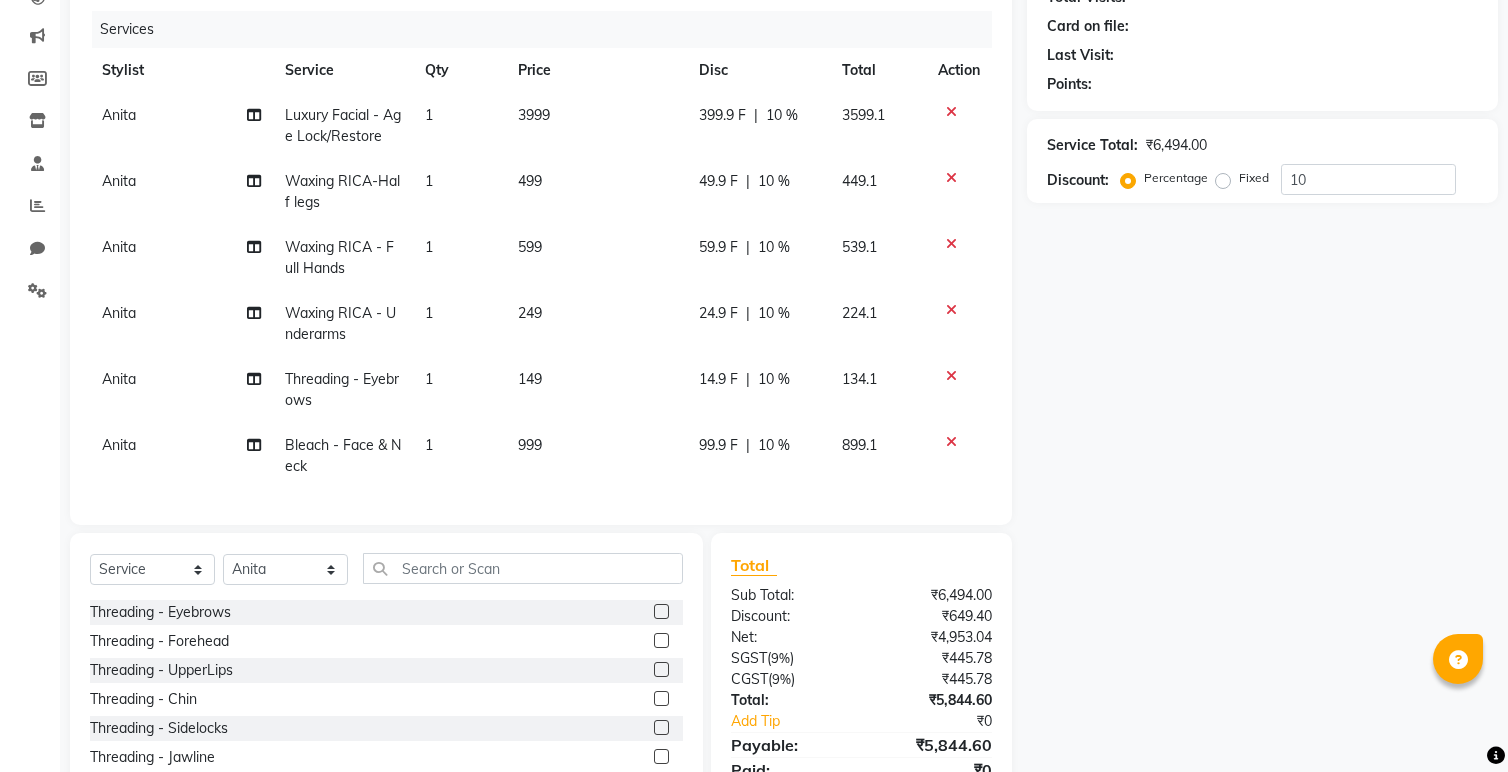 click on "[NAME] Luxury Facial - Age Lock/Restore 1 3999 399.9 F | 10 % 3599.1 [NAME] Waxing RICA-Half legs 1 499 49.9 F | 10 % 449.1 [NAME] Waxing  RICA - Full Hands 1 599 59.9 F | 10 % 539.1 [NAME] Waxing  RICA - Underarms 1 249 24.9 F | 10 % 224.1 [NAME] Threading - Eyebrows 1 149 14.9 F | 10 % 134.1 [NAME] Bleach - Face & Neck 1 999 99.9 F | 10 % 899.1" 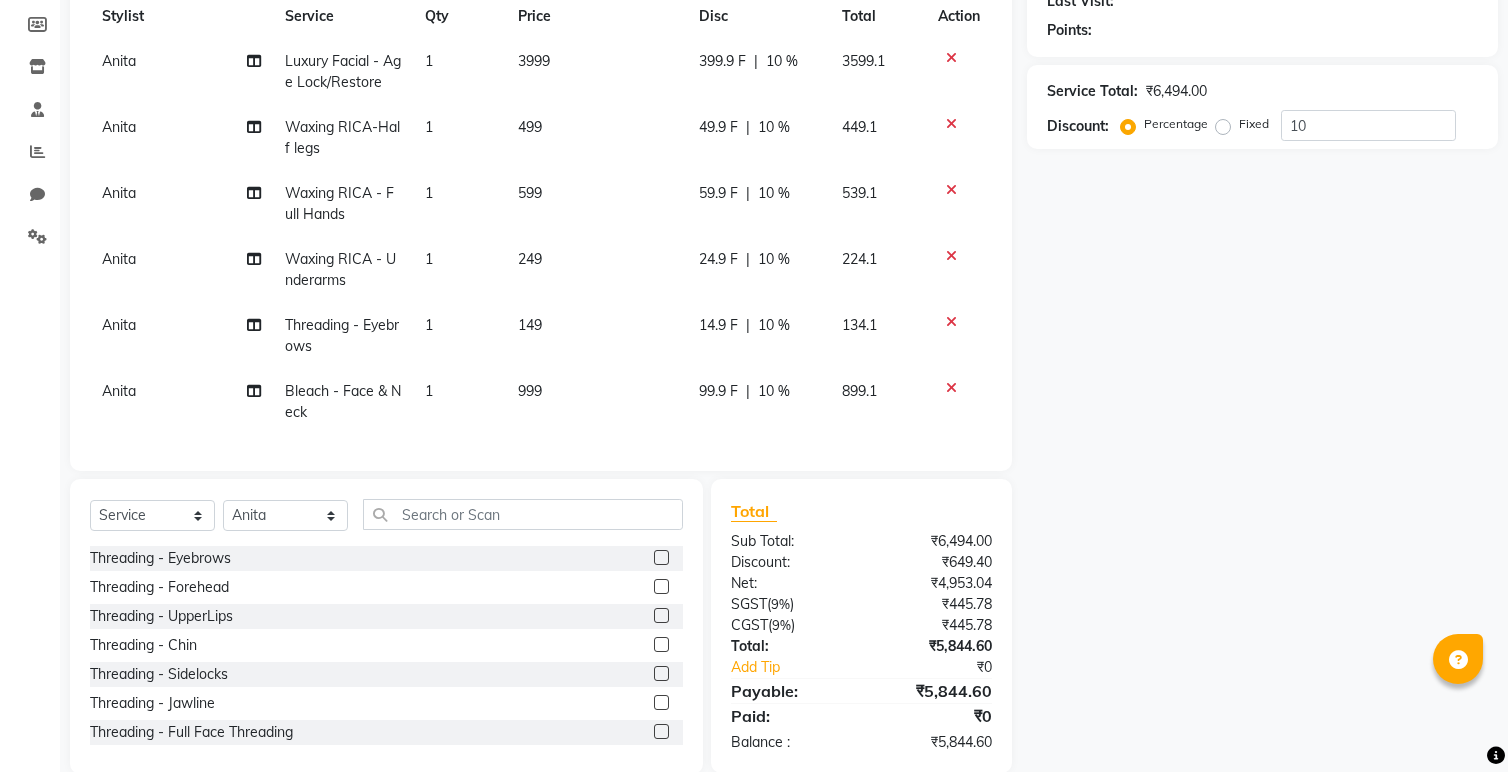 scroll, scrollTop: 294, scrollLeft: 0, axis: vertical 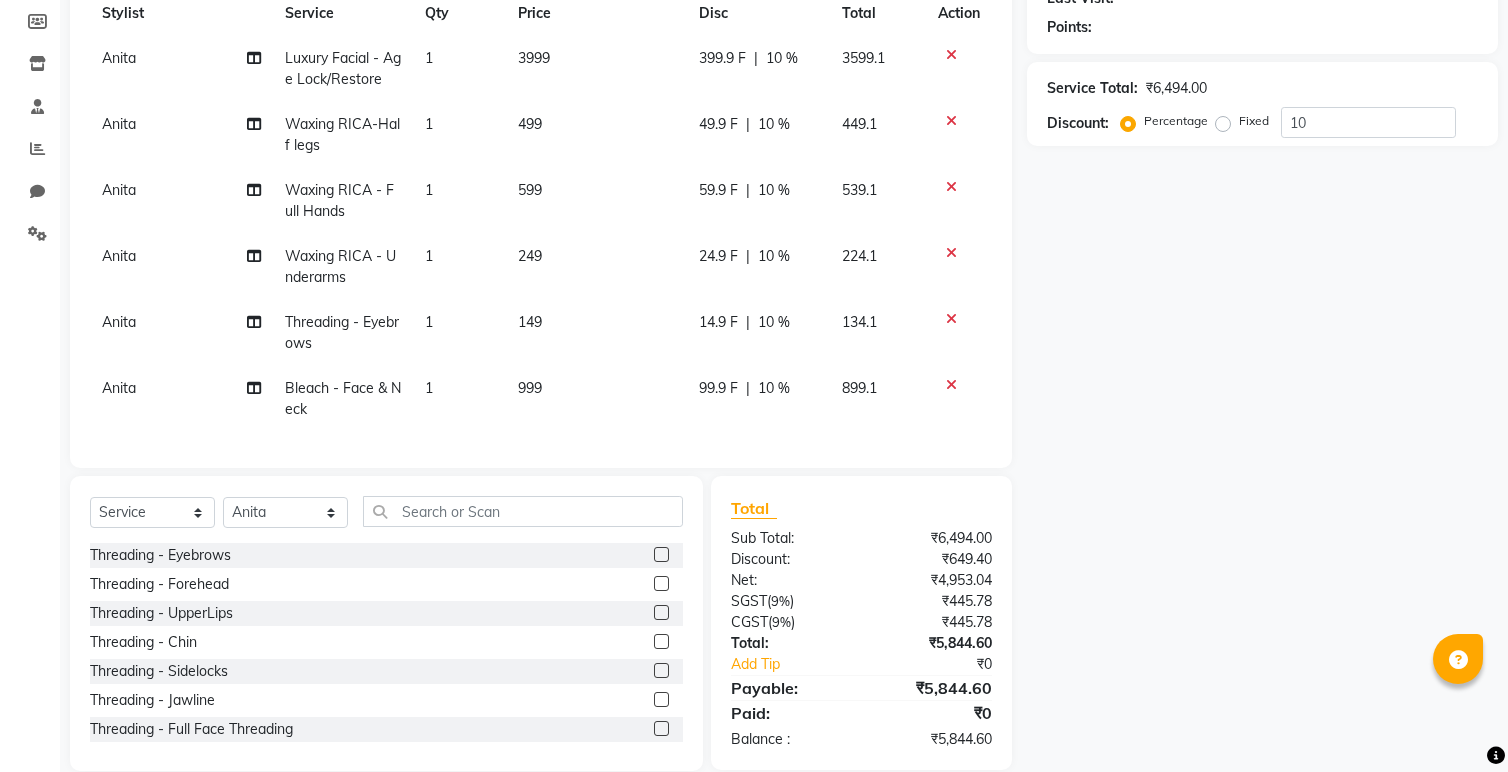 click on "10 %" 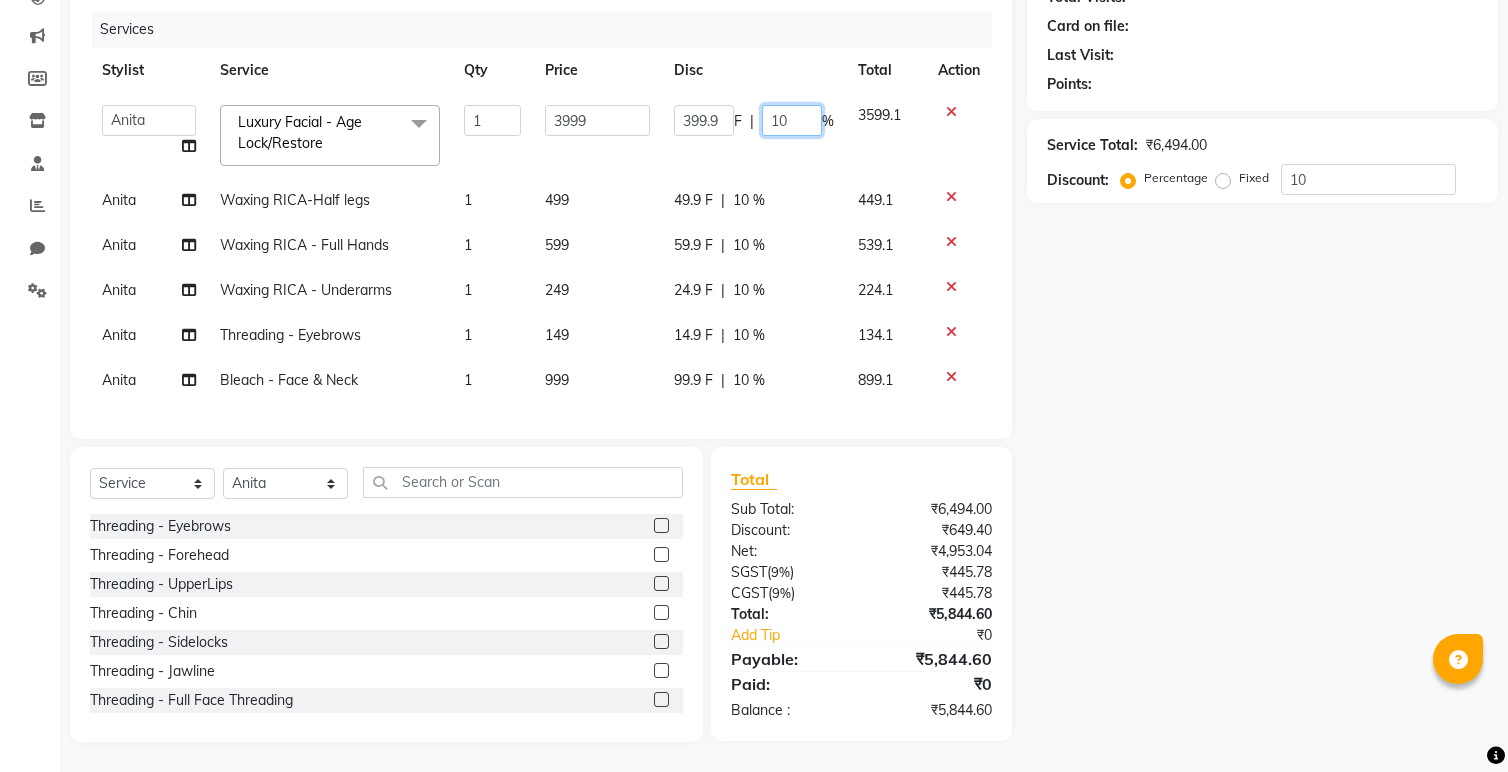 drag, startPoint x: 792, startPoint y: 119, endPoint x: 750, endPoint y: 121, distance: 42.047592 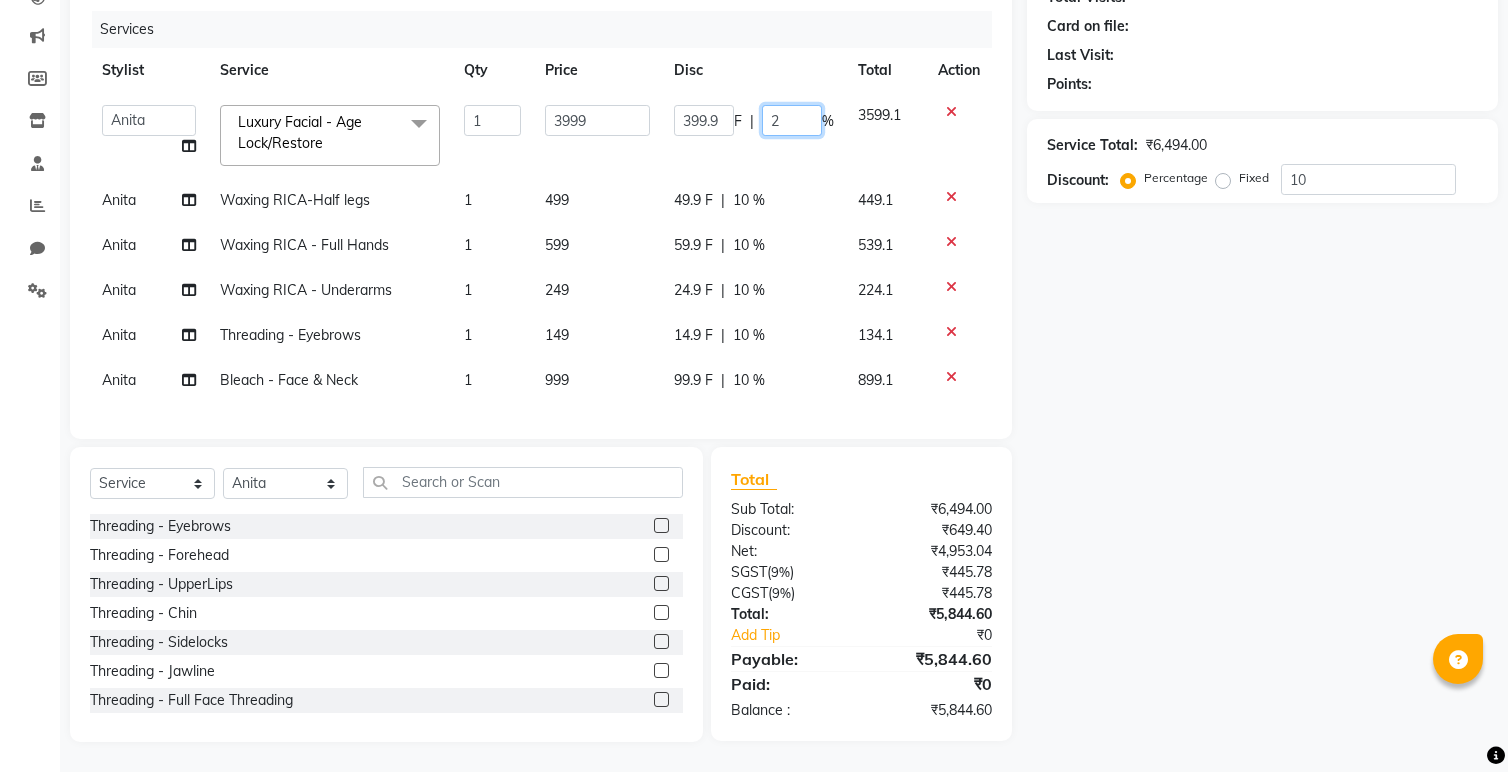 type on "20" 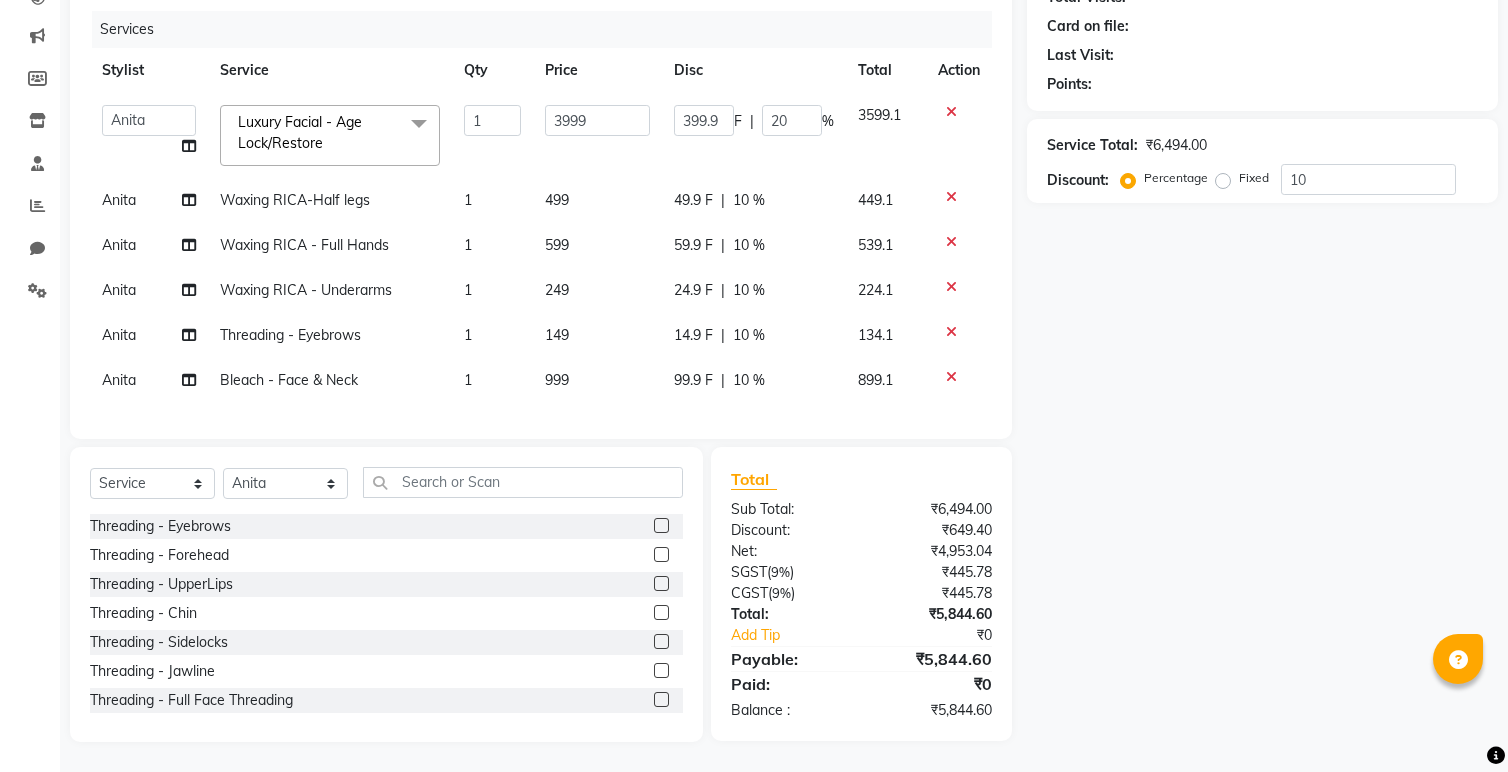 click on "[NAME] [NAME] [NAME] [NAME] [NAME] [NAME] [NAME] [NAME] [NAME] [NAME] [NAME] [NAME] Luxury Facial - Age Lock/Restore x Threading - Eyebrows Threading - Forehead Threading - UpperLips Threading - Chin Threading - Sidelocks Threading - Jawline Threading - Full Face Threading Manicure - Express (Nail Care + Nail Polish) Manicure - Classic Manicure - Premium Manicure - Advance & O3+ Manicure - Manicure Spa Manicure - cut file Pedicure - Express Pedicure - Classic Pedicure - Premium Pedicure - Advance & O3+ Pedicure - HealPeal Pedicure - Pedicure Spa Hairwash - Hairwash Hairwash - Straight Blowdry Hairwash - Out/In Curls Blowdry Hairwash - Ironing Hairwash - Tongs Hairwash - Crimping Hairwash - Hair Styling Hairwash - 3TENX wash Haircut Female - Triming Haircut Female - Fringe/Bangs Haircut Female - Kids (Age 12) Haircut Female - Advance Haircut Female - Creative Haircut Female - additional wash Haircut Male - Shaving Haircut Male - Advance Haircut Haircut Male - Kids (Age 12) 1 3999 F |" 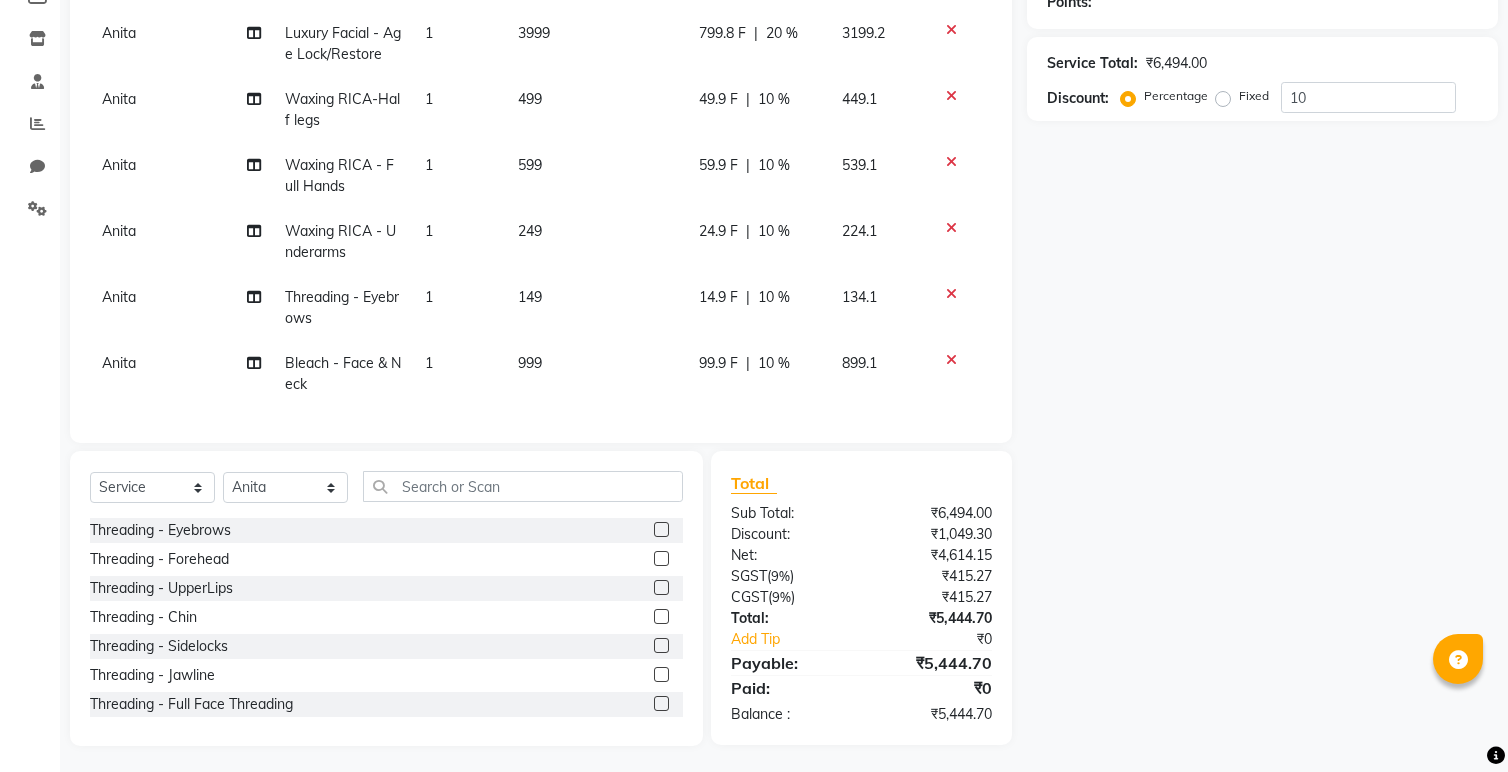 scroll, scrollTop: 323, scrollLeft: 0, axis: vertical 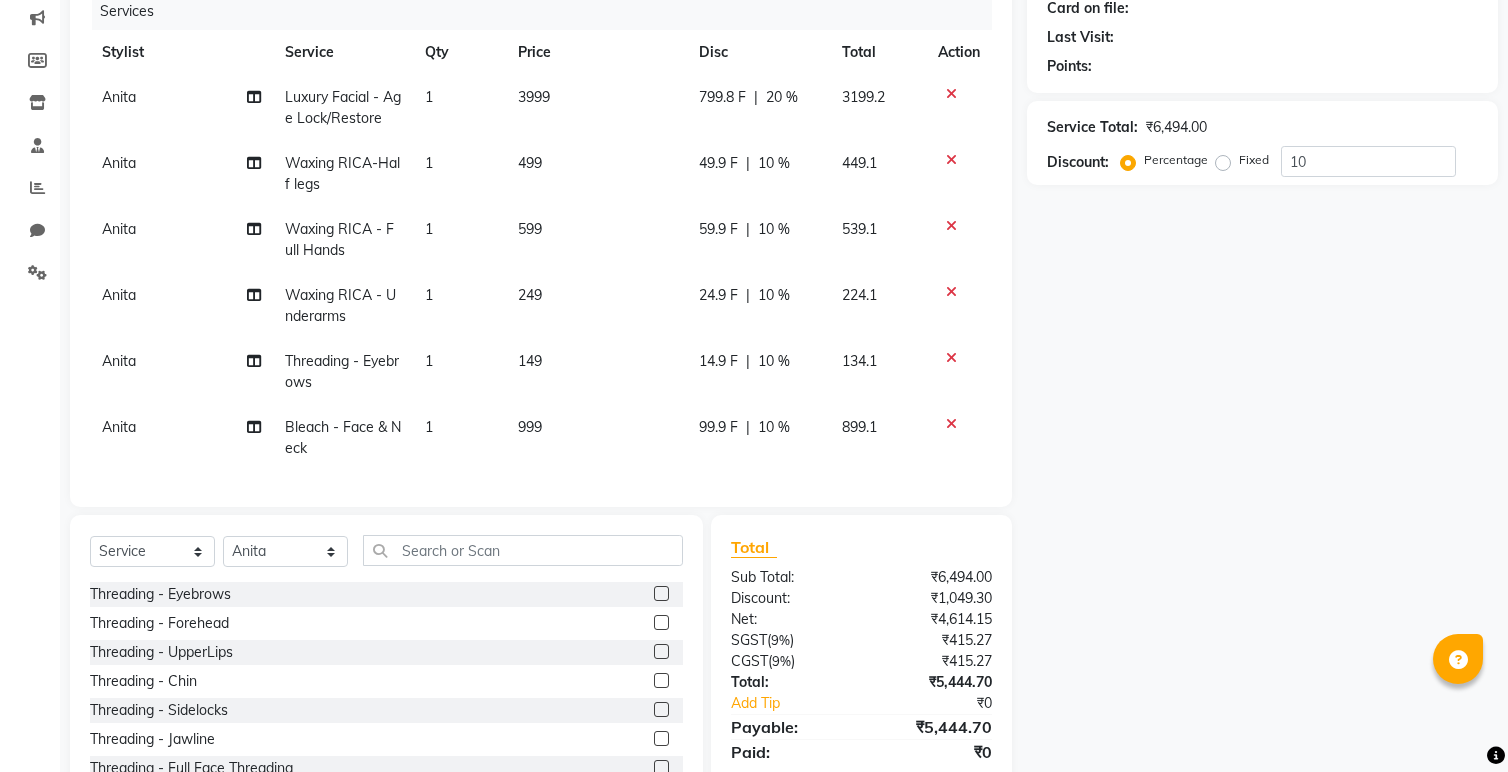 click on "20 %" 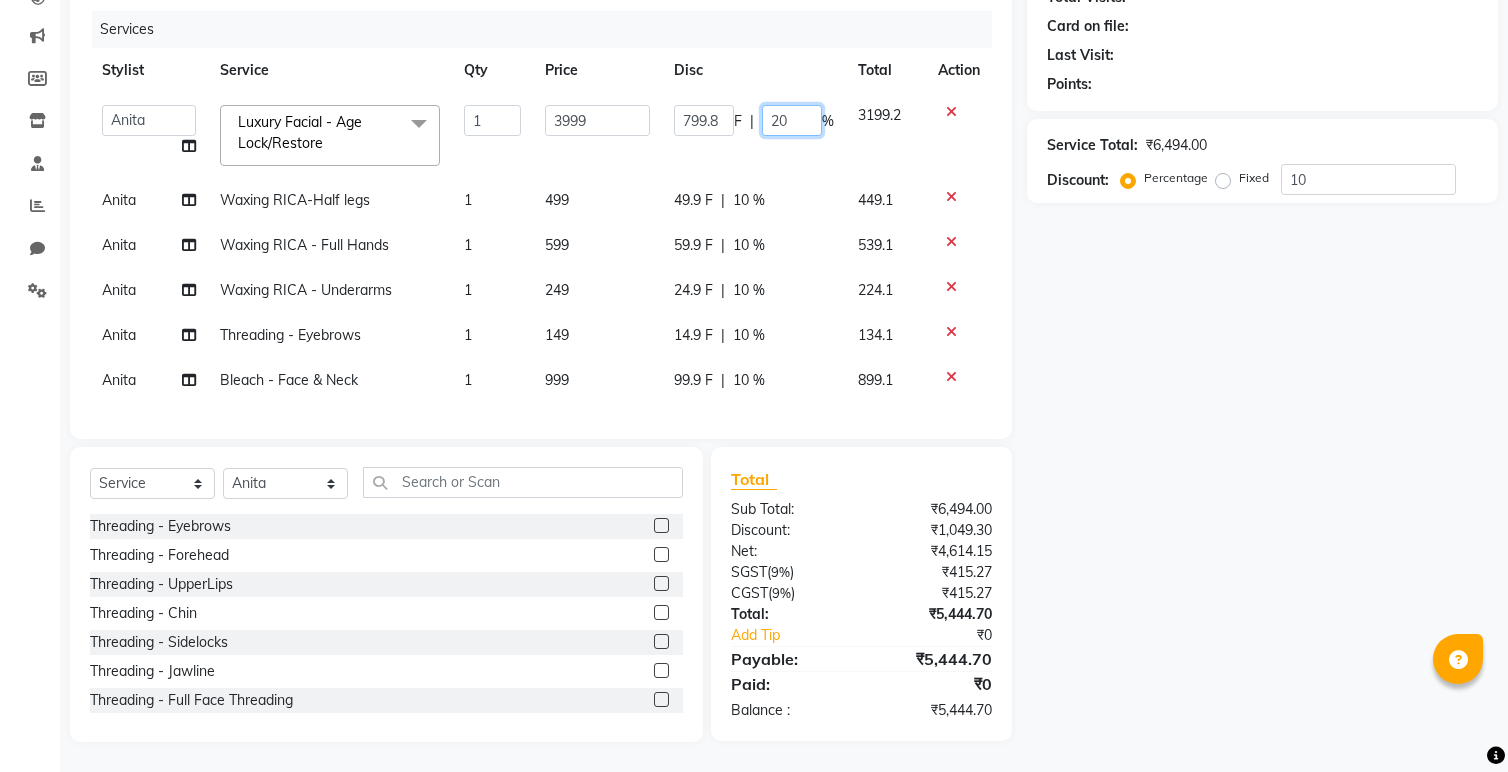 drag, startPoint x: 794, startPoint y: 119, endPoint x: 748, endPoint y: 120, distance: 46.010868 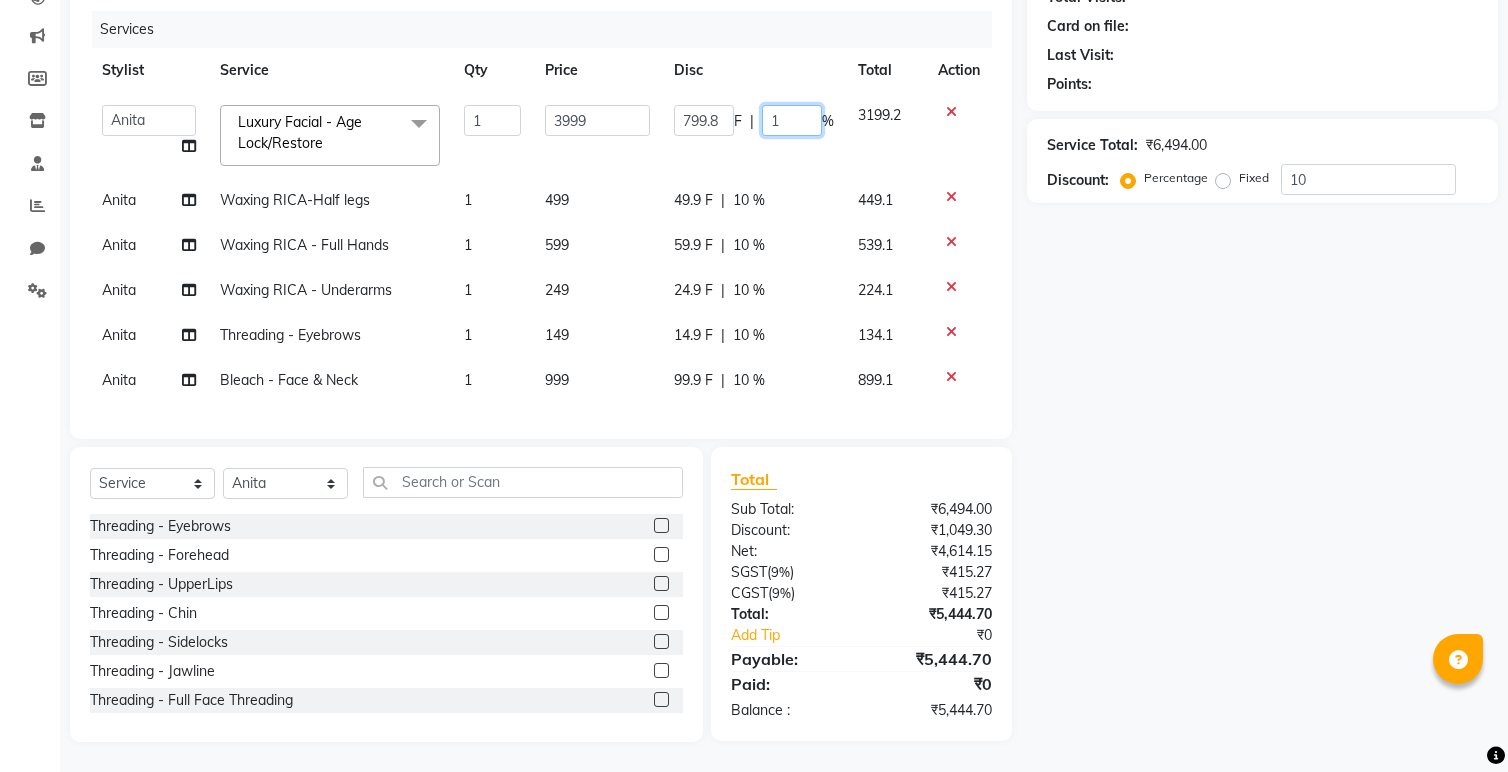 type on "10" 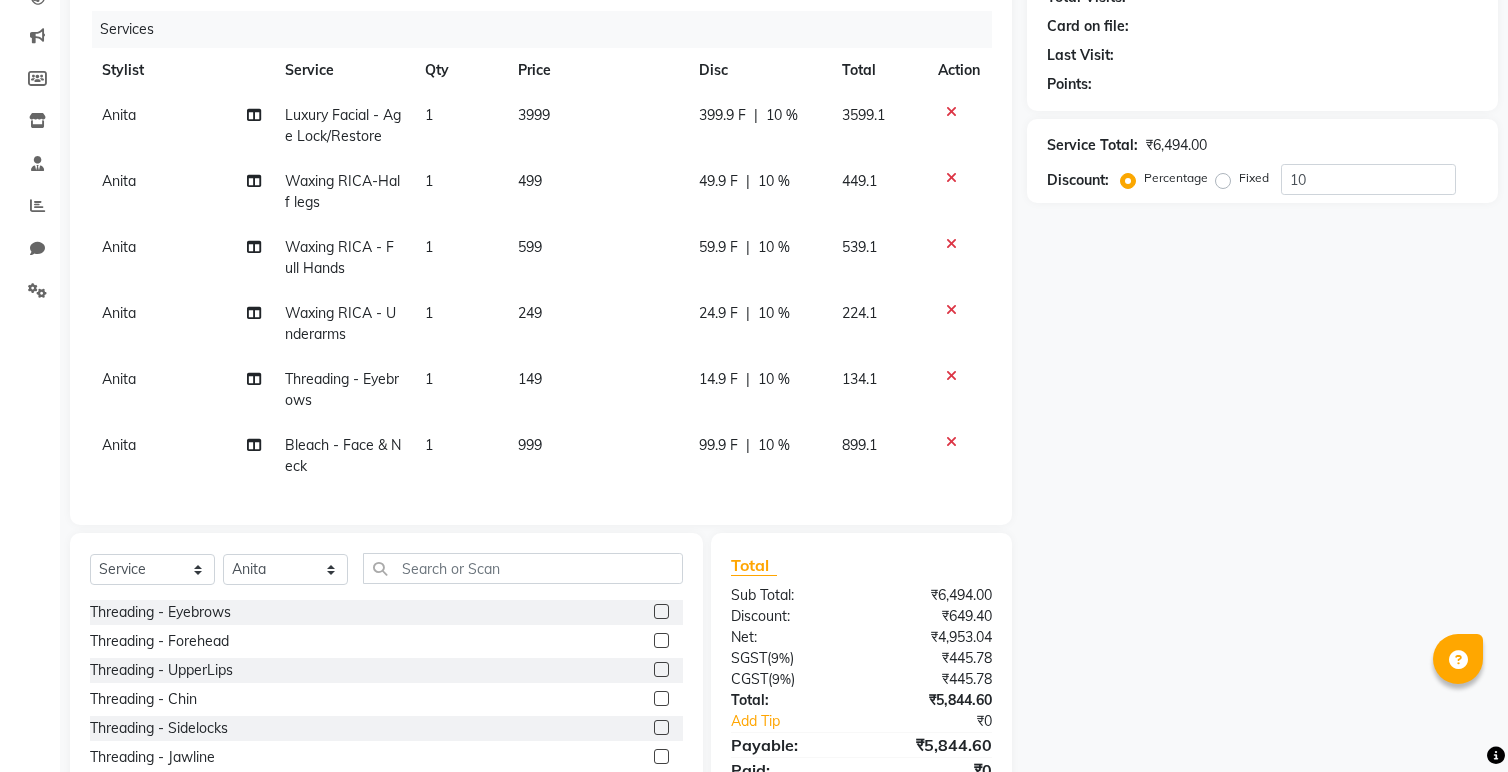 click on "[NAME] Luxury Facial - Age Lock/Restore 1 3999 399.9 F | 10 % 3599.1 [NAME] Waxing RICA-Half legs 1 499 49.9 F | 10 % 449.1 [NAME] Waxing  RICA - Full Hands 1 599 59.9 F | 10 % 539.1 [NAME] Waxing  RICA - Underarms 1 249 24.9 F | 10 % 224.1 [NAME] Threading - Eyebrows 1 149 14.9 F | 10 % 134.1 [NAME] Bleach - Face & Neck 1 999 99.9 F | 10 % 899.1" 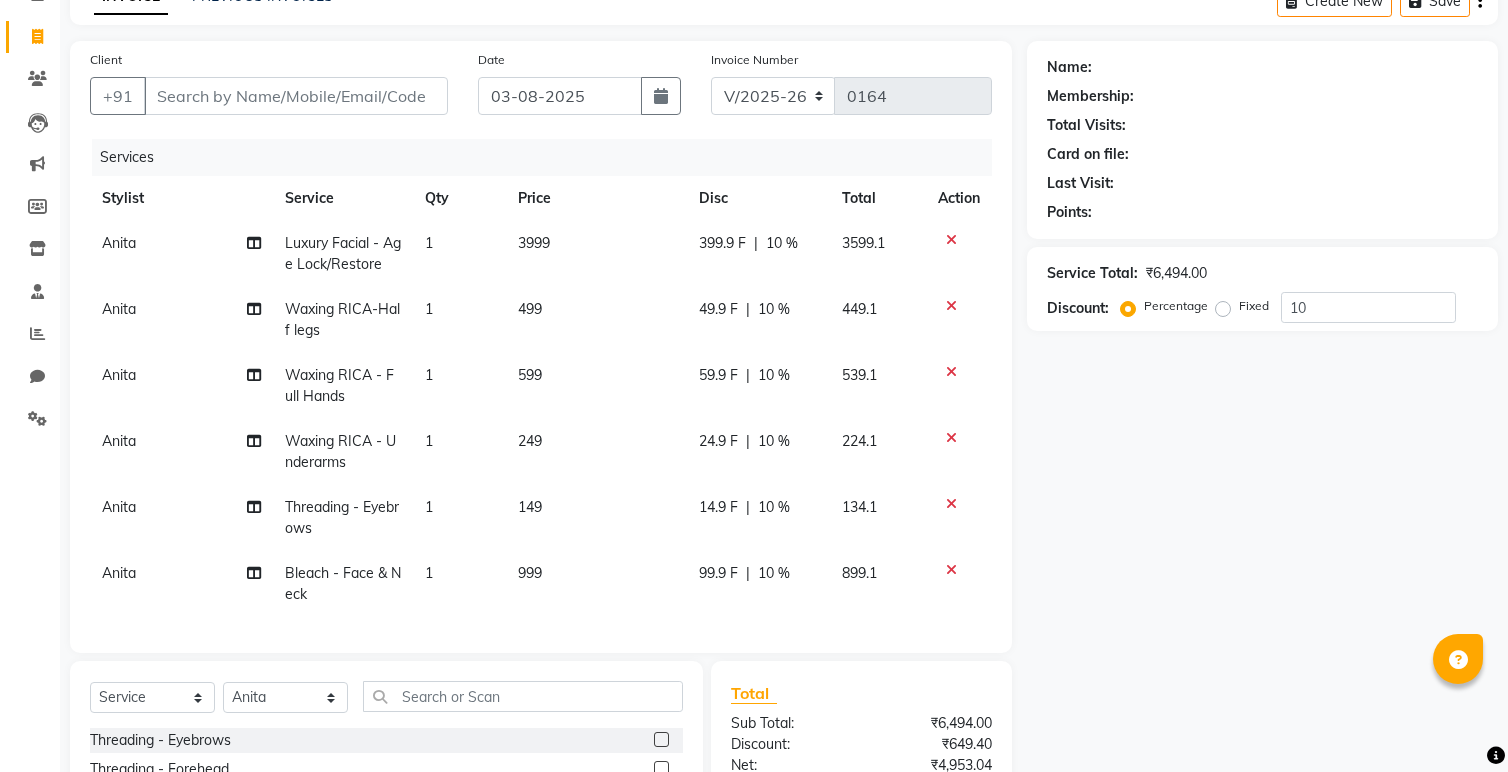 scroll, scrollTop: 107, scrollLeft: 0, axis: vertical 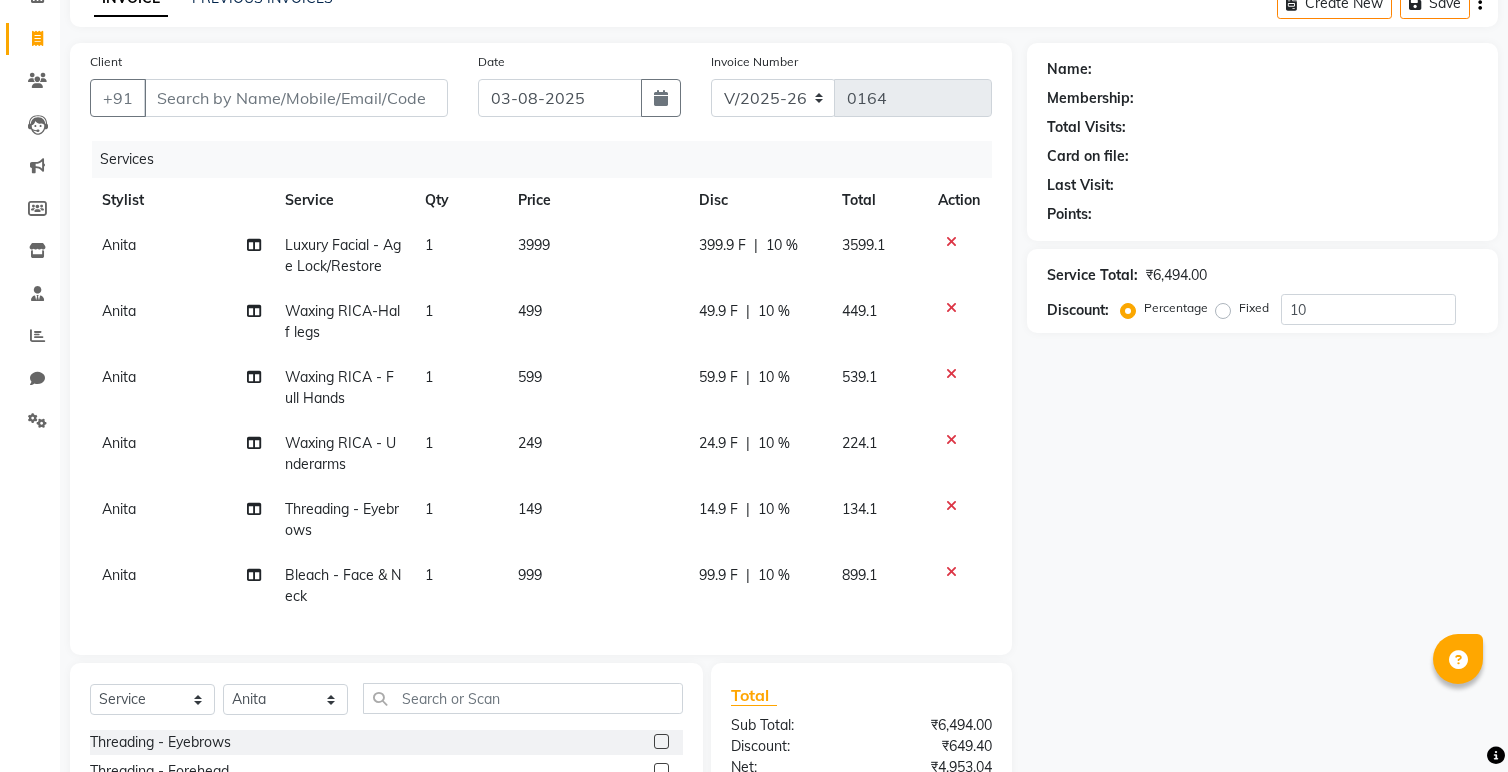 click on "10 %" 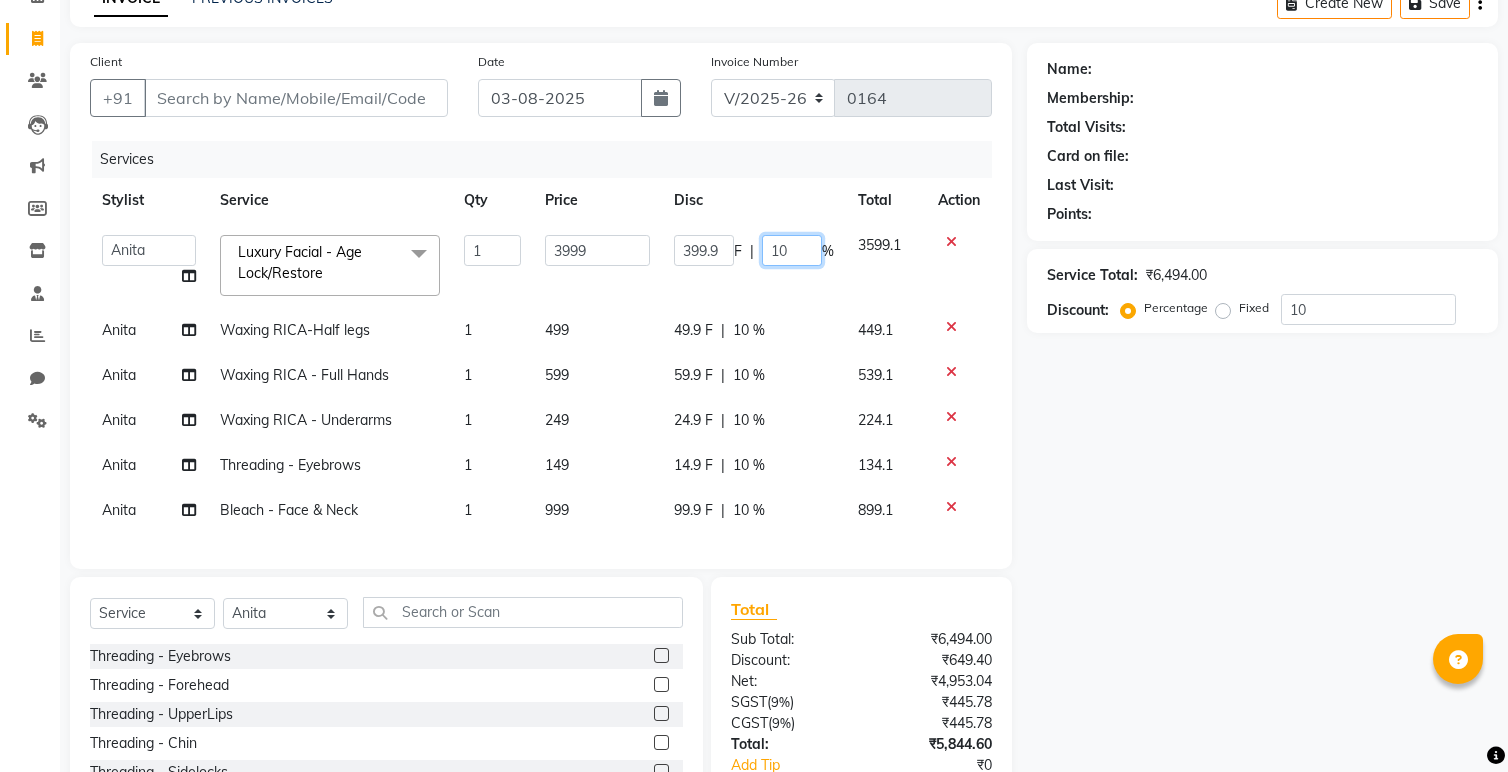 drag, startPoint x: 791, startPoint y: 254, endPoint x: 777, endPoint y: 253, distance: 14.035668 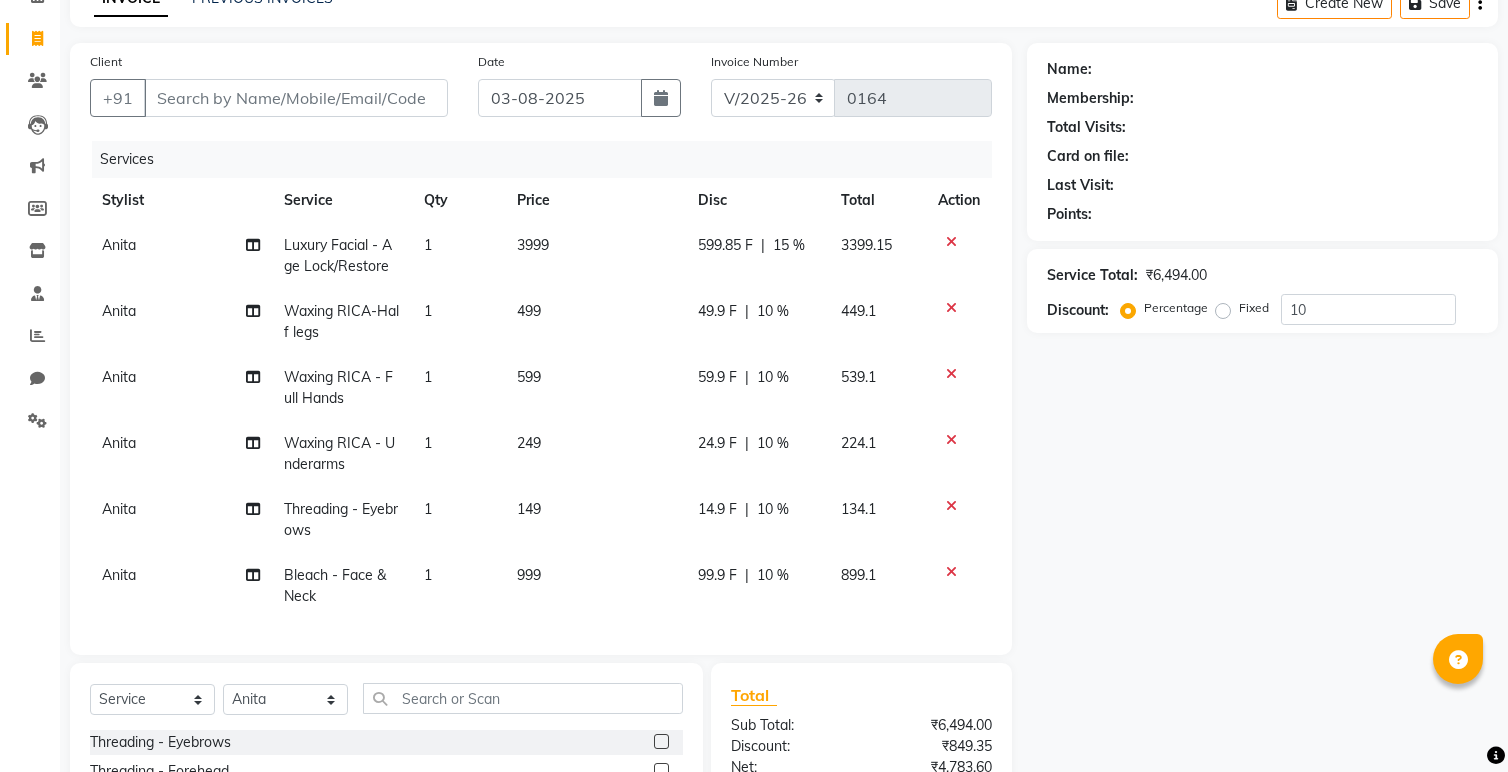 click on "[NAME] Luxury Facial - Age Lock/Restore 1 3999 599.85 F | 15 % 3399.15 [NAME] Waxing RICA-Half legs 1 499 49.9 F | 10 % 449.1 [NAME] Waxing  RICA - Full Hands 1 599 59.9 F | 10 % 539.1 [NAME] Waxing  RICA - Underarms 1 249 24.9 F | 10 % 224.1 [NAME] Threading - Eyebrows 1 149 14.9 F | 10 % 134.1 [NAME] Bleach - Face & Neck 1 999 99.9 F | 10 % 899.1" 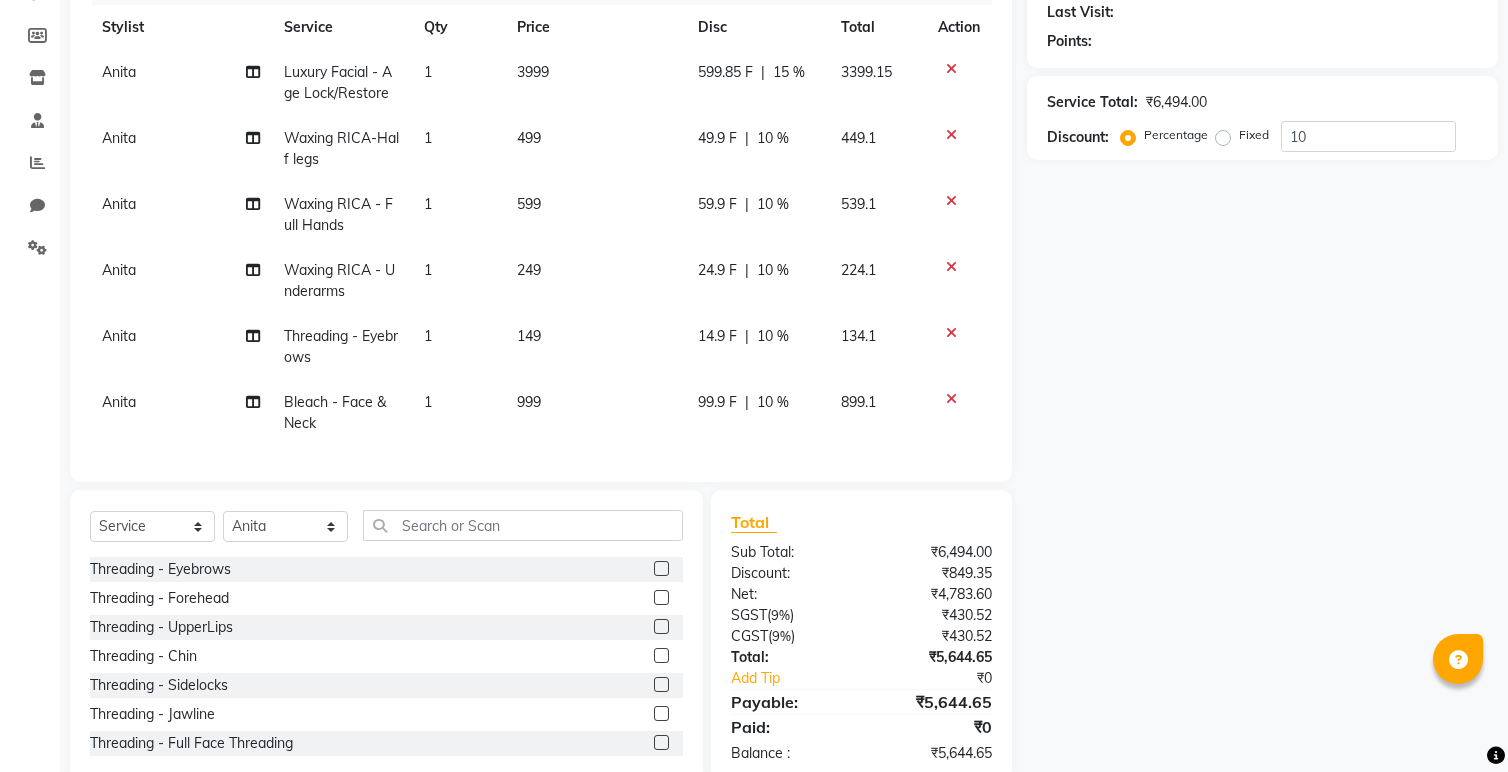 scroll, scrollTop: 0, scrollLeft: 0, axis: both 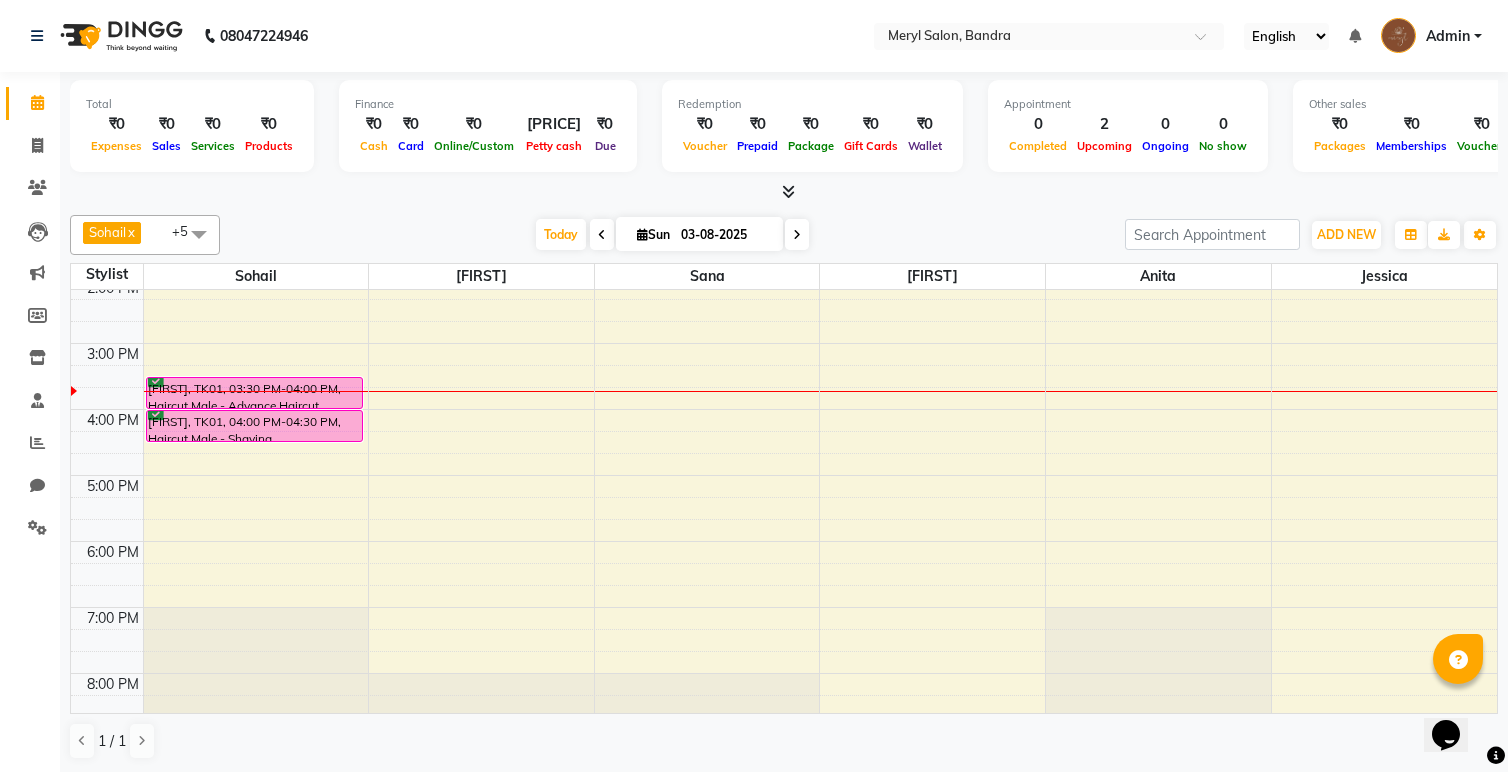 click on "9:00 AM 10:00 AM 11:00 AM 12:00 PM 1:00 PM 2:00 PM 3:00 PM 4:00 PM 5:00 PM 6:00 PM 7:00 PM 8:00 PM 9:00 PM 10:00 PM     [FIRST], TK01, 03:30 PM-04:00 PM, Haircut Male - Advance Haircut     [FIRST], TK01, 04:00 PM-04:30 PM, Haircut Male - Shaving" at bounding box center (784, 409) 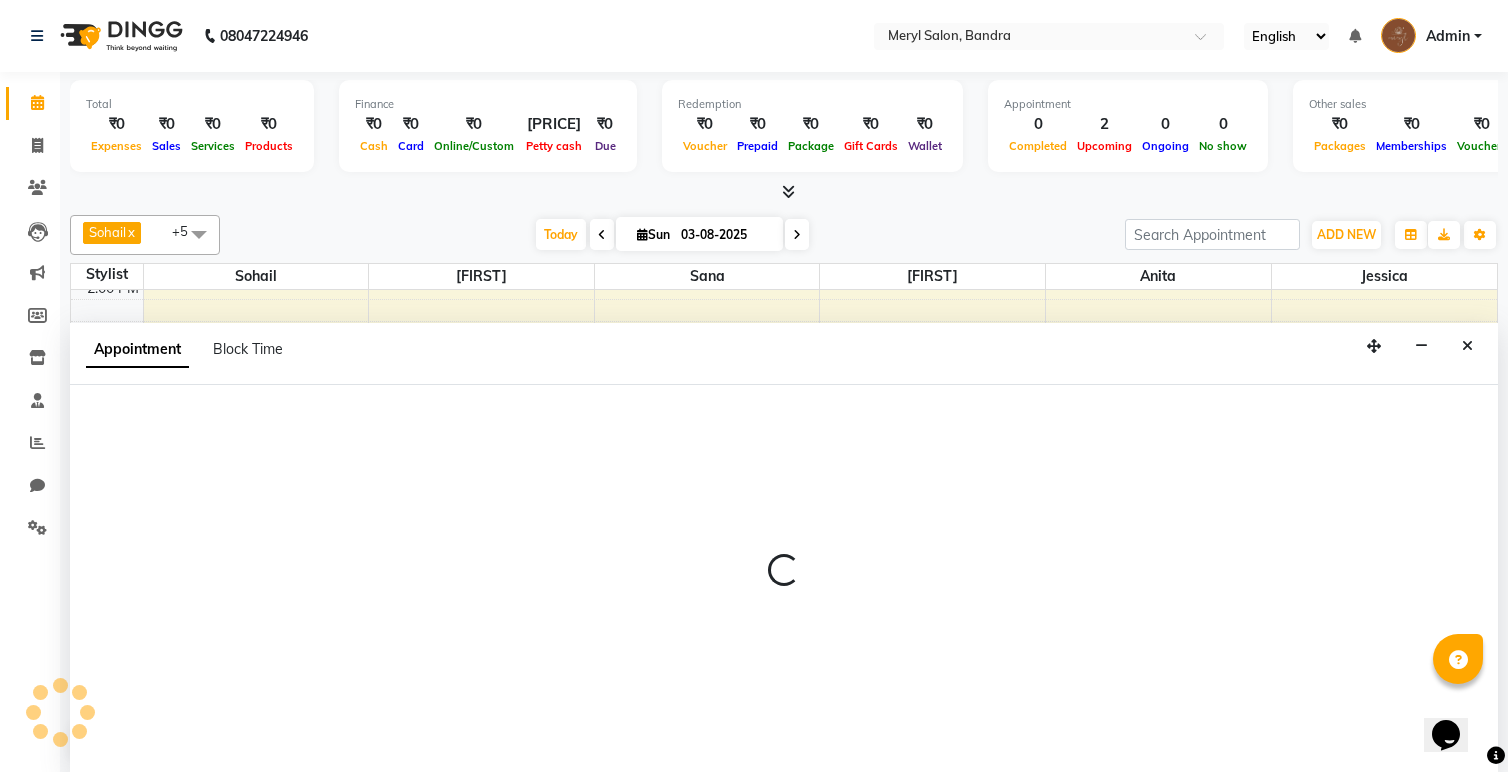 scroll, scrollTop: 1, scrollLeft: 0, axis: vertical 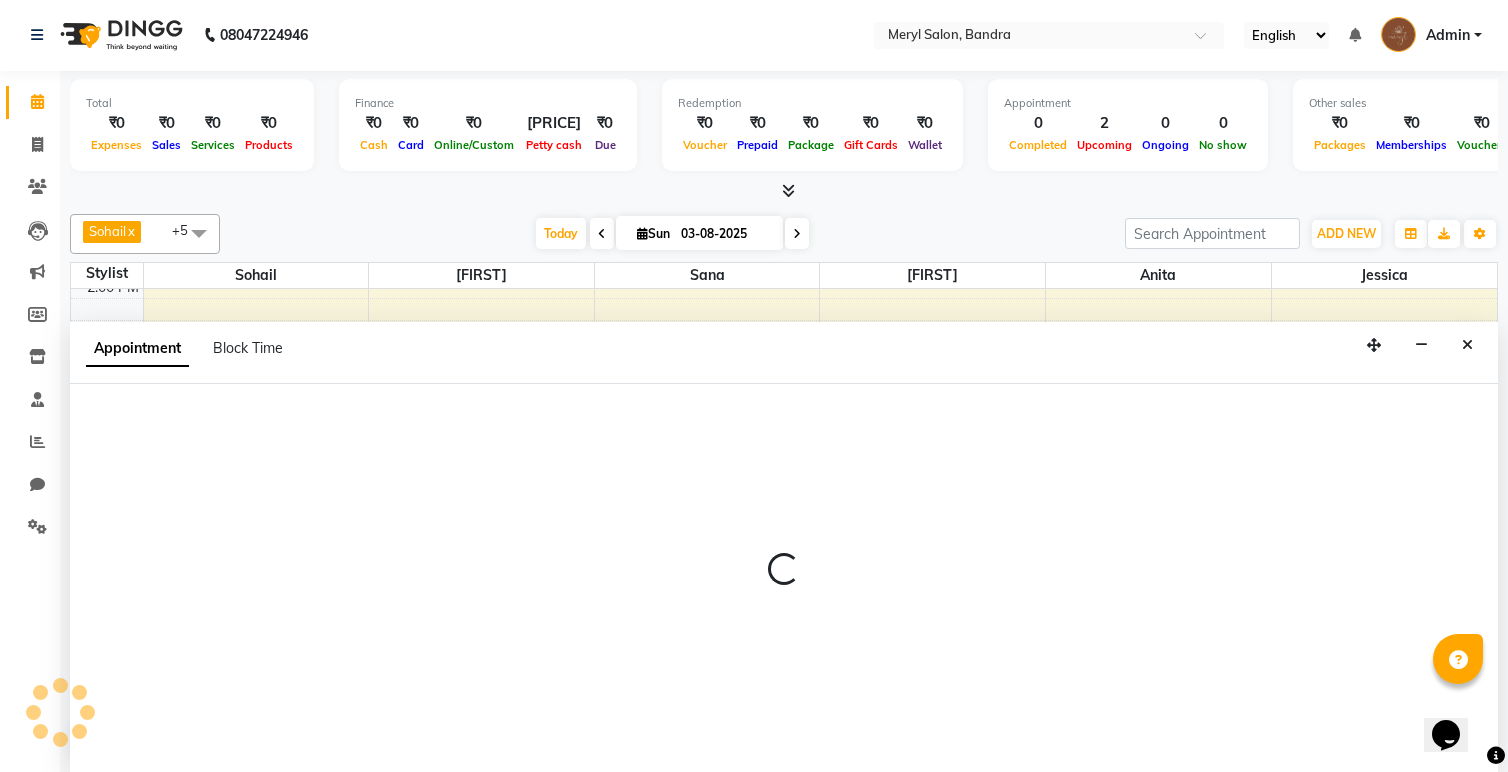 select on "70712" 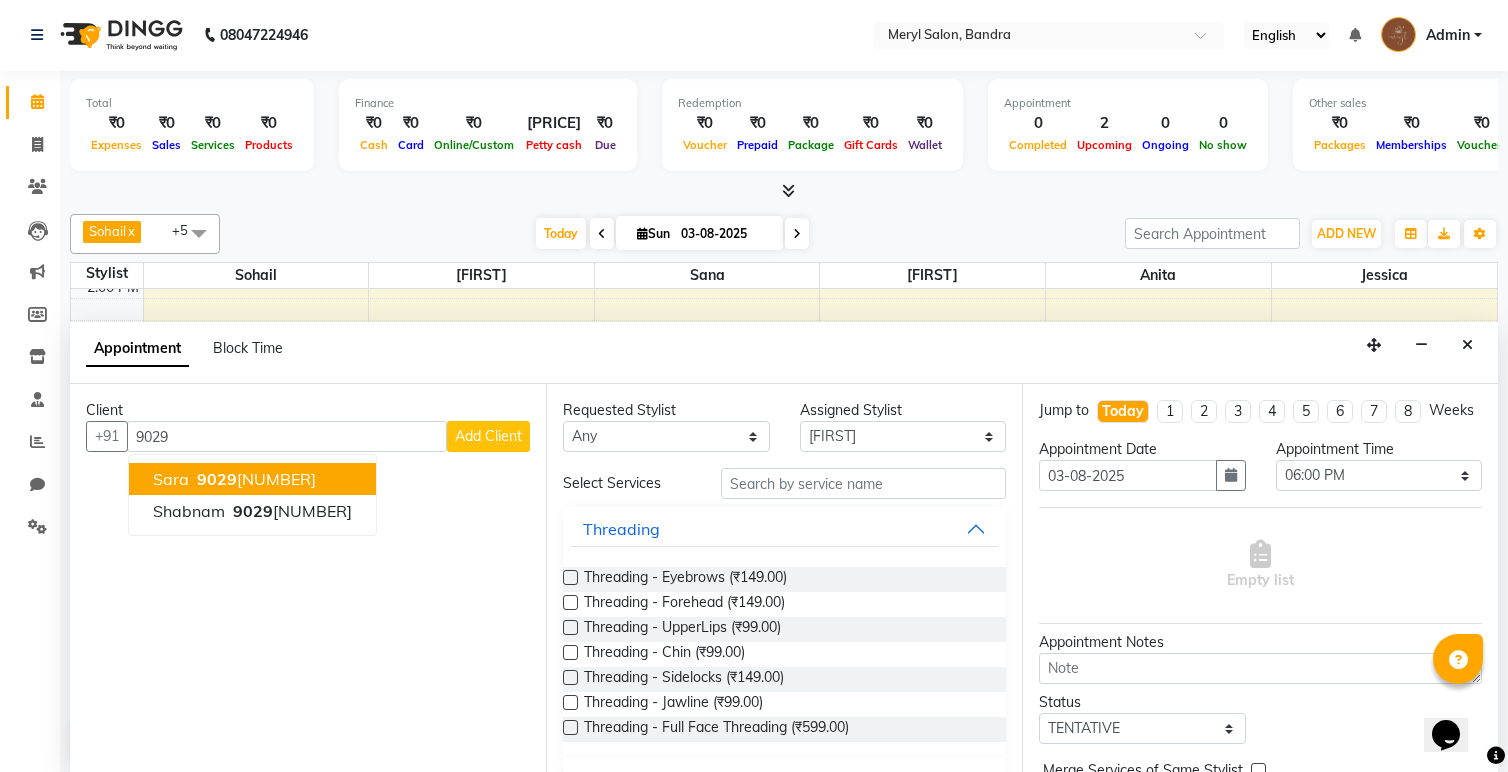 click on "Sara   9029 368954" at bounding box center (252, 479) 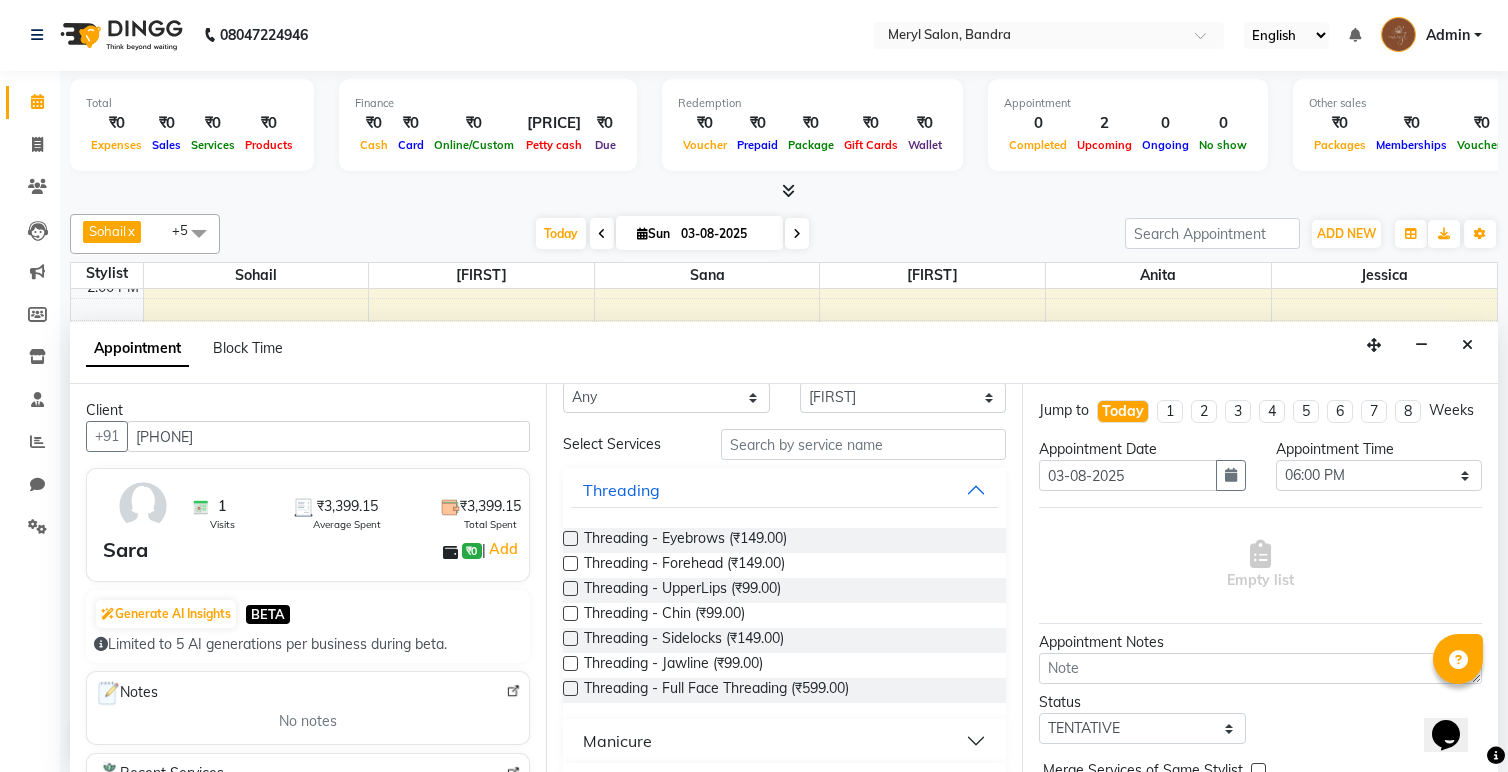 scroll, scrollTop: 42, scrollLeft: 0, axis: vertical 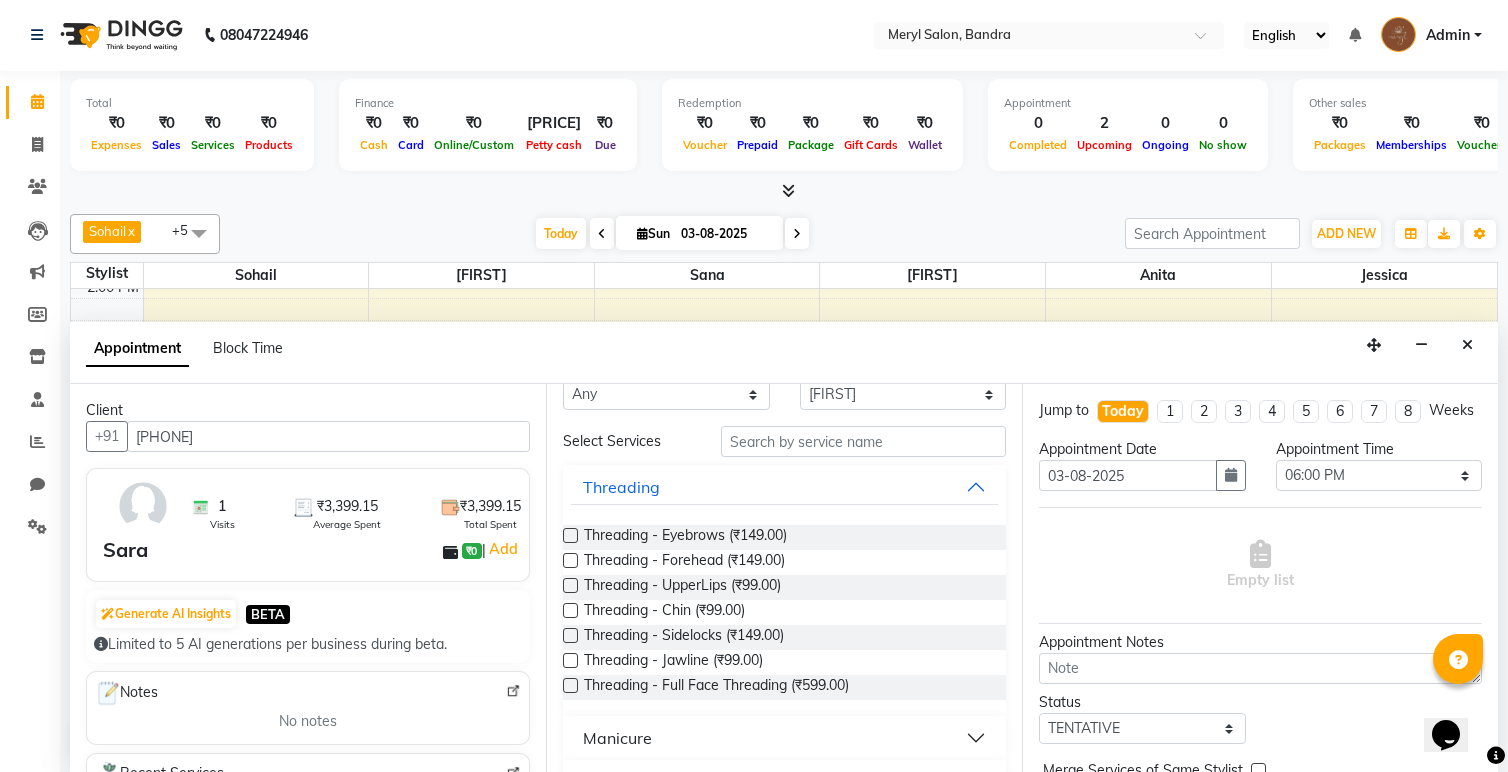 type on "9029368954" 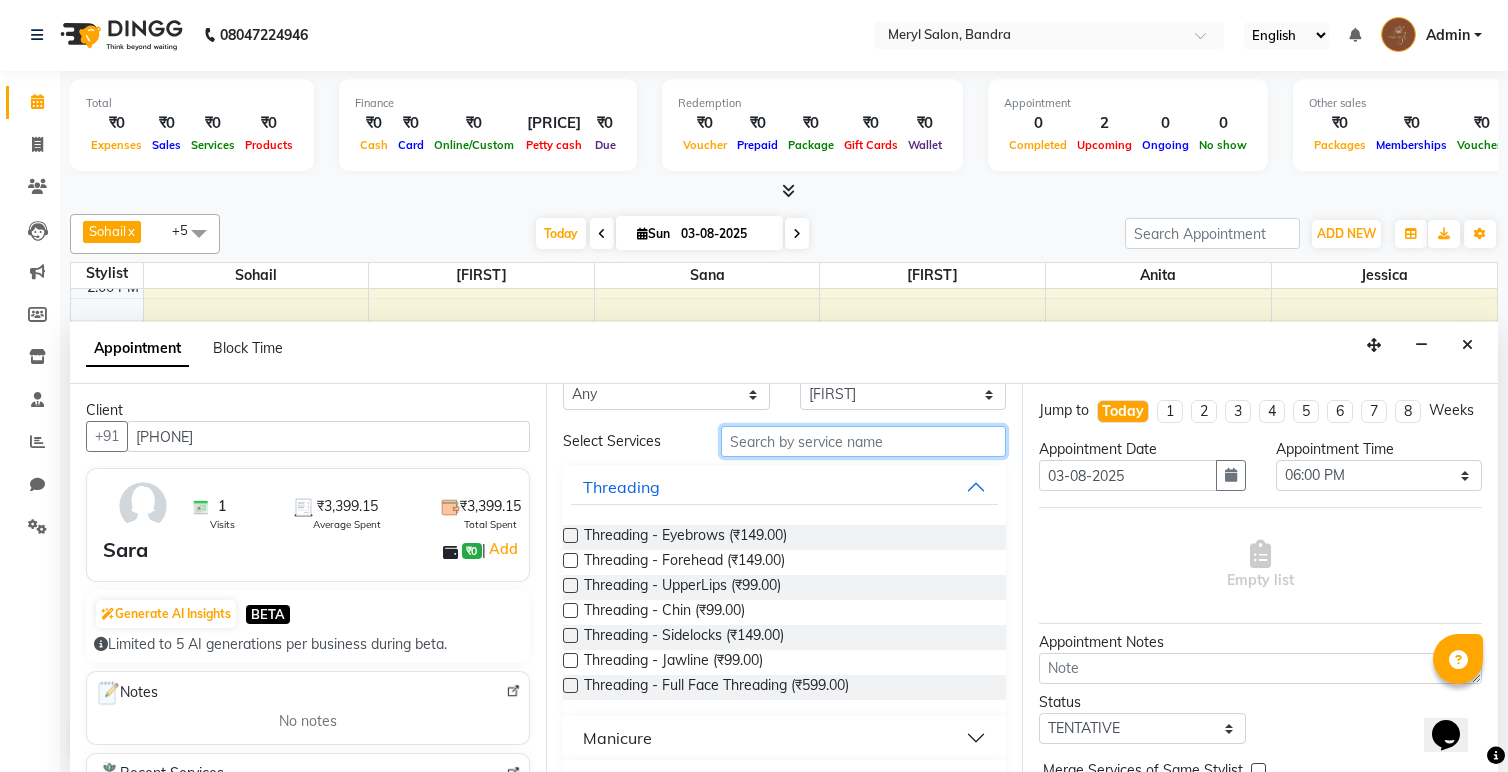 click at bounding box center [863, 441] 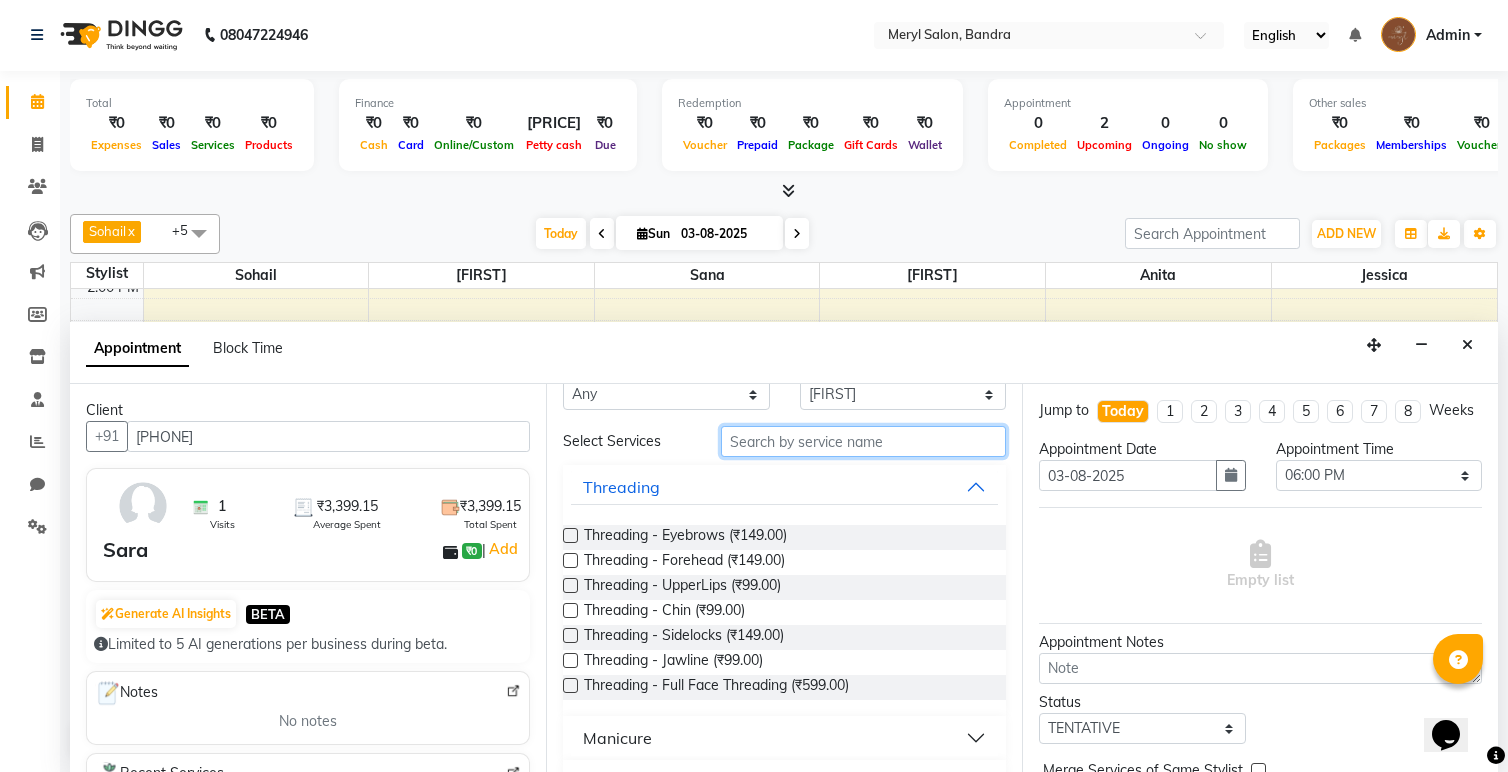 type on "f" 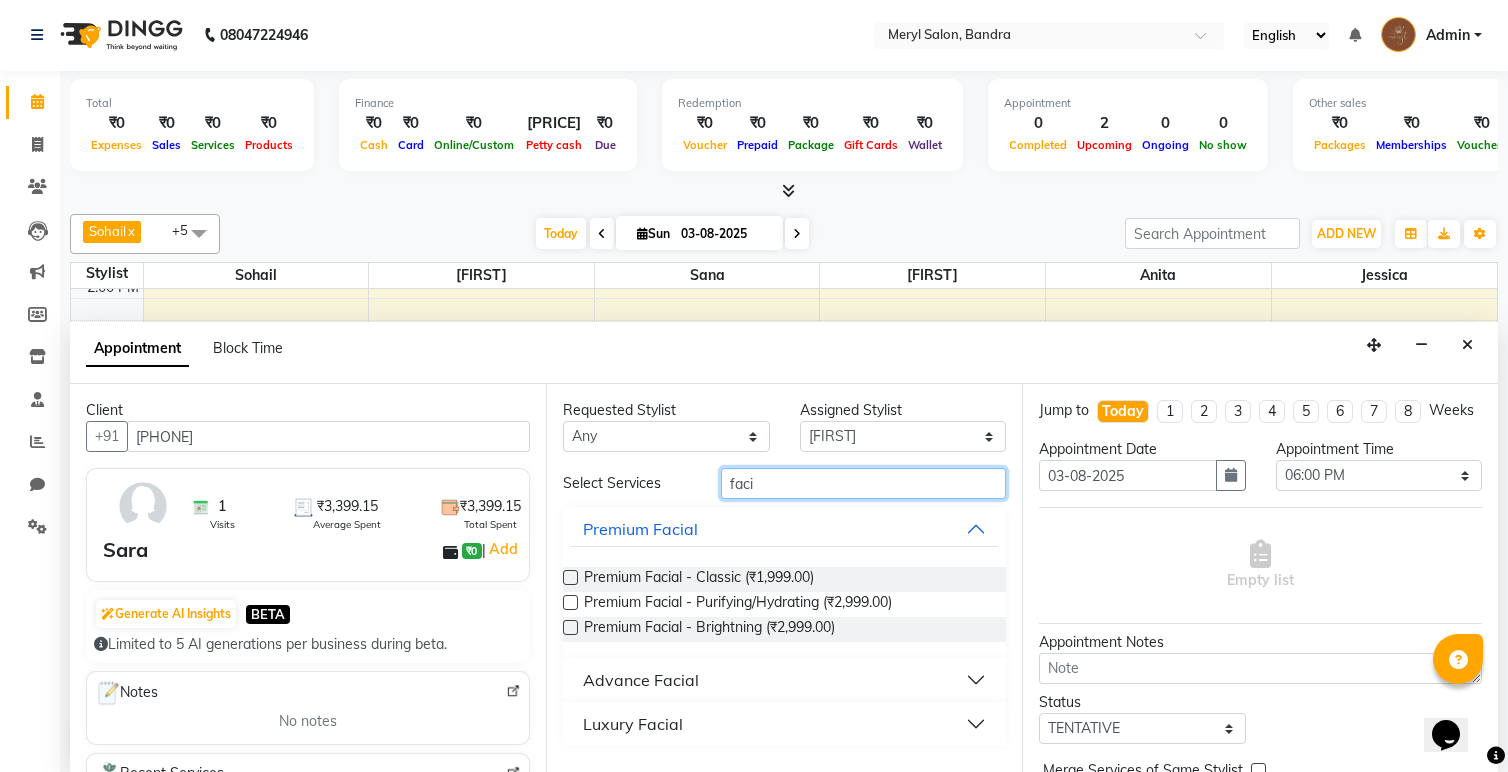 scroll, scrollTop: 0, scrollLeft: 0, axis: both 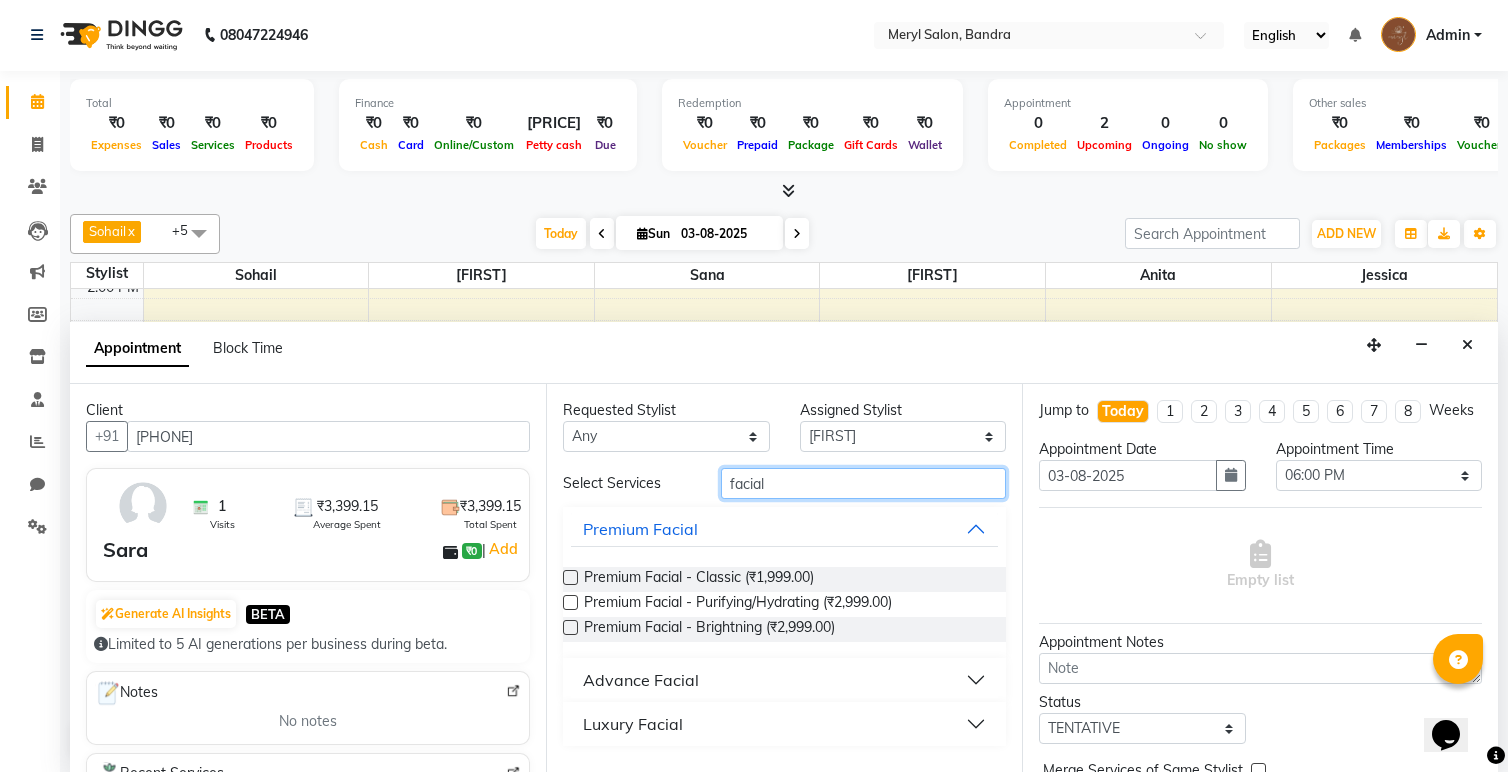 type on "facial" 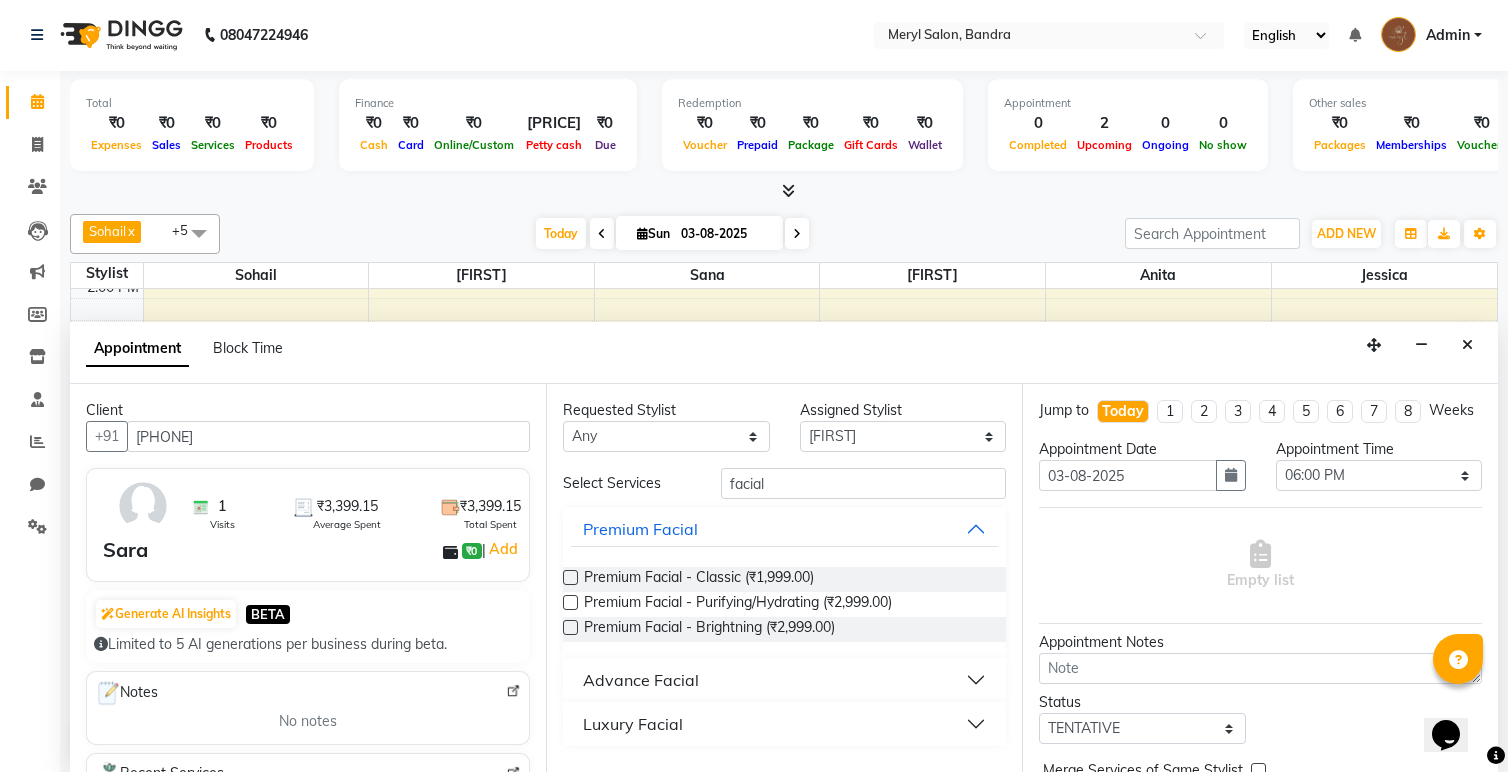 click on "Advance Facial" at bounding box center [641, 680] 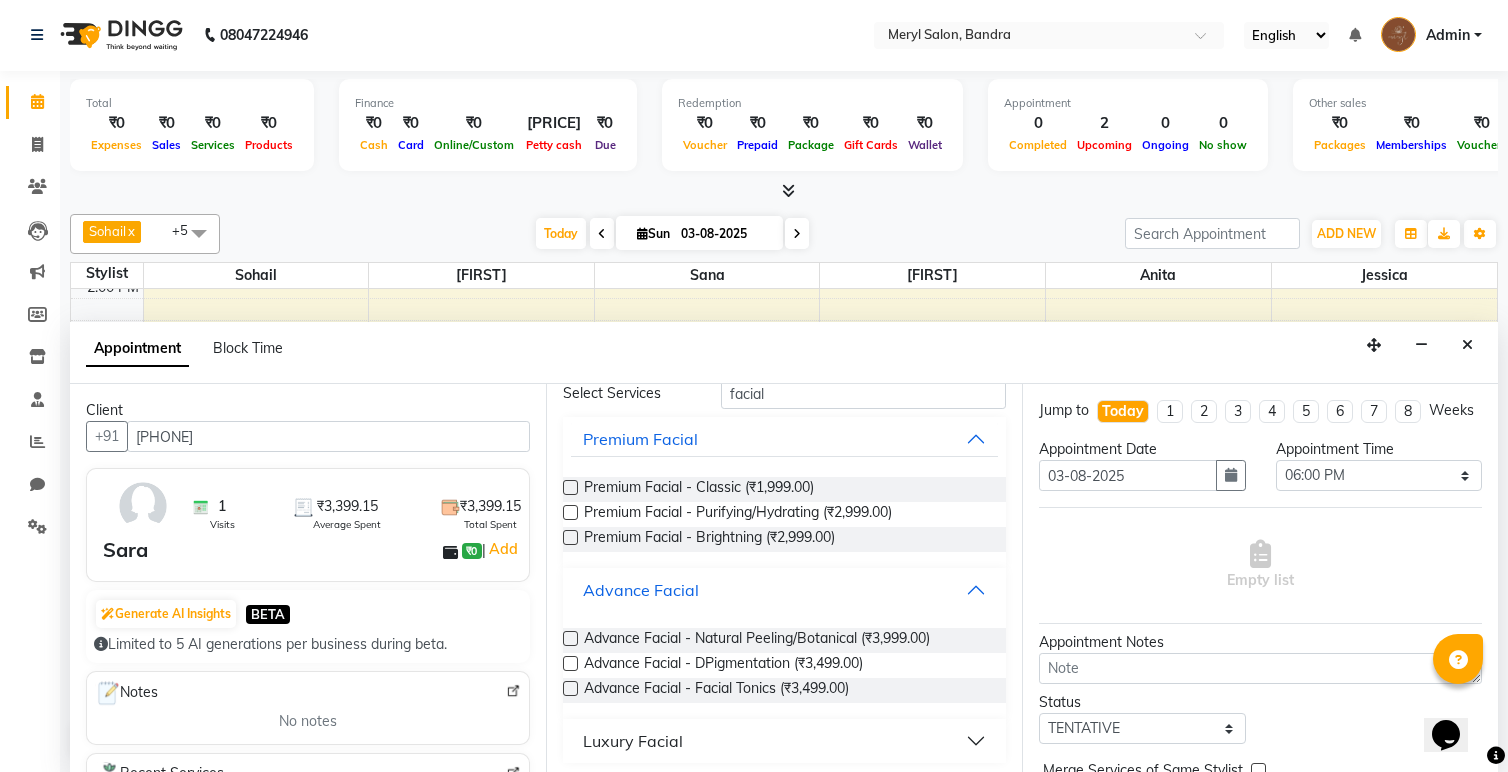 scroll, scrollTop: 97, scrollLeft: 0, axis: vertical 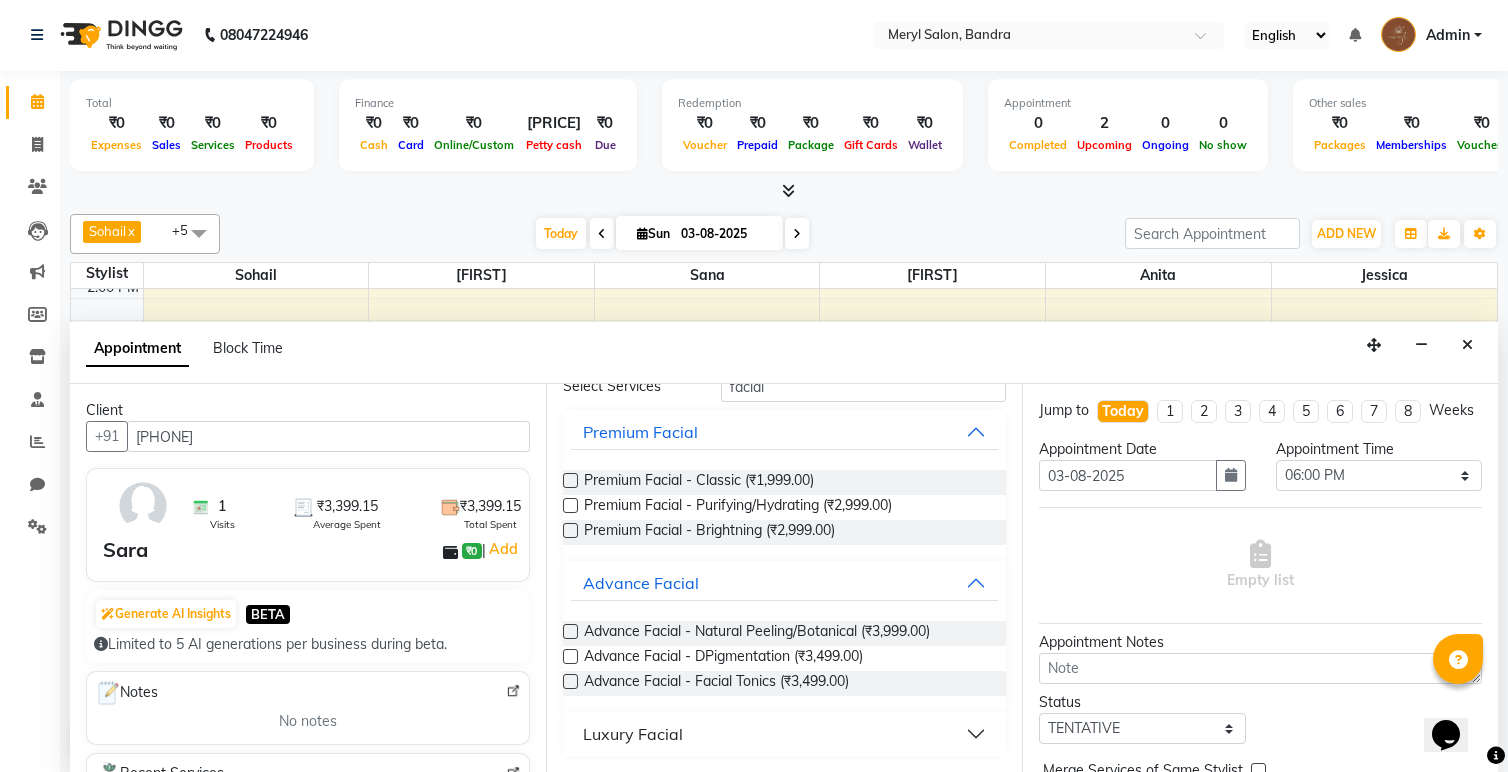 click at bounding box center (570, 631) 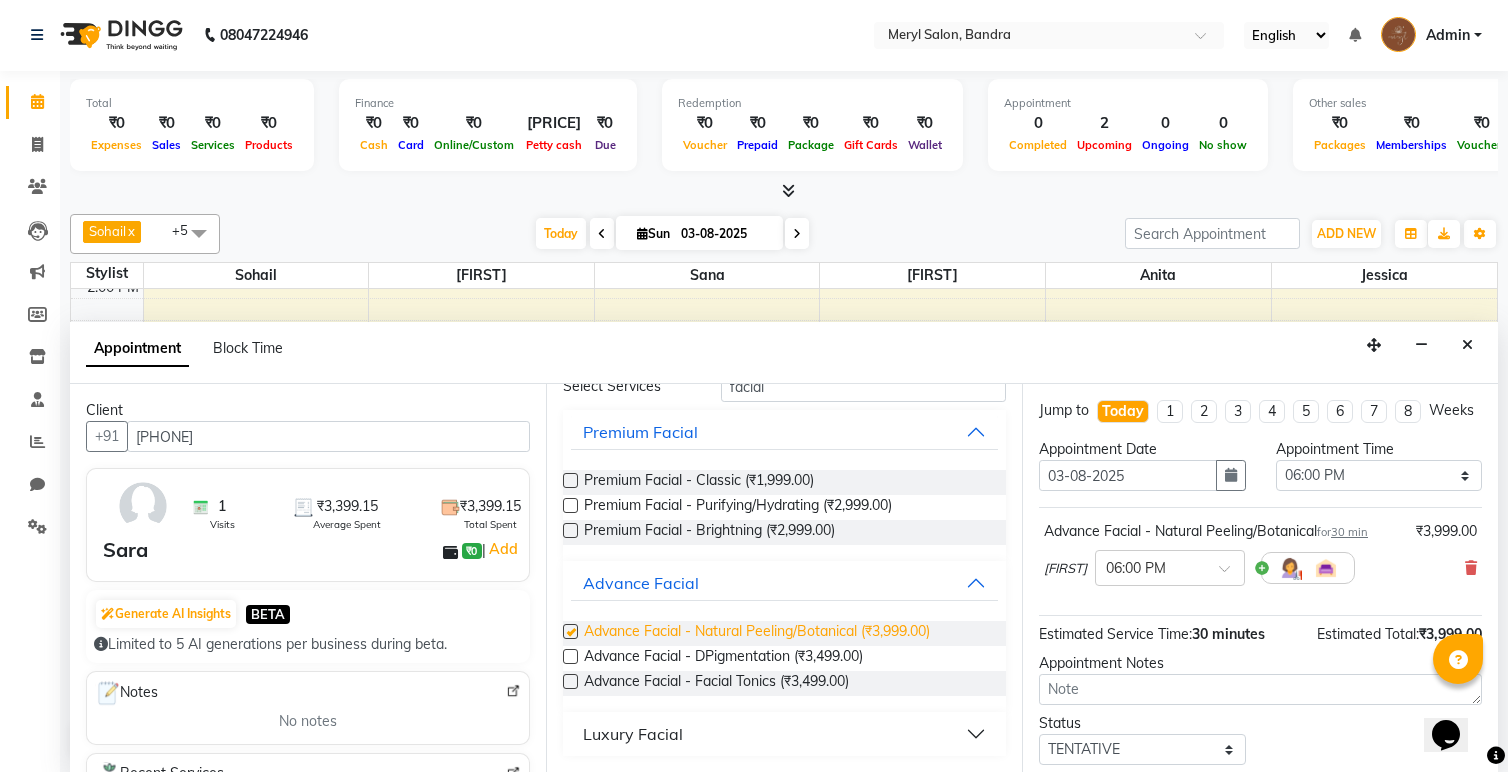 checkbox on "false" 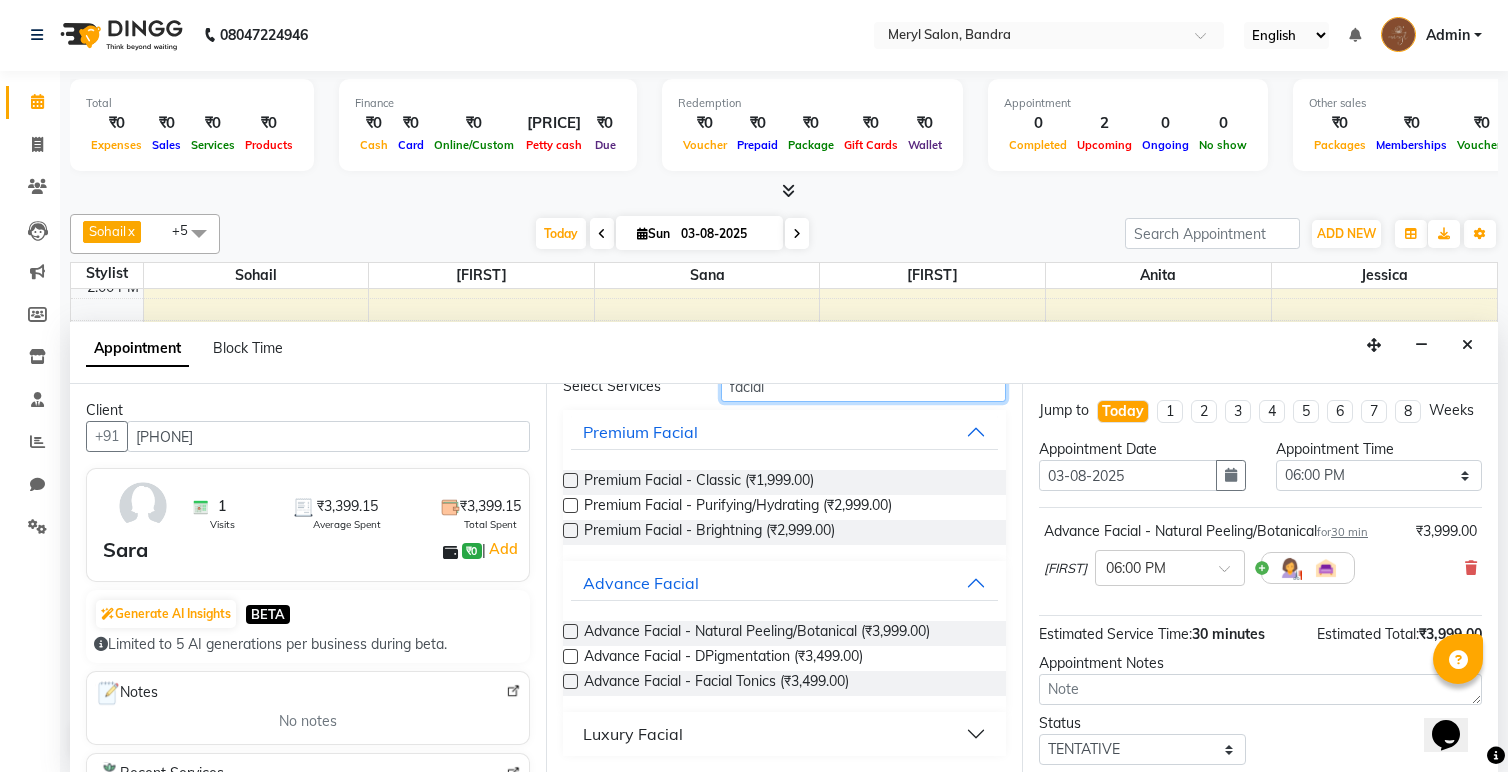 click on "facial" at bounding box center [863, 386] 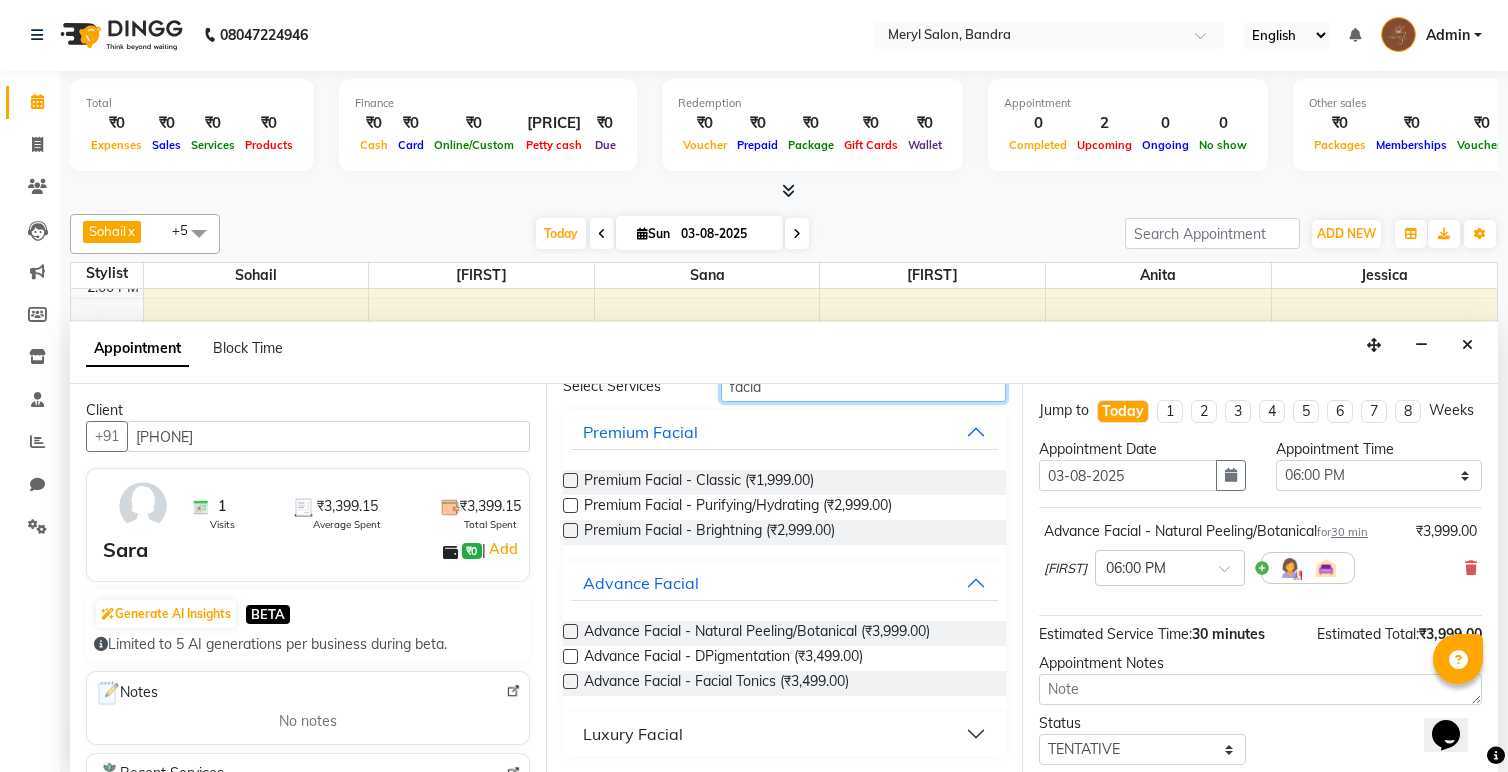 scroll, scrollTop: 91, scrollLeft: 0, axis: vertical 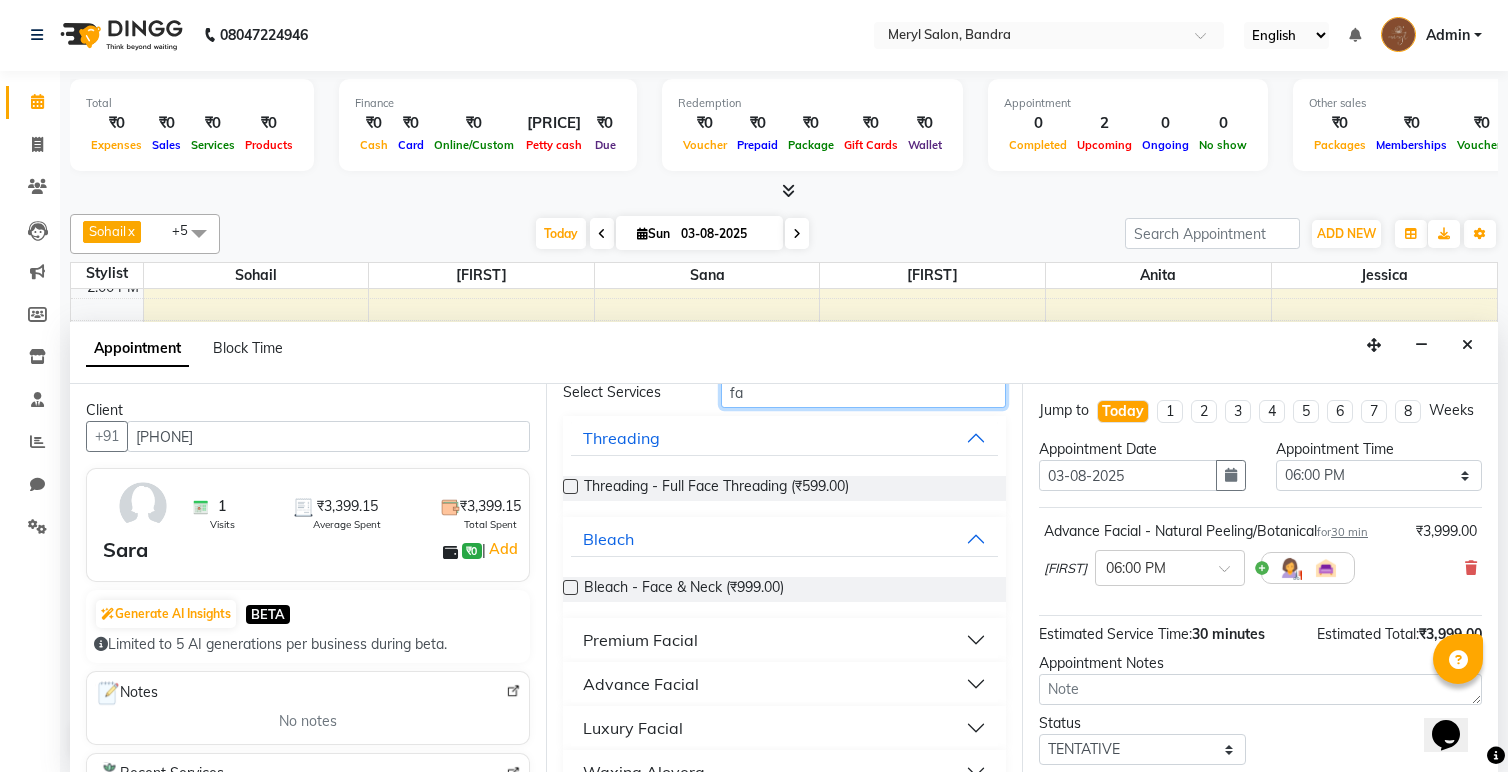 type on "f" 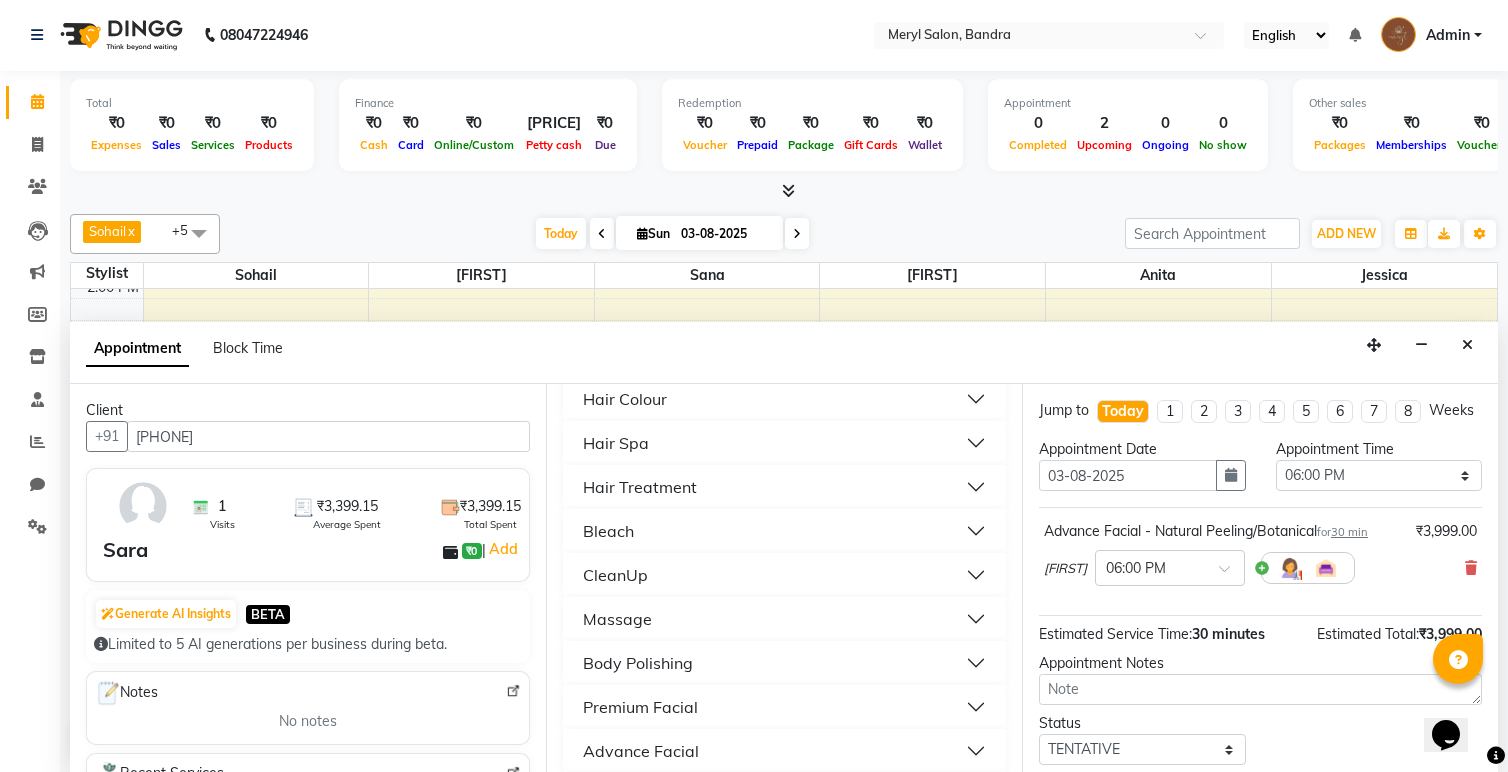 scroll, scrollTop: 781, scrollLeft: 0, axis: vertical 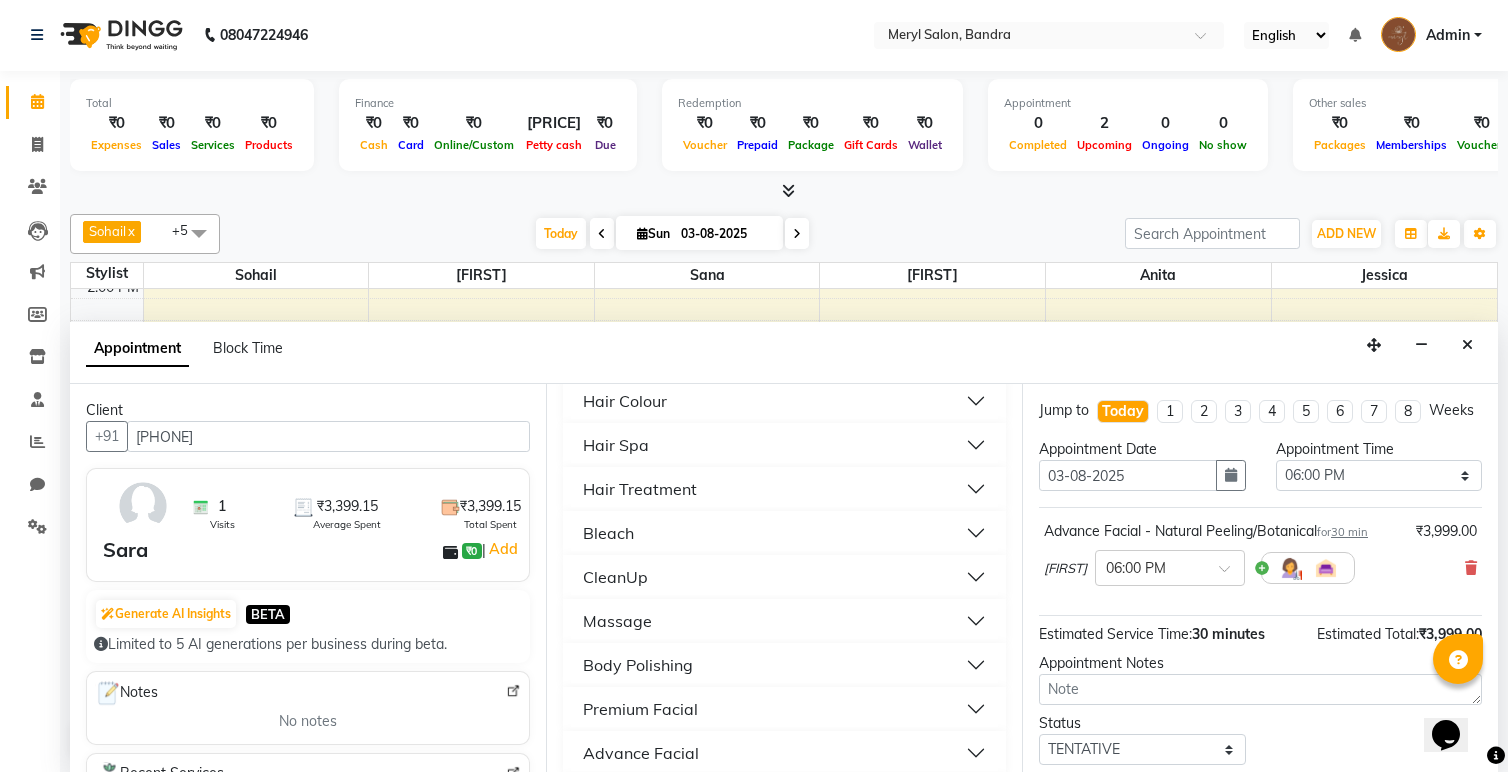 type 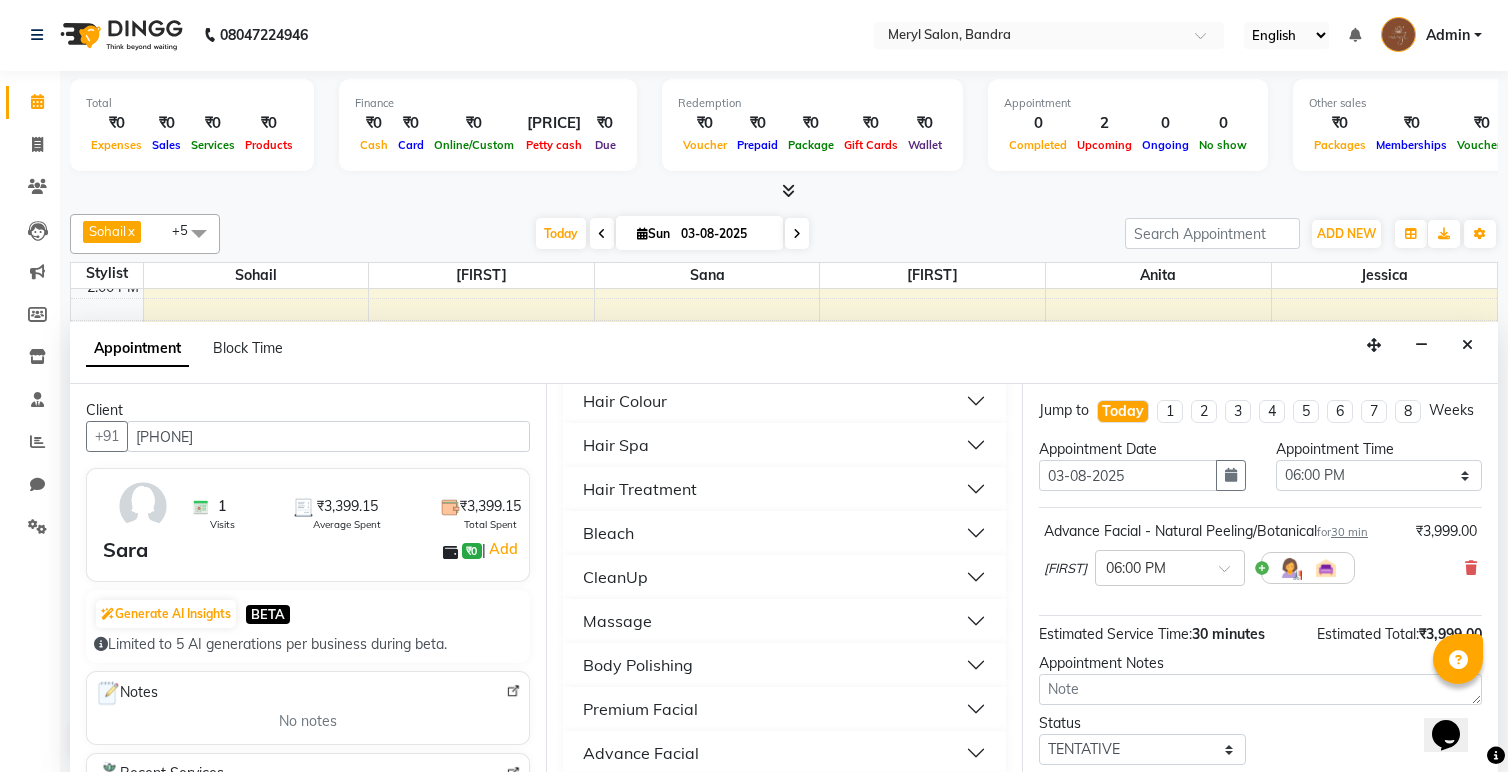 click on "Bleach" at bounding box center [784, 533] 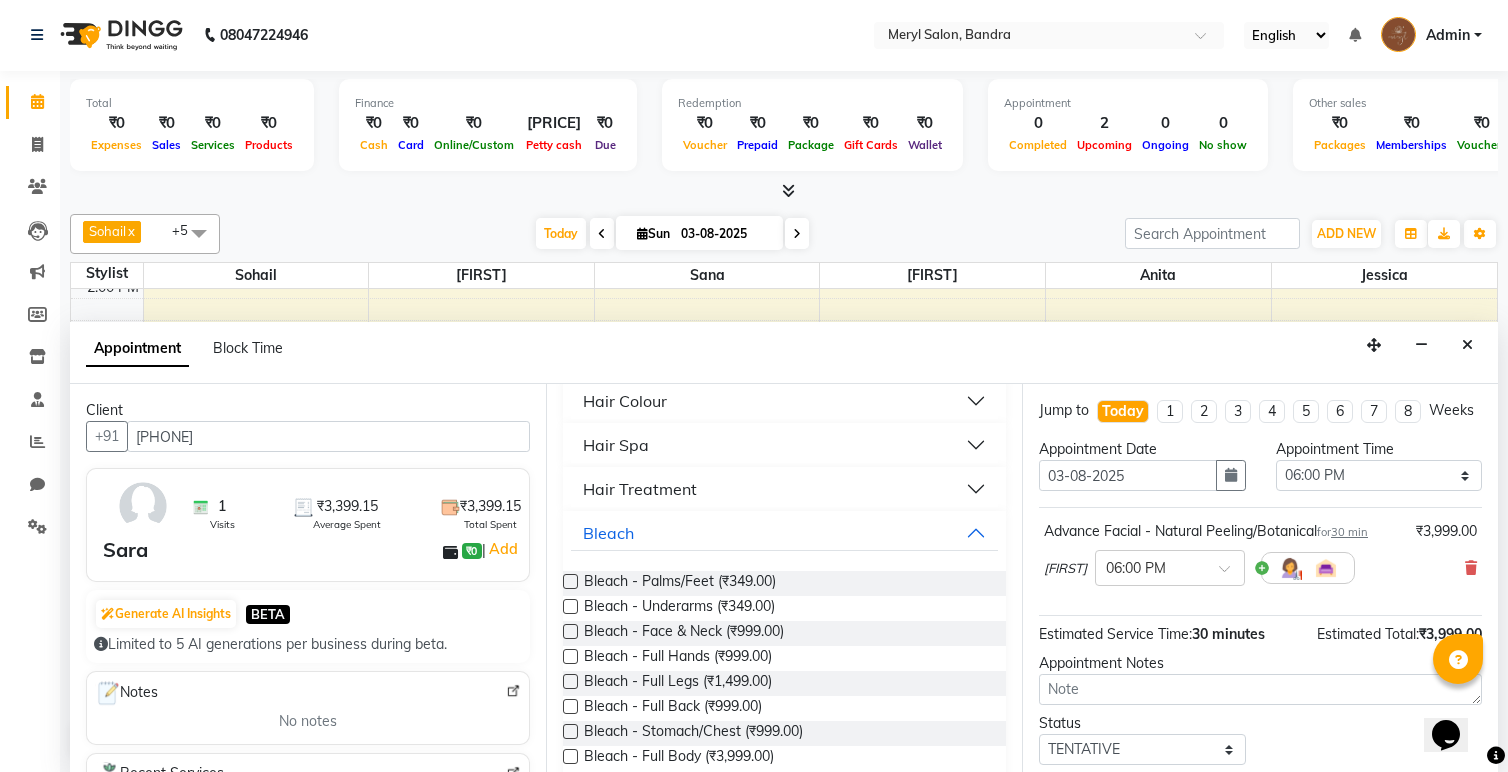 click at bounding box center [570, 631] 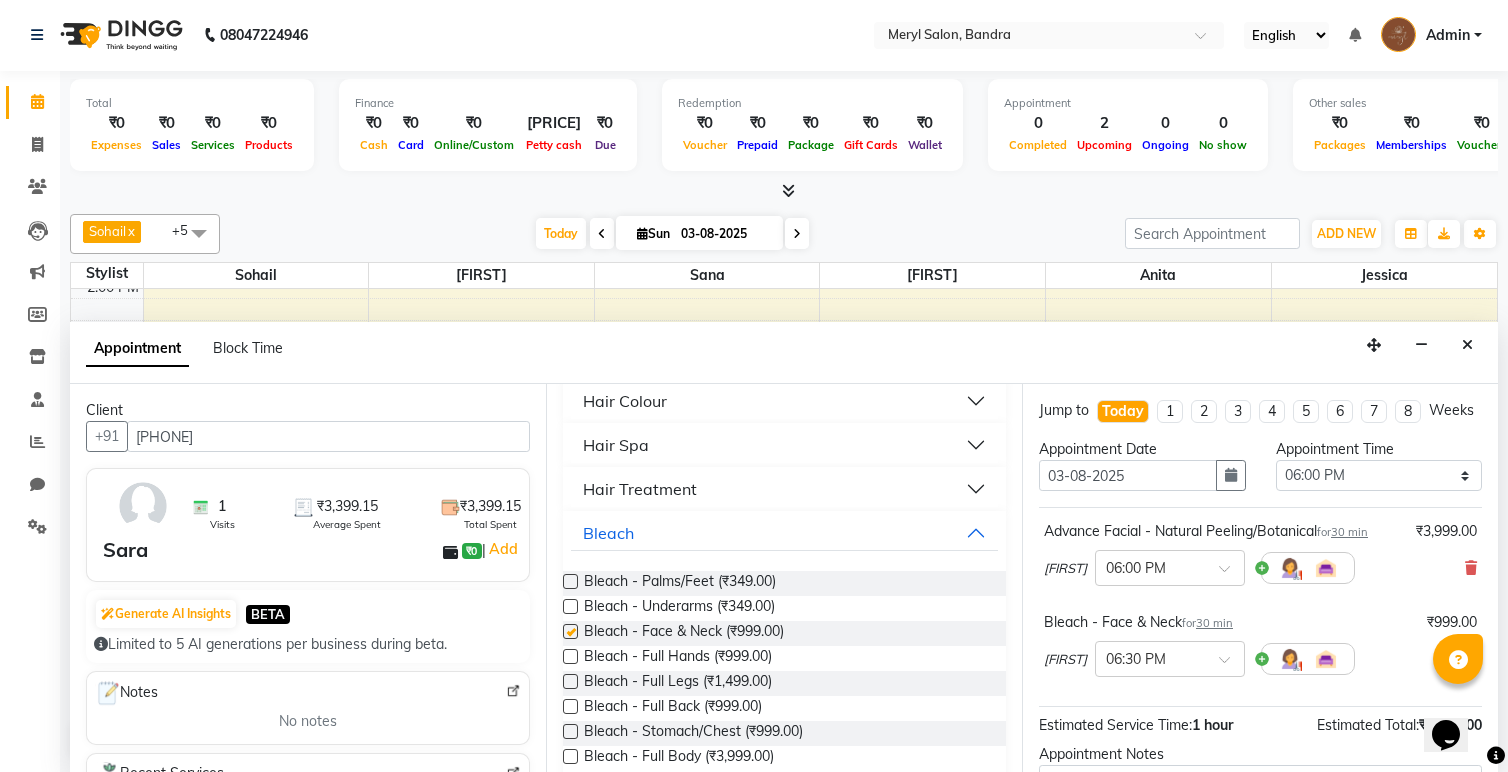 checkbox on "false" 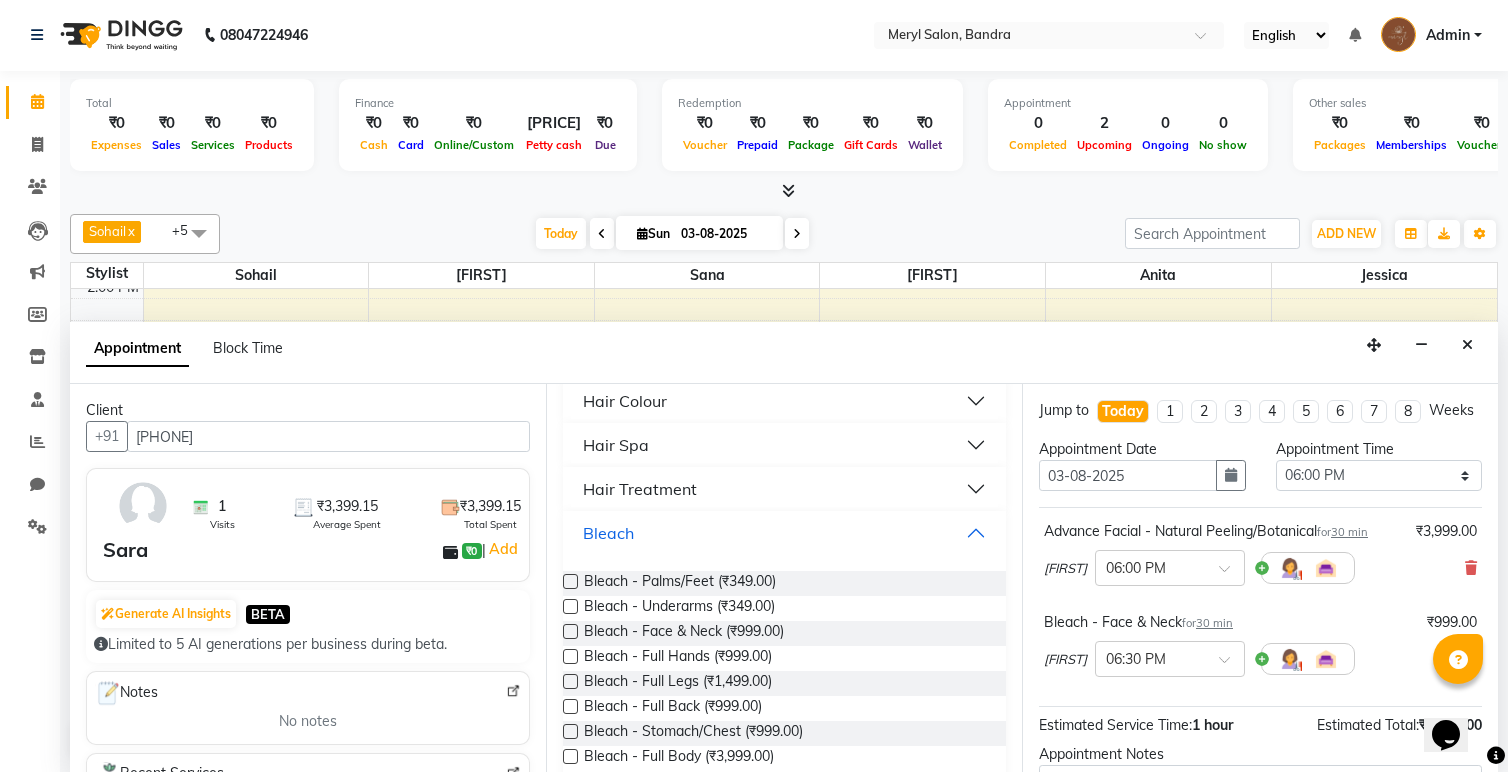 click on "Bleach" at bounding box center (784, 533) 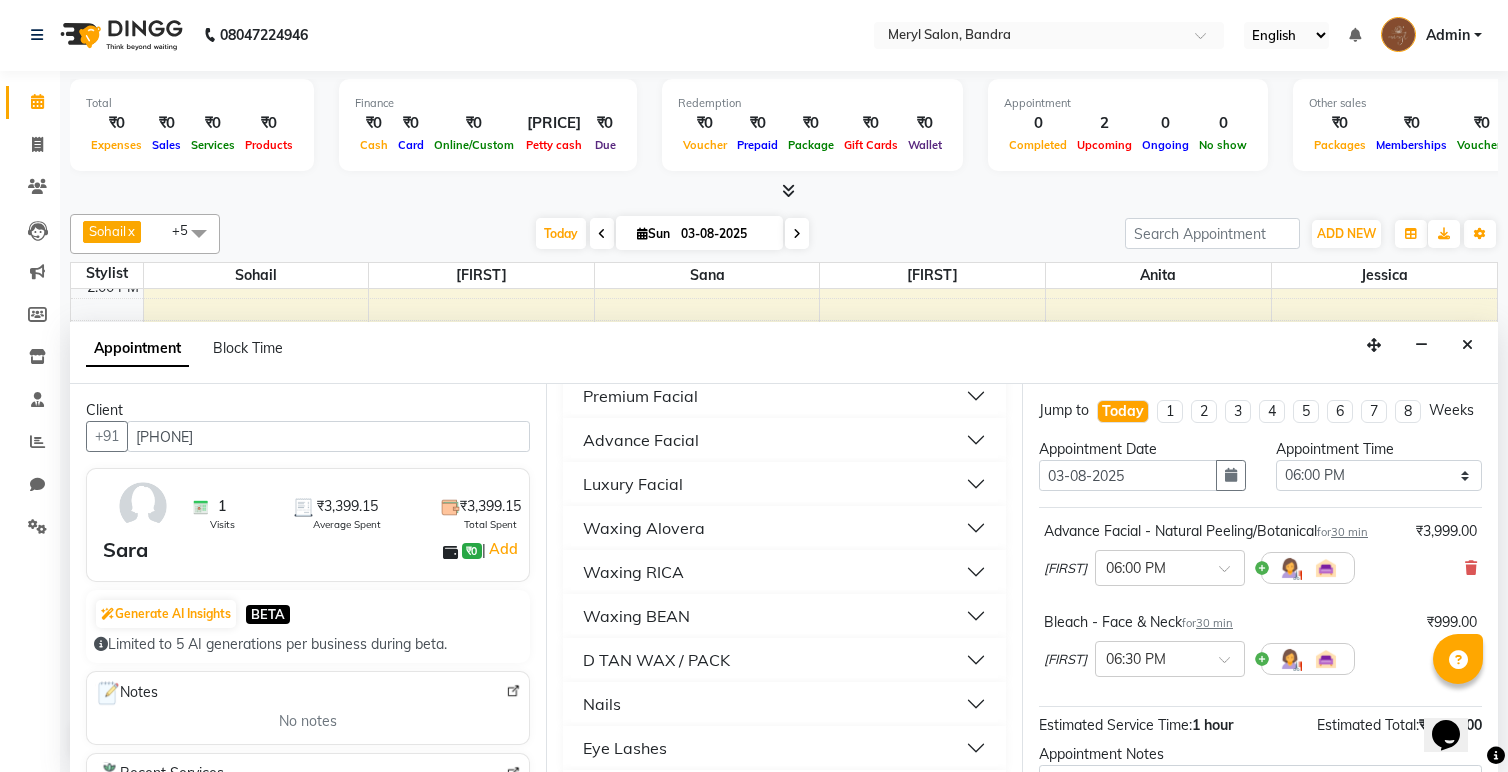 scroll, scrollTop: 1093, scrollLeft: 0, axis: vertical 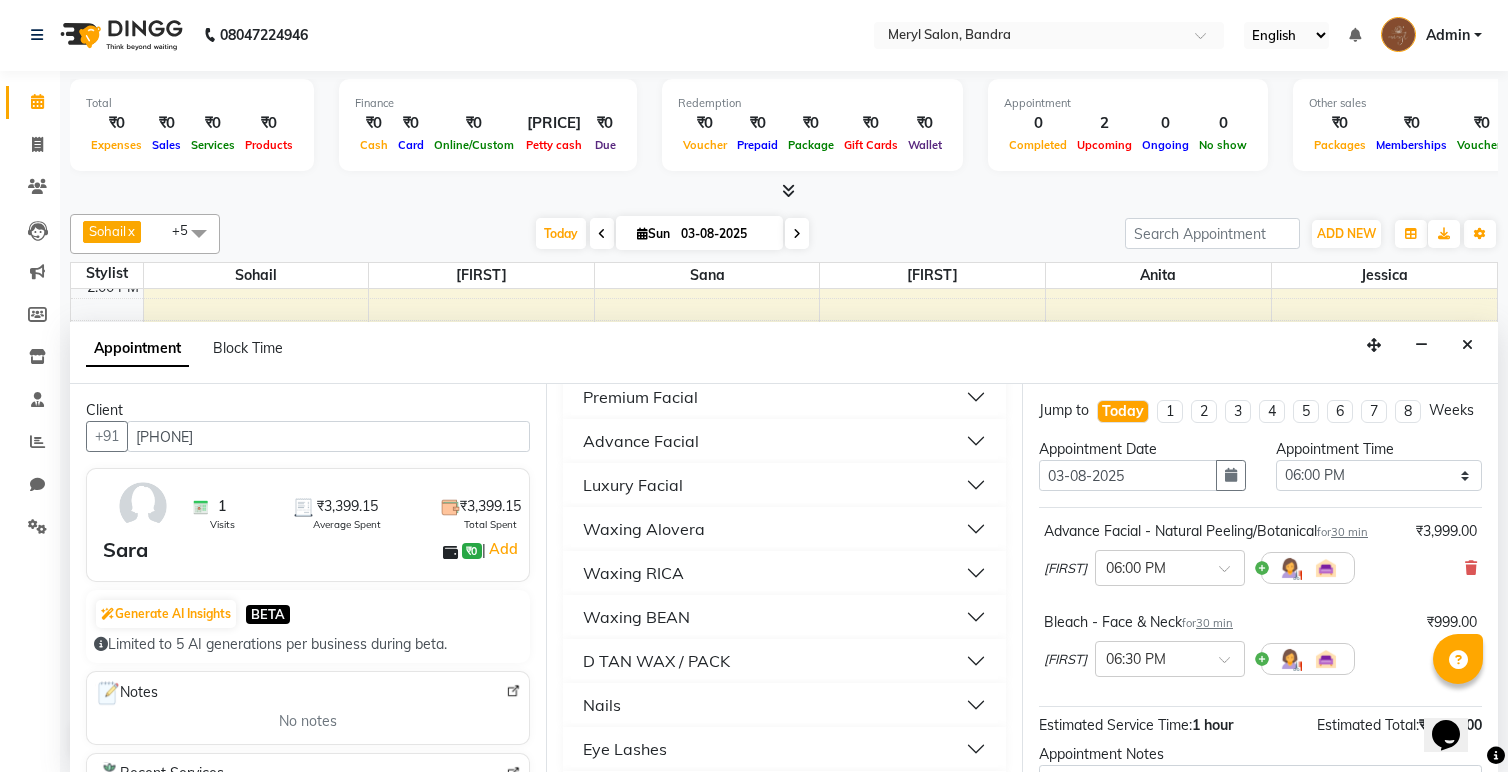 click on "Waxing  RICA" at bounding box center (784, 573) 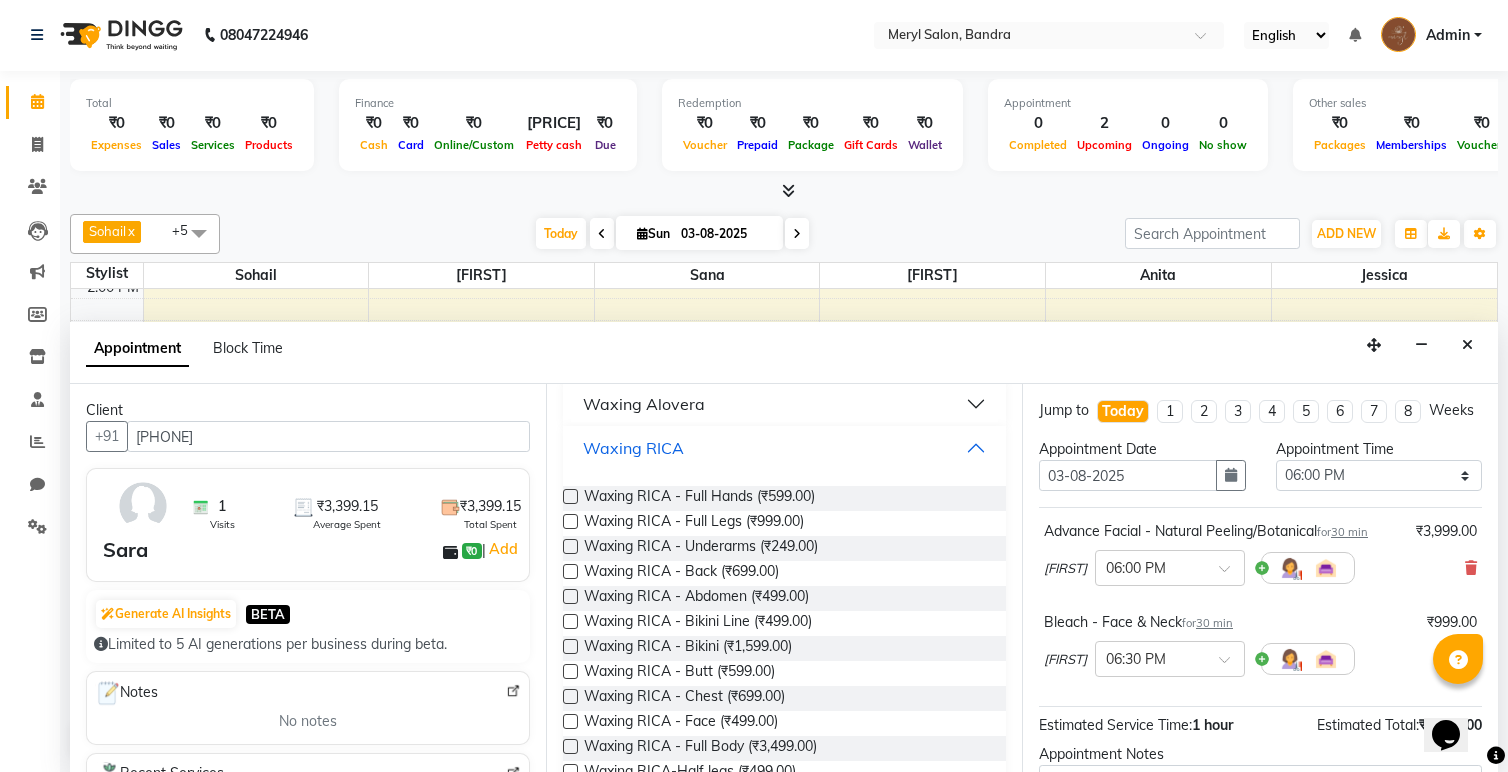 scroll, scrollTop: 1209, scrollLeft: 0, axis: vertical 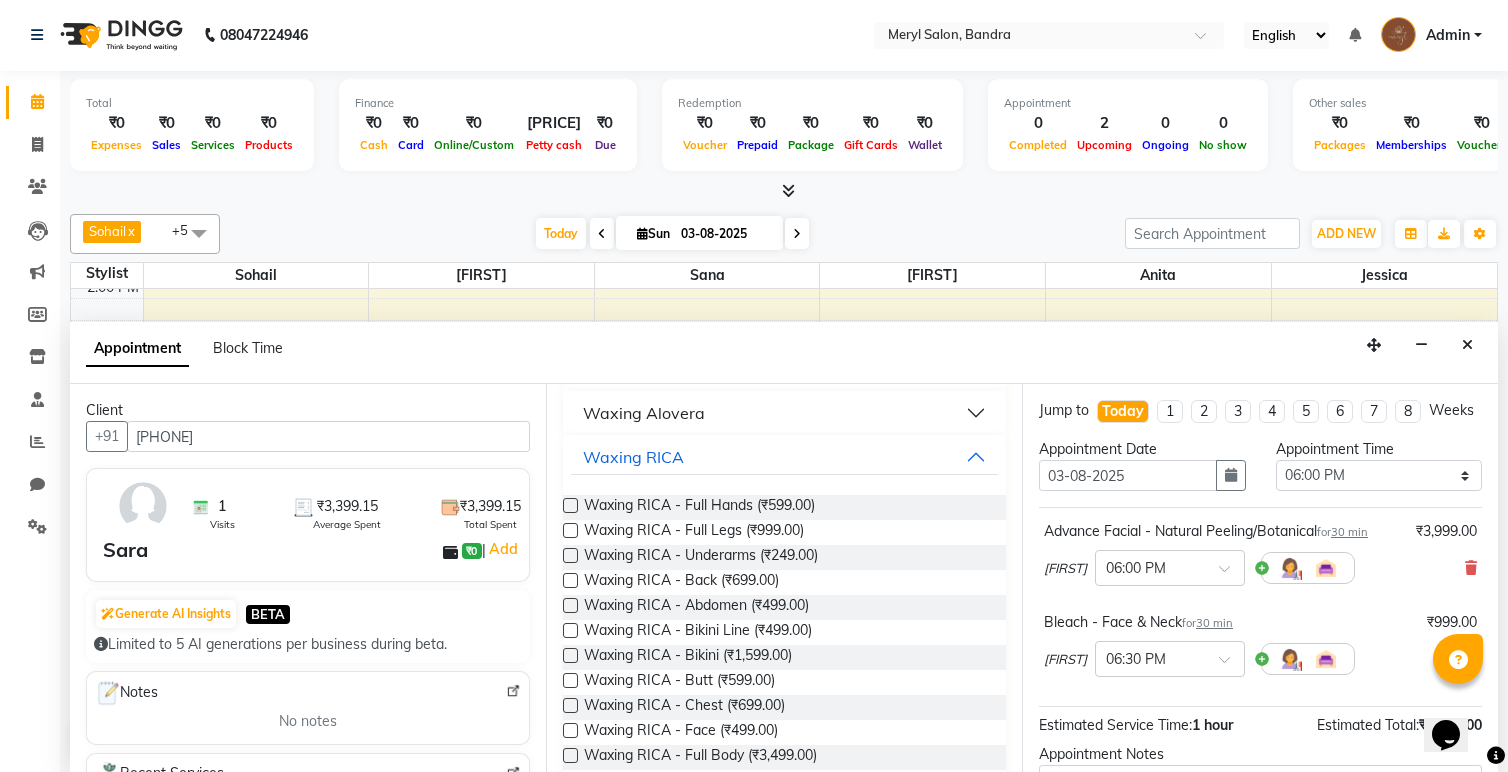 click at bounding box center (570, 505) 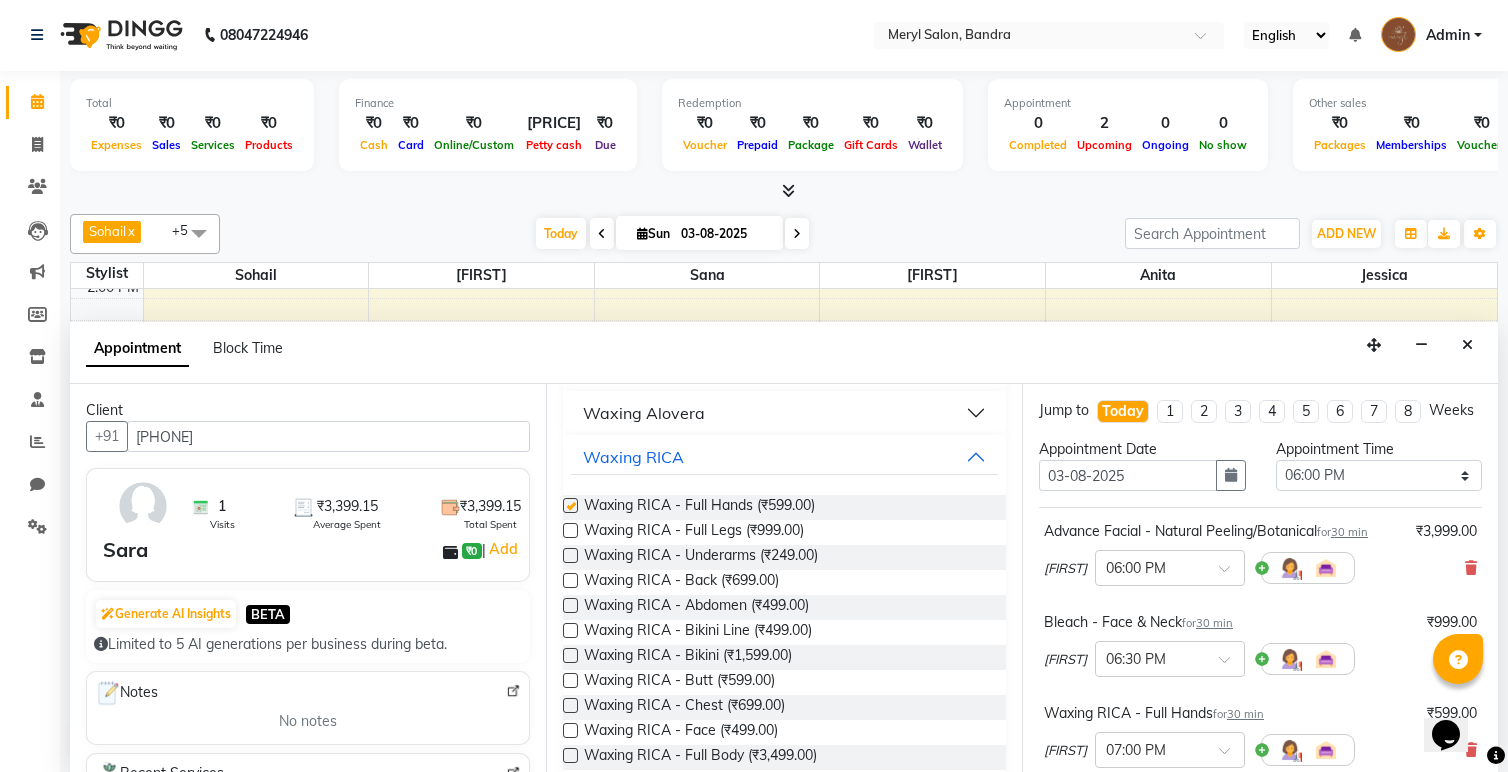 checkbox on "false" 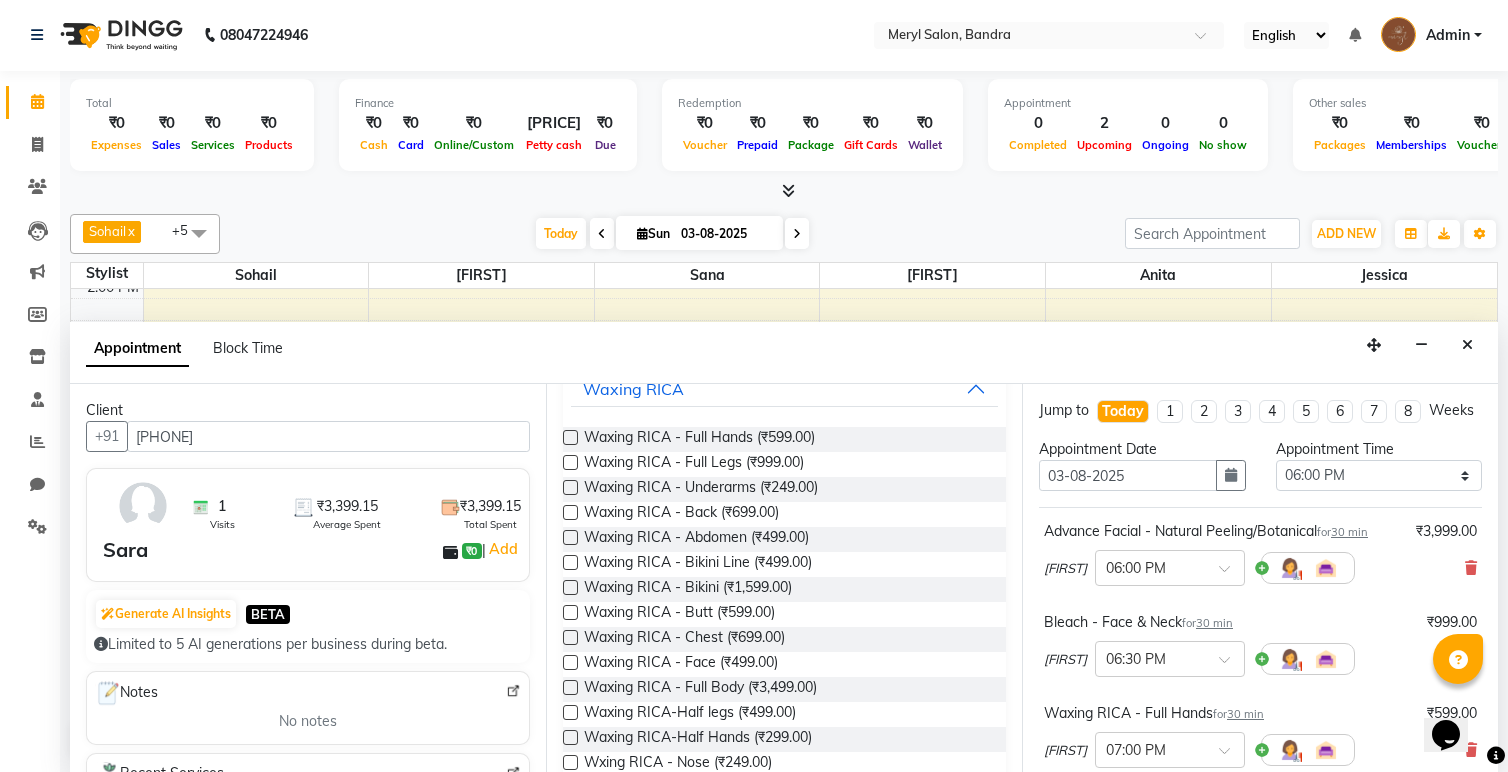 scroll, scrollTop: 1291, scrollLeft: 0, axis: vertical 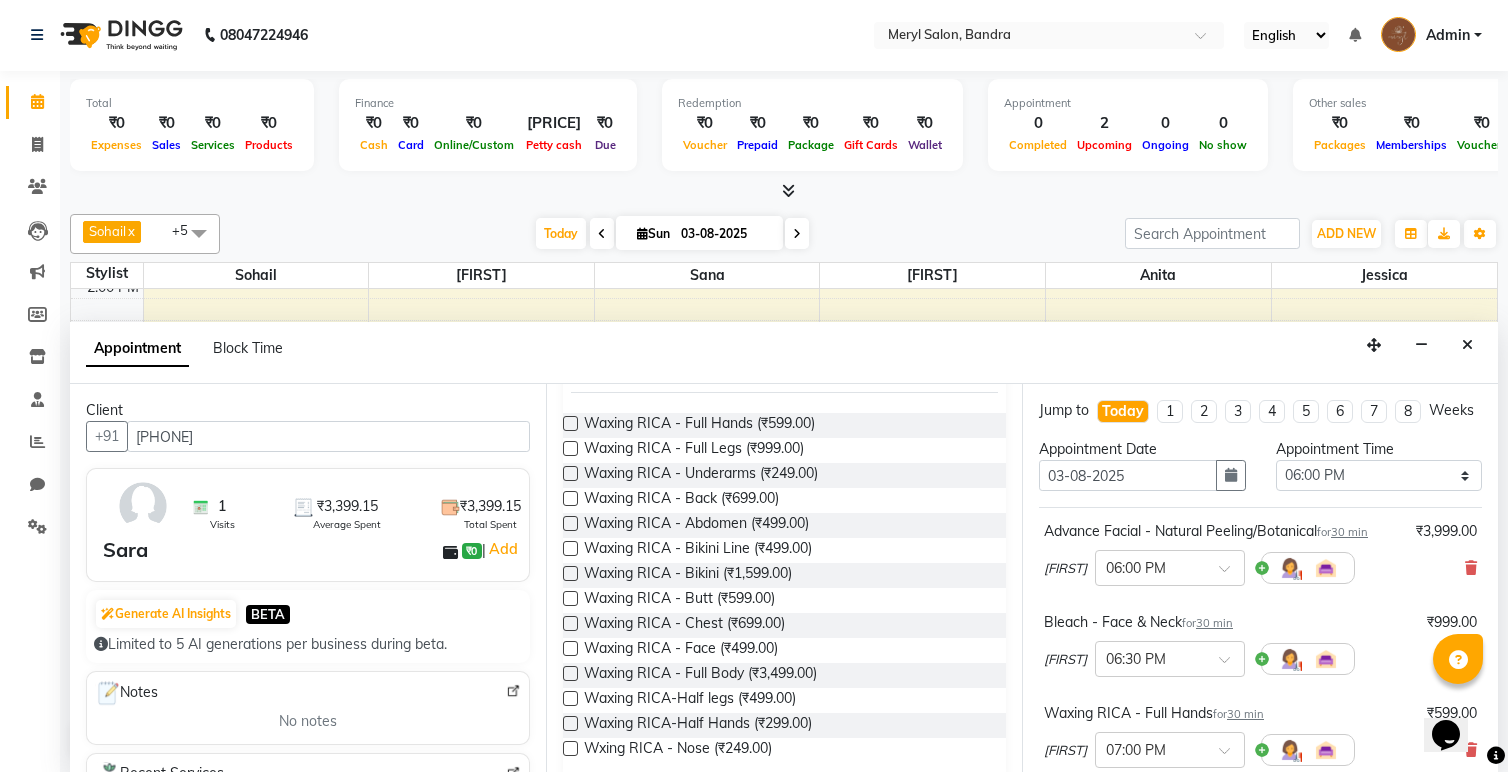 click at bounding box center (570, 698) 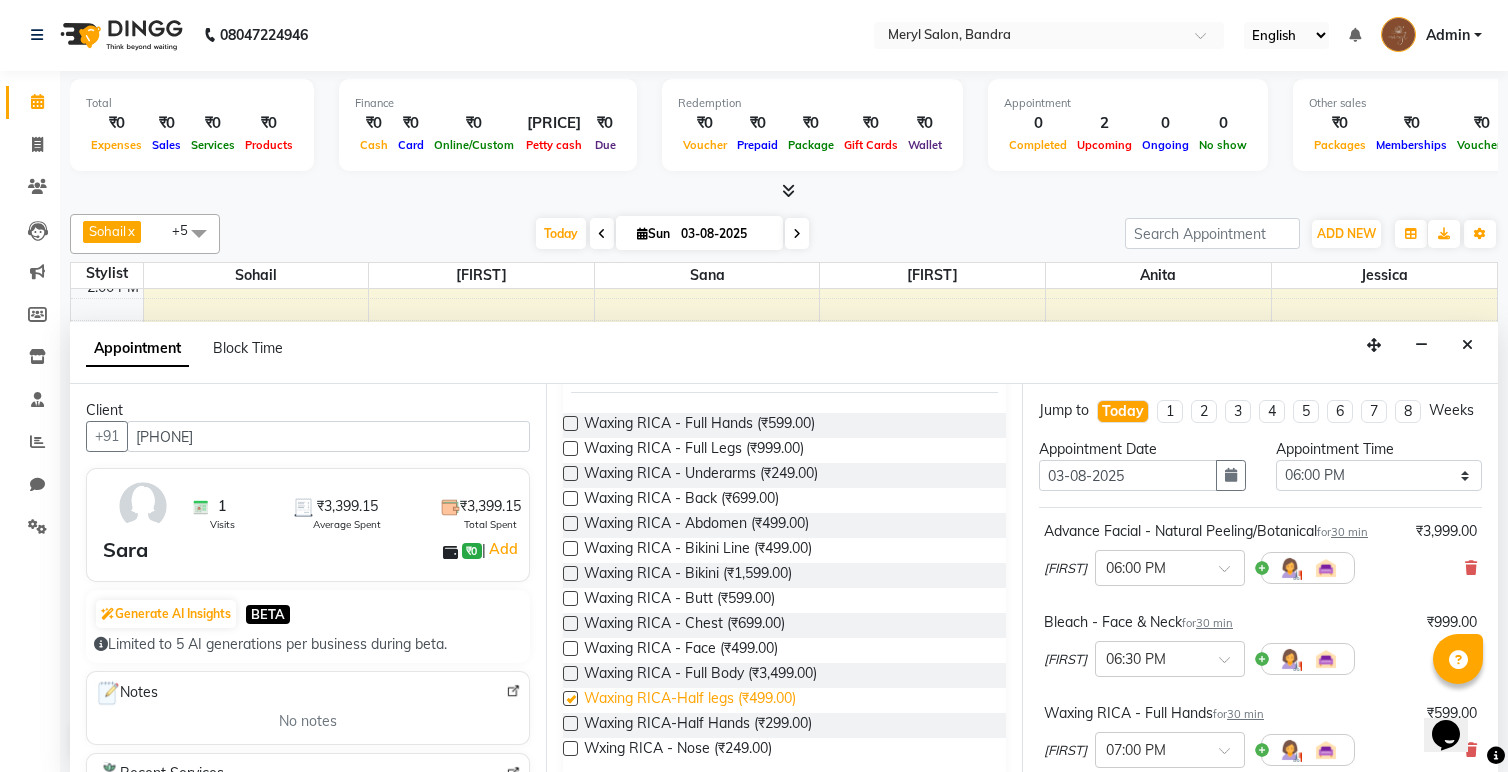 checkbox on "false" 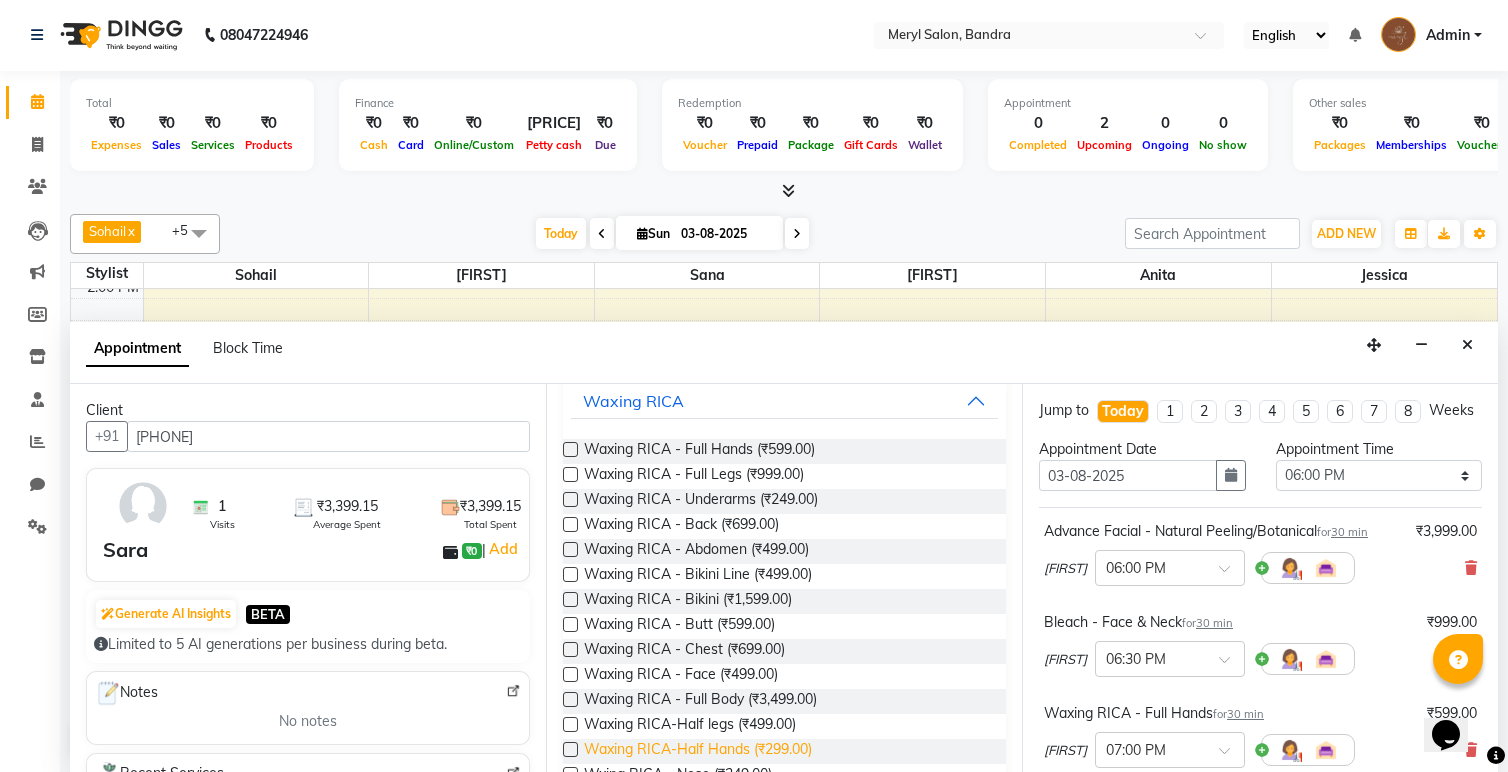 scroll, scrollTop: 1260, scrollLeft: 0, axis: vertical 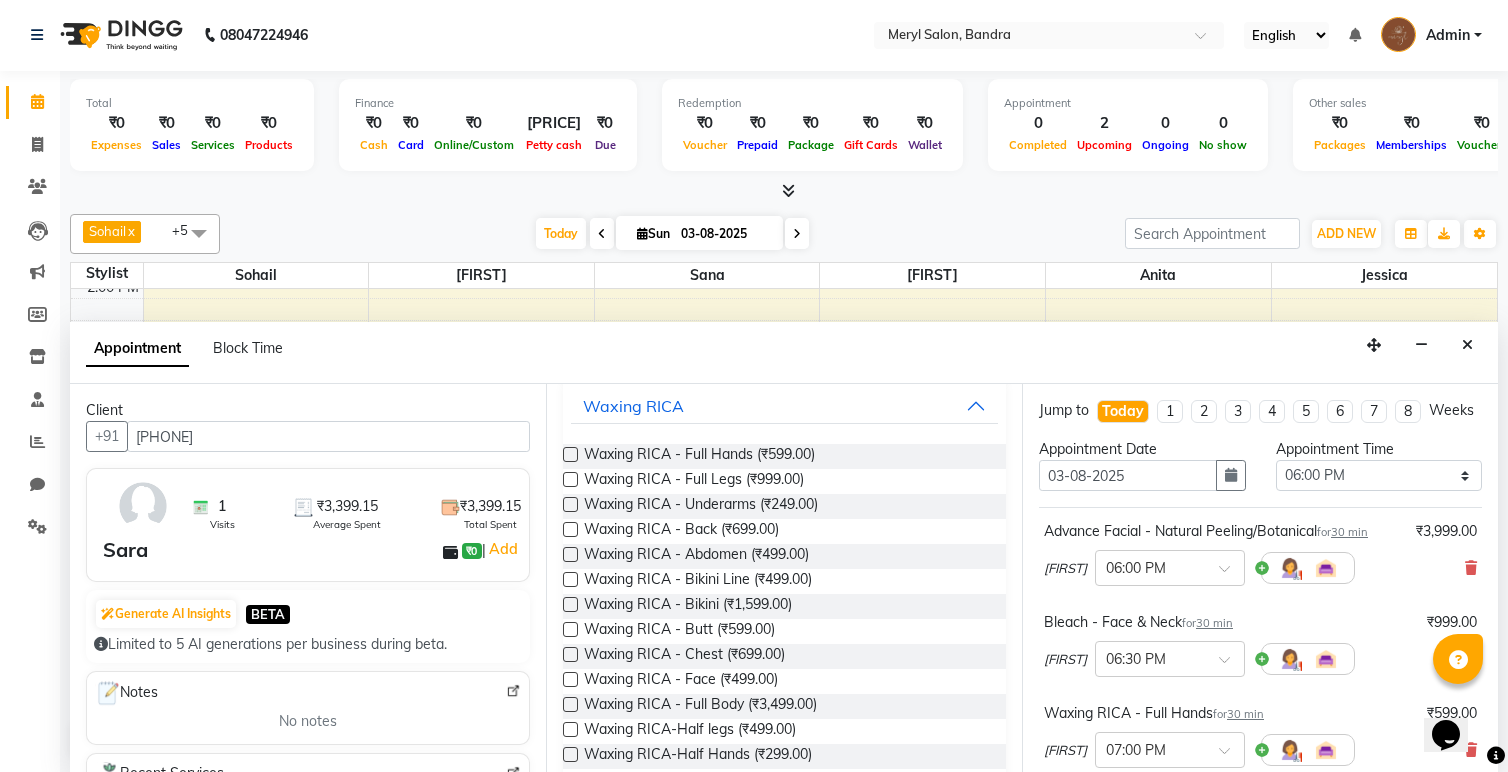 click at bounding box center [570, 504] 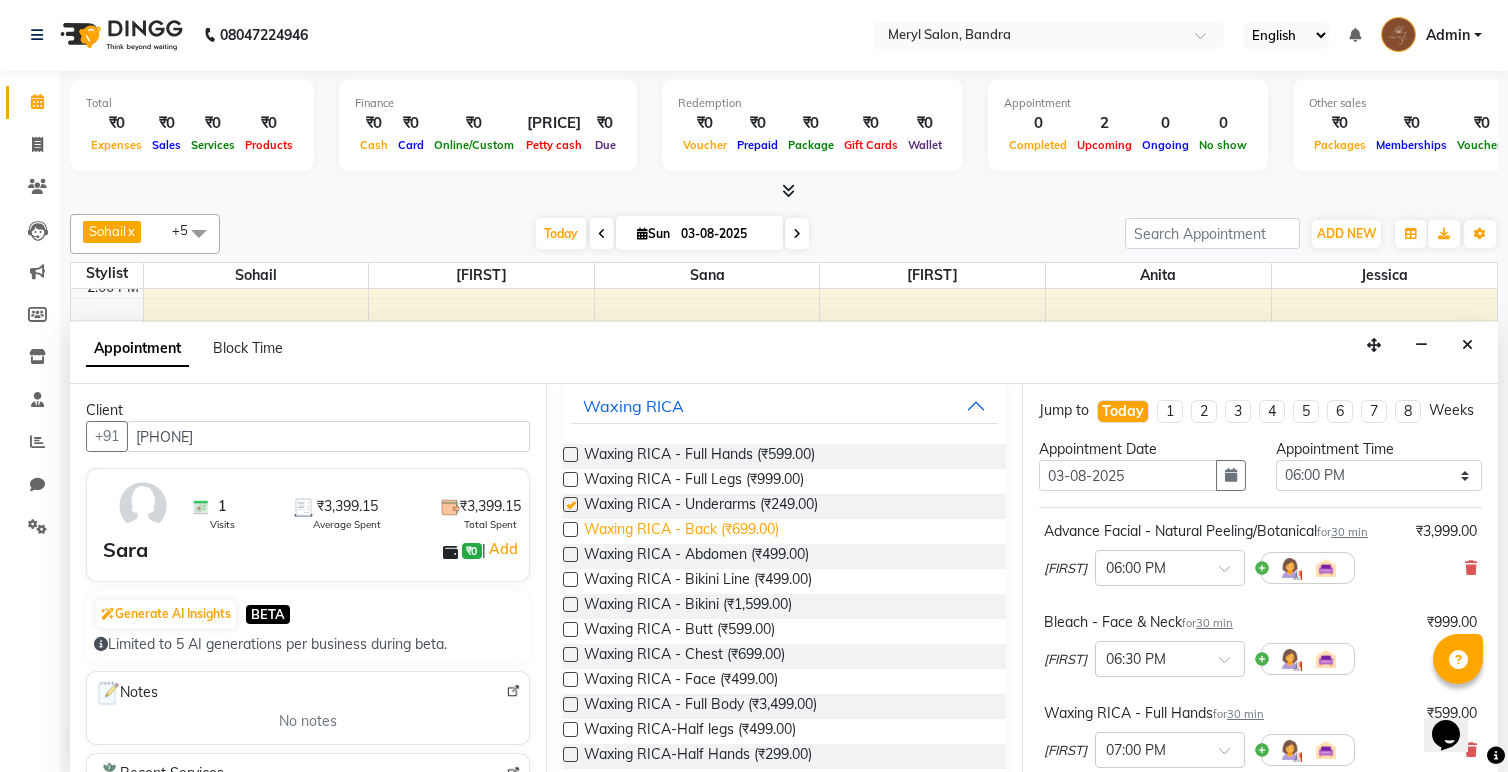 checkbox on "false" 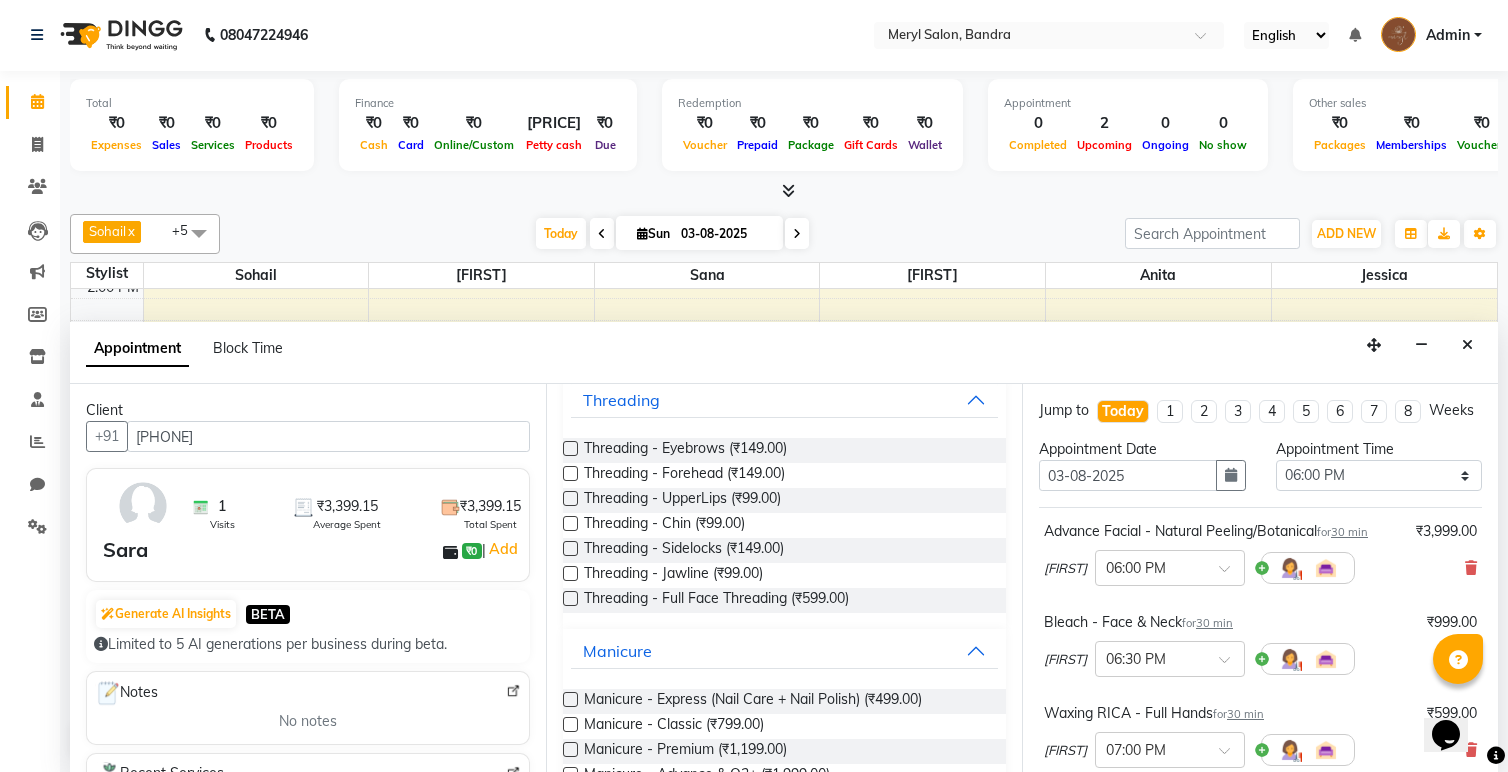 scroll, scrollTop: 0, scrollLeft: 0, axis: both 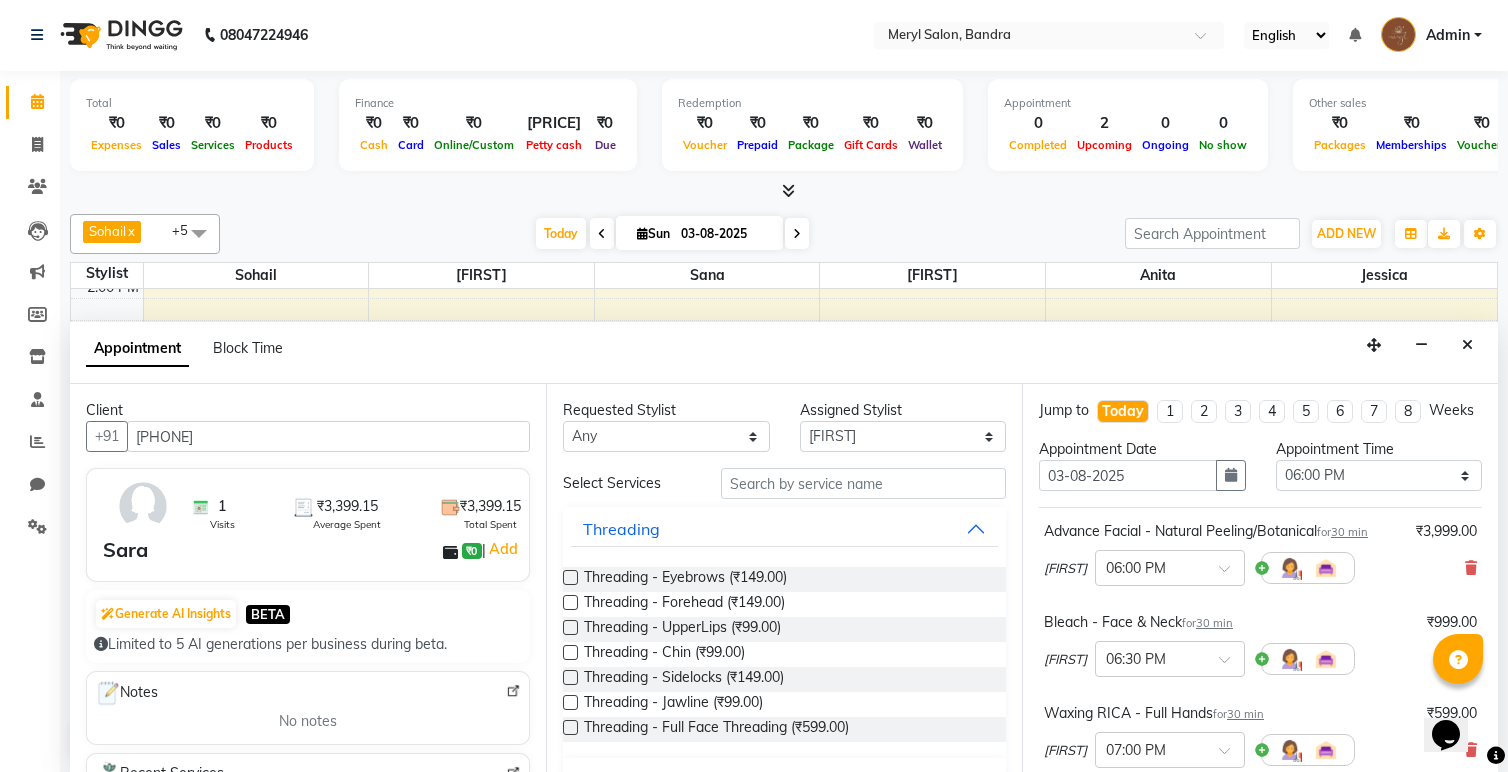 click at bounding box center [570, 577] 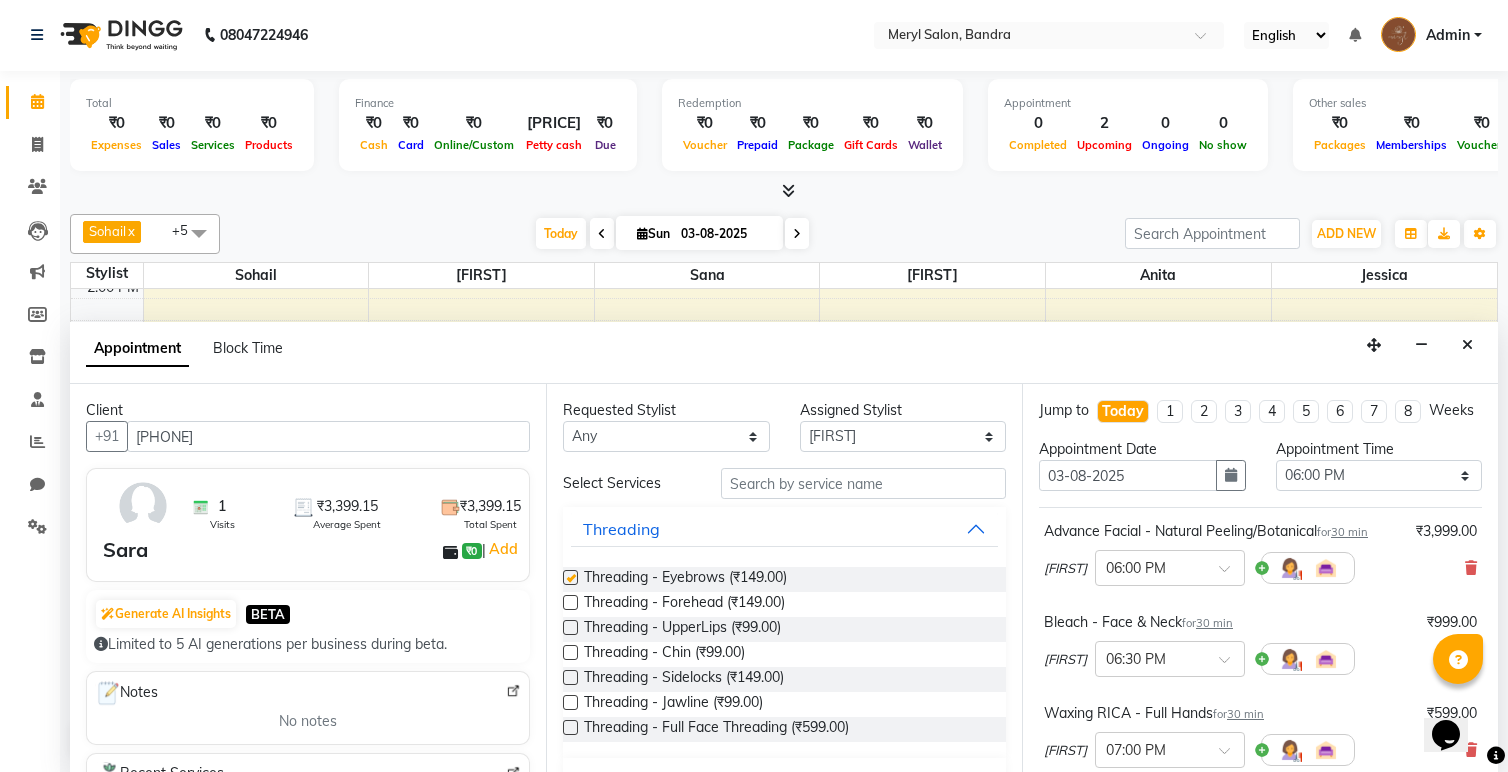 checkbox on "false" 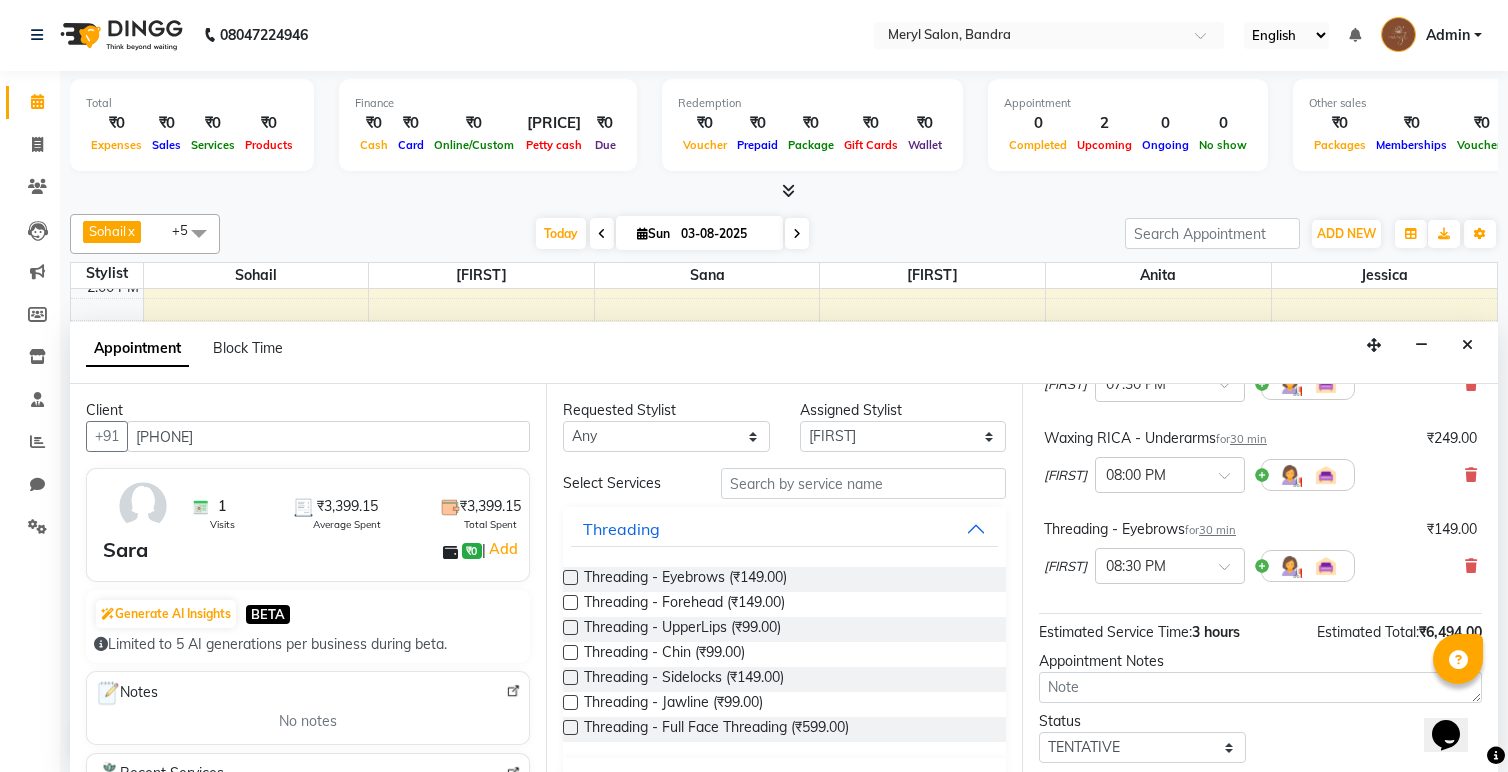 scroll, scrollTop: 574, scrollLeft: 0, axis: vertical 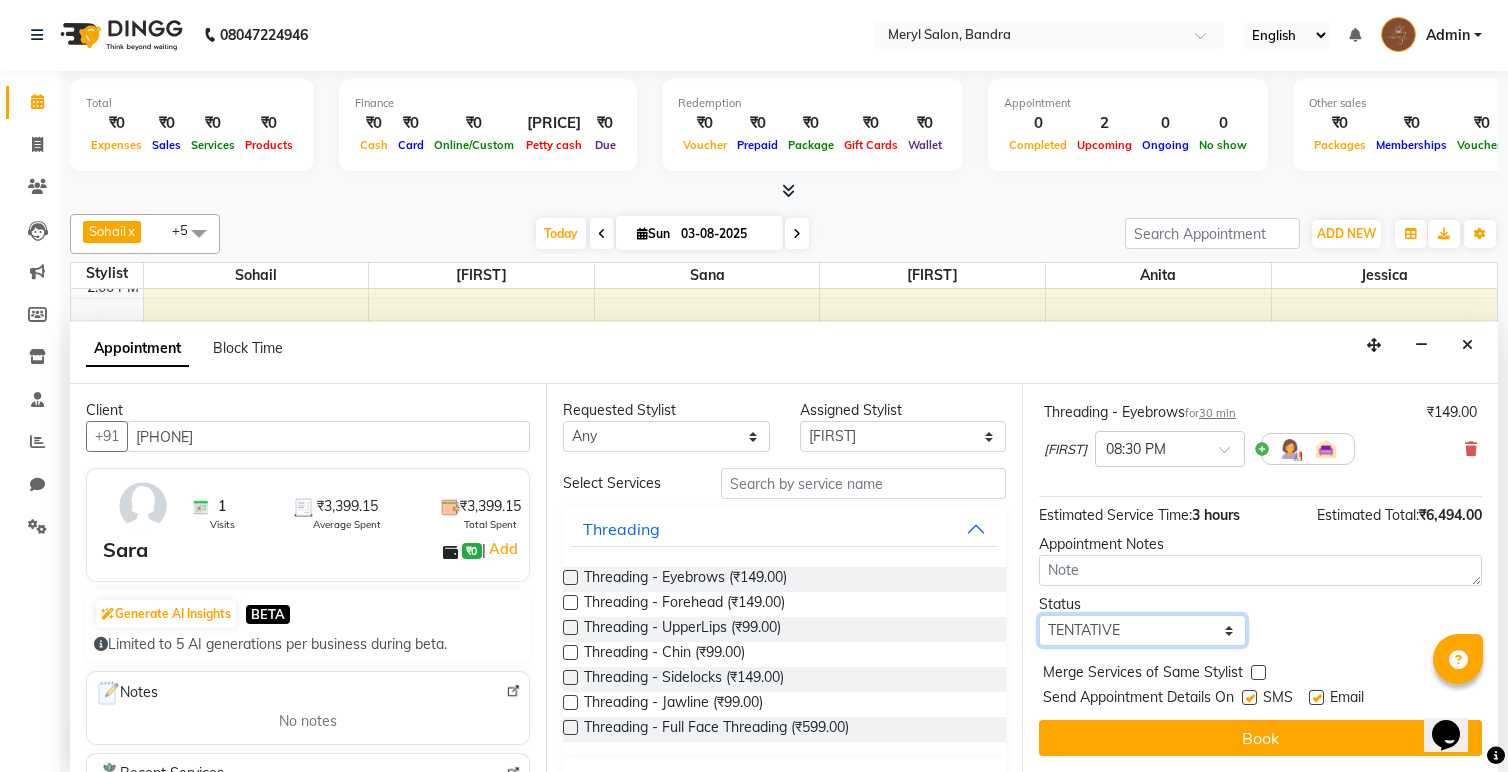 click on "Select TENTATIVE CONFIRM CHECK-IN UPCOMING" at bounding box center [1142, 630] 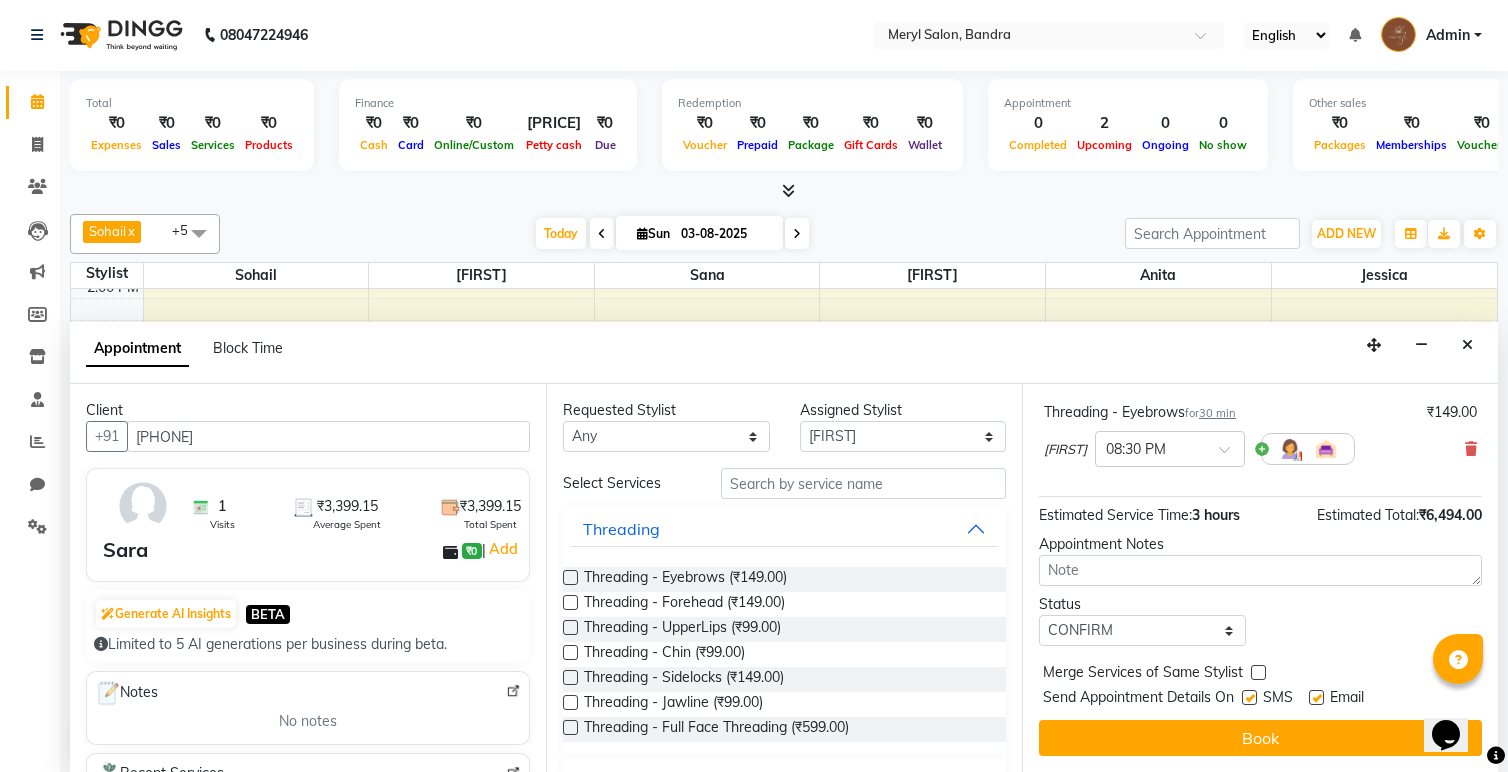 click on "Book" at bounding box center [1260, 738] 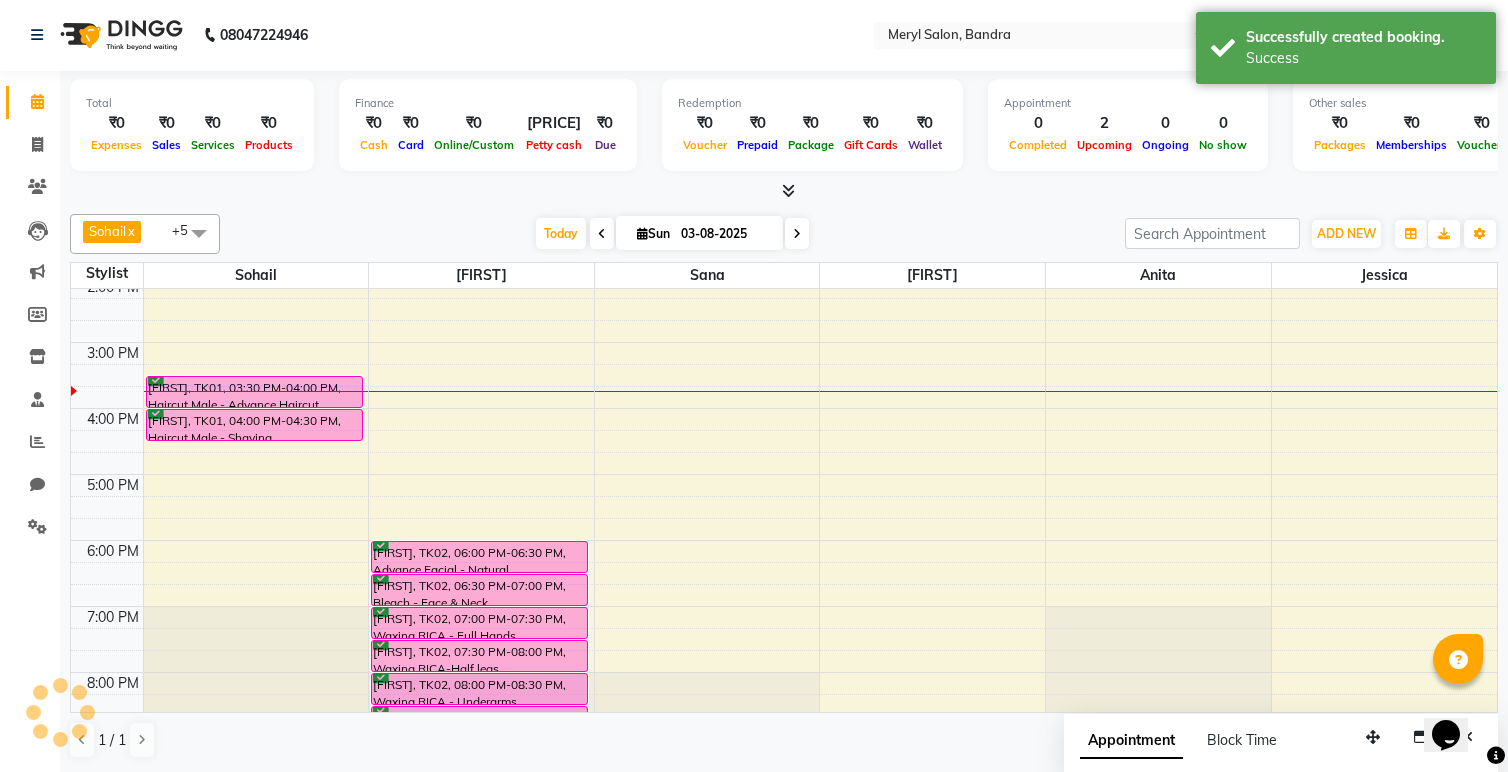 scroll, scrollTop: 0, scrollLeft: 0, axis: both 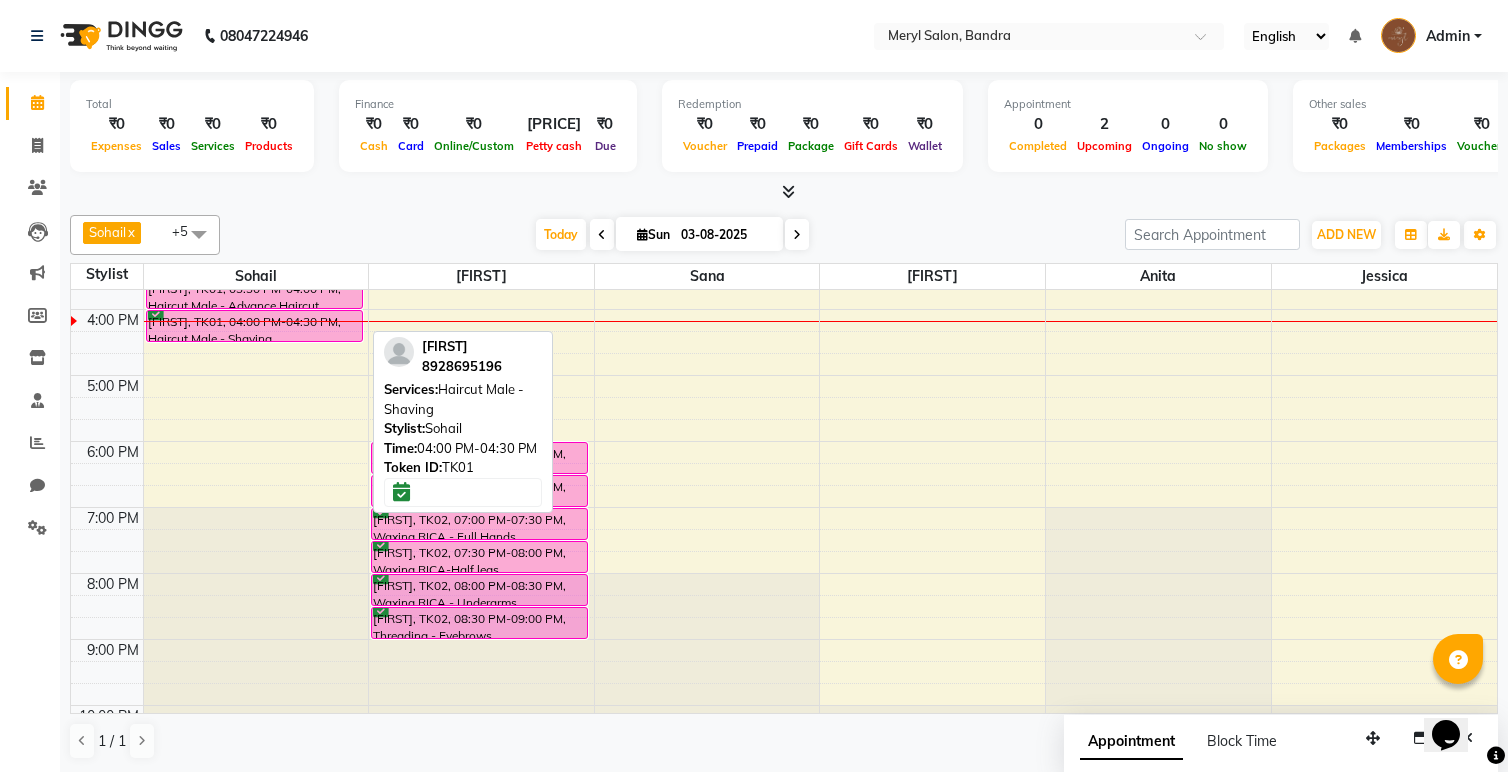 click on "[NAME], TK01, 04:00 PM-04:30 PM, Haircut Male - Shaving" at bounding box center (254, 326) 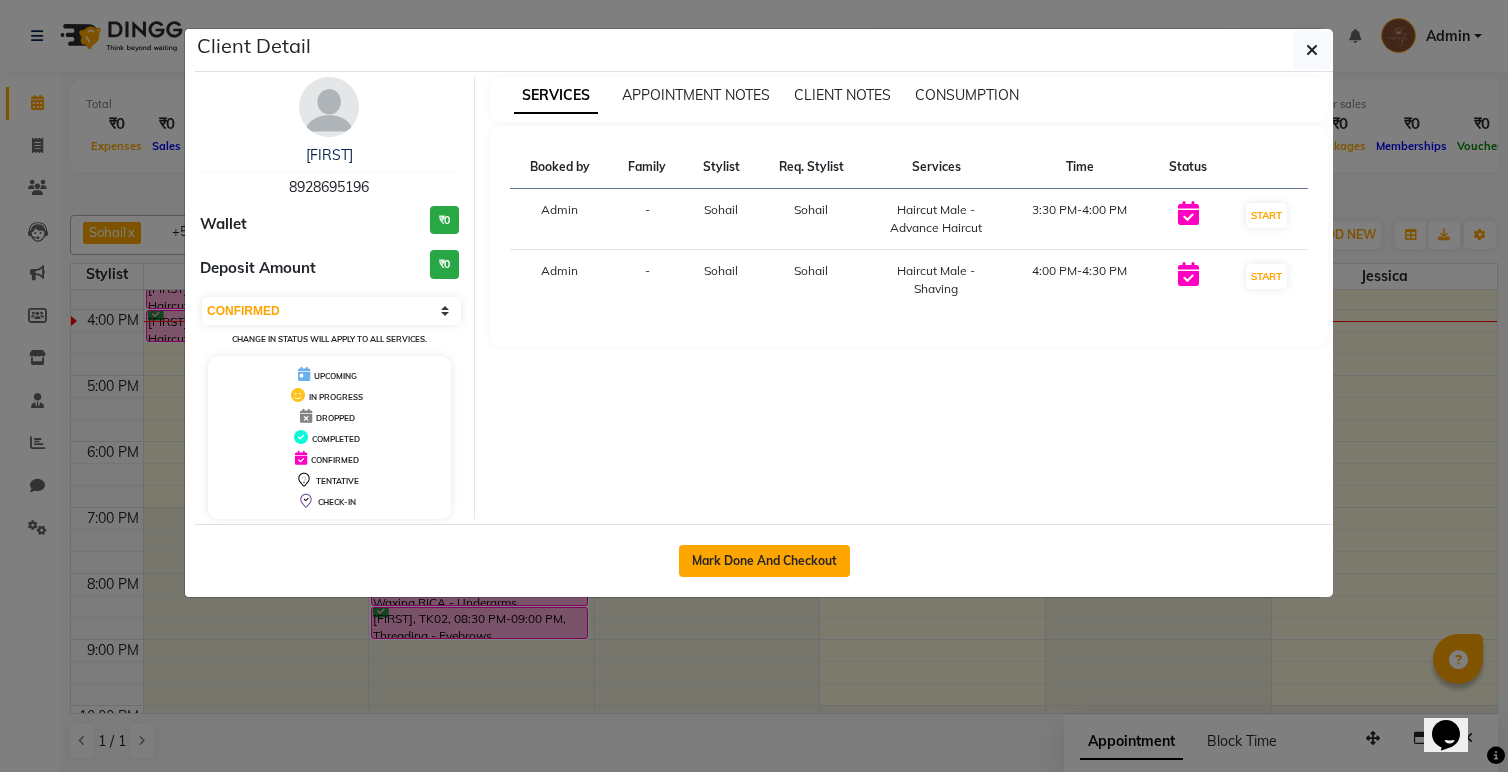 click on "Mark Done And Checkout" 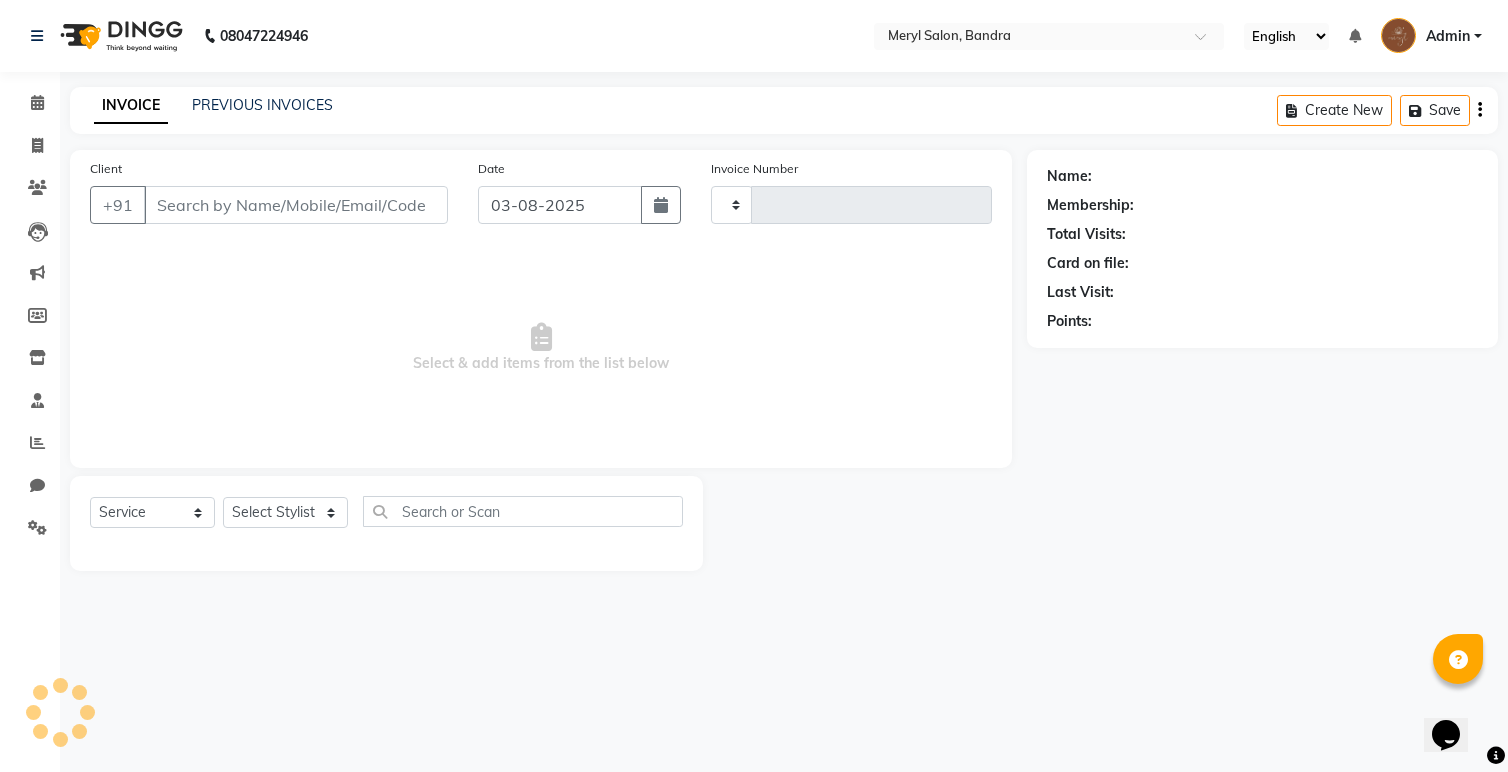 type on "0164" 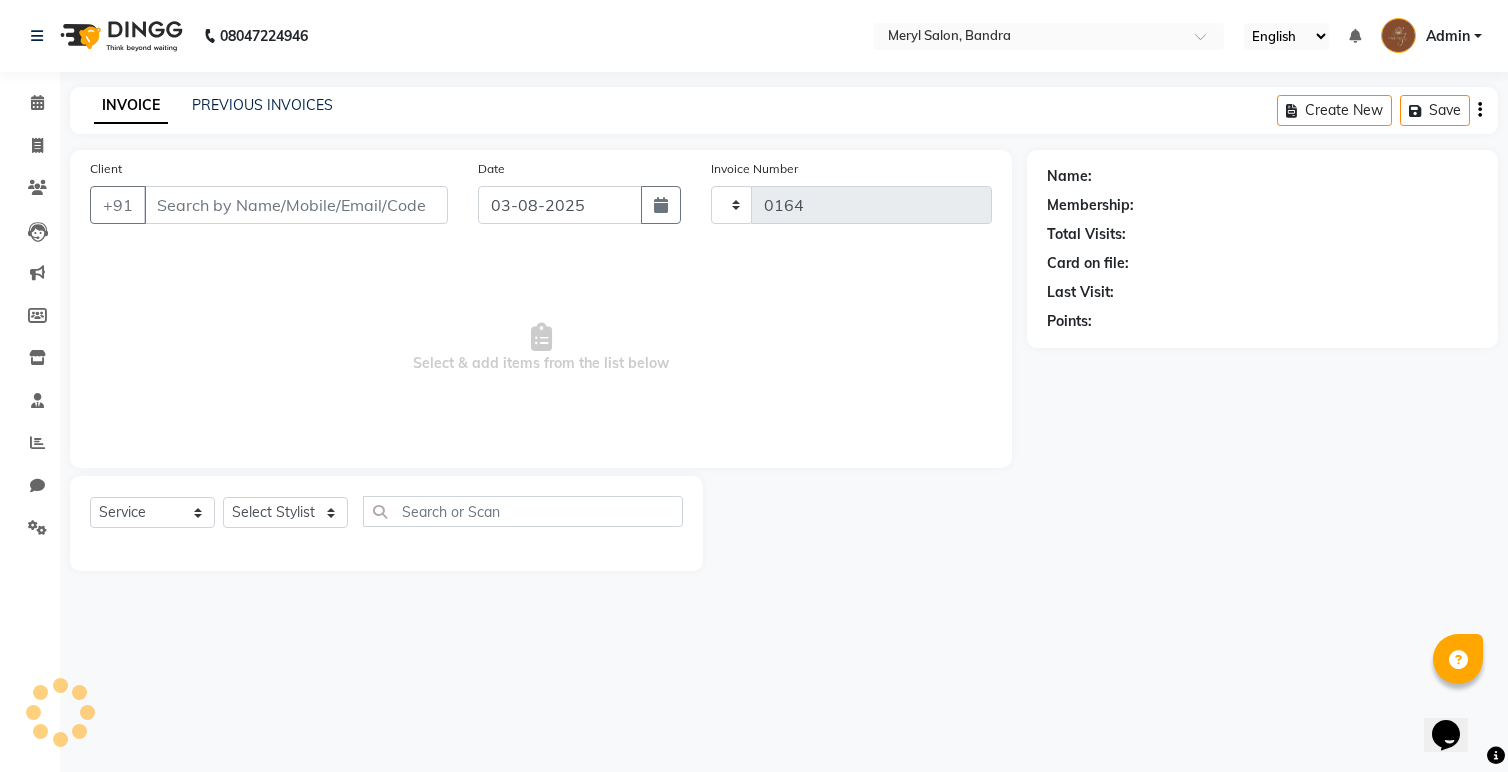 select on "3" 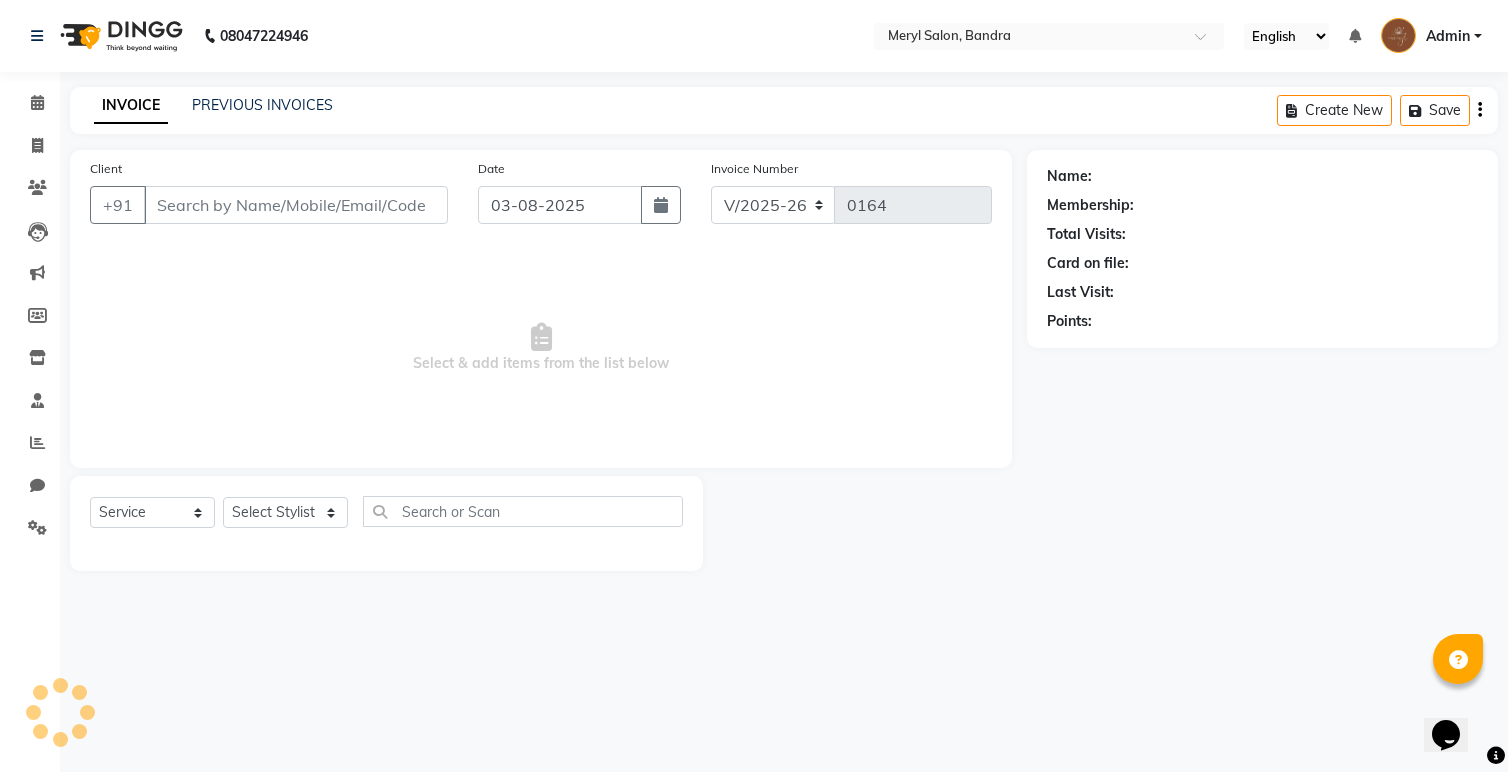 type on "8928695196" 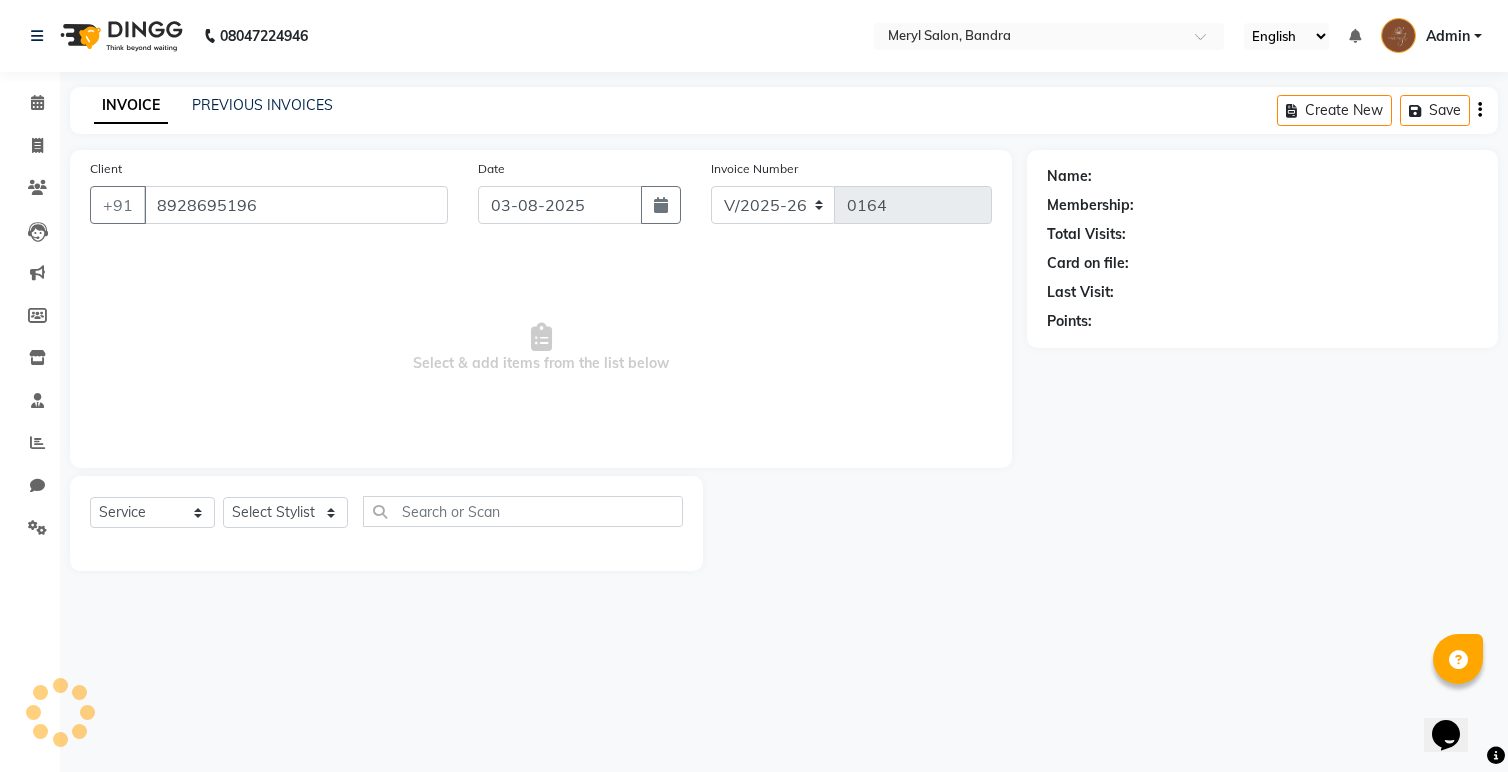 select on "70710" 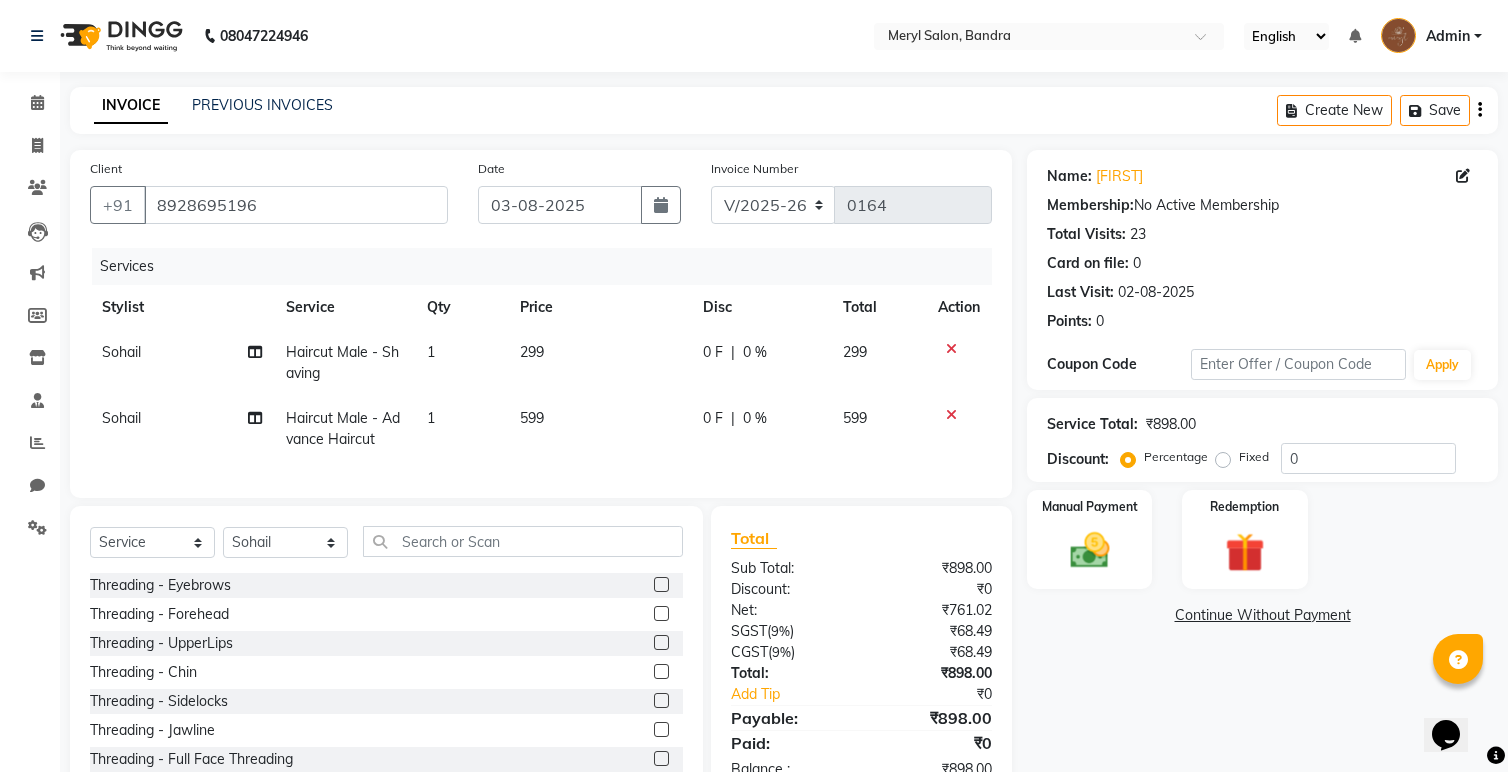 click 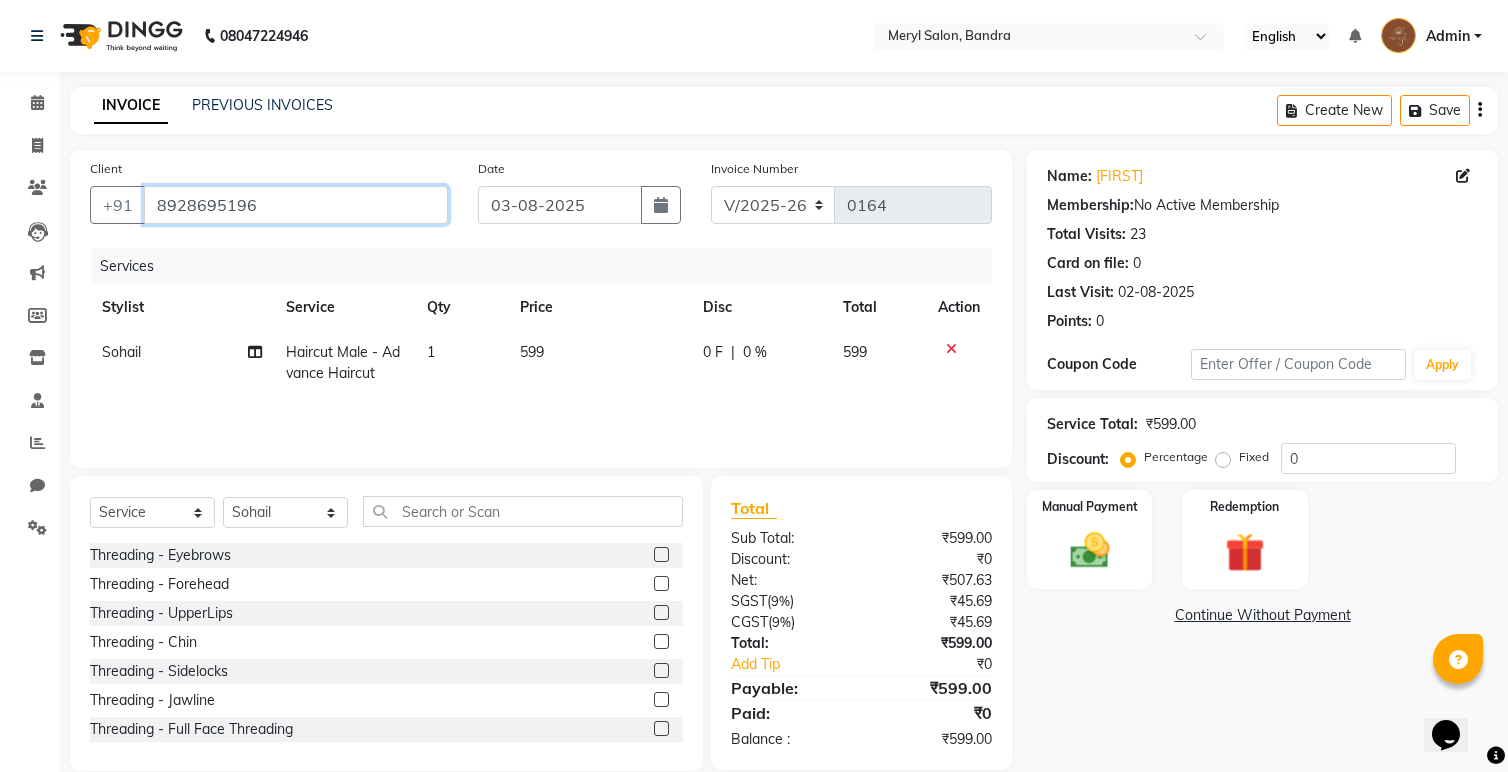 drag, startPoint x: 327, startPoint y: 200, endPoint x: 156, endPoint y: 202, distance: 171.01169 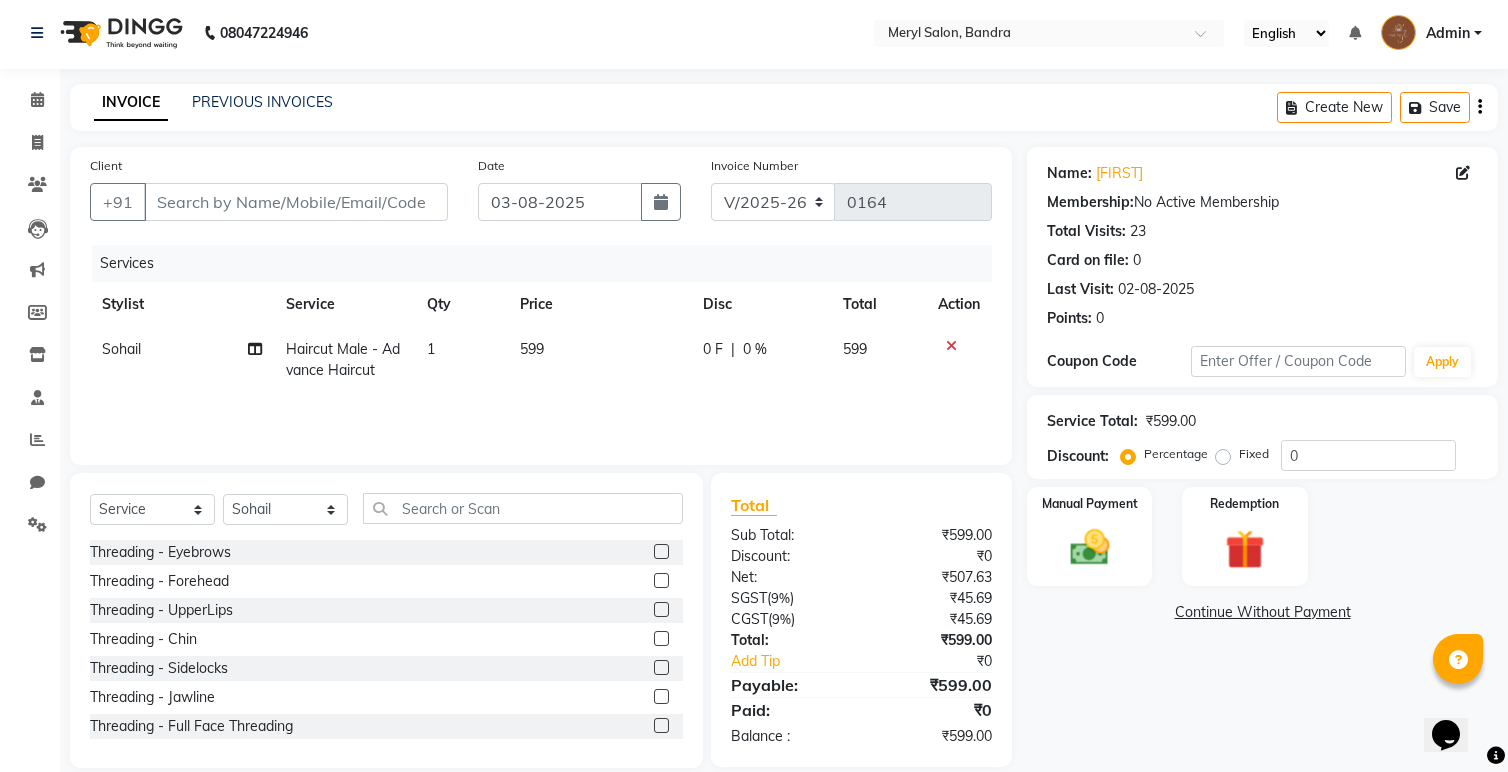 click on "Services" 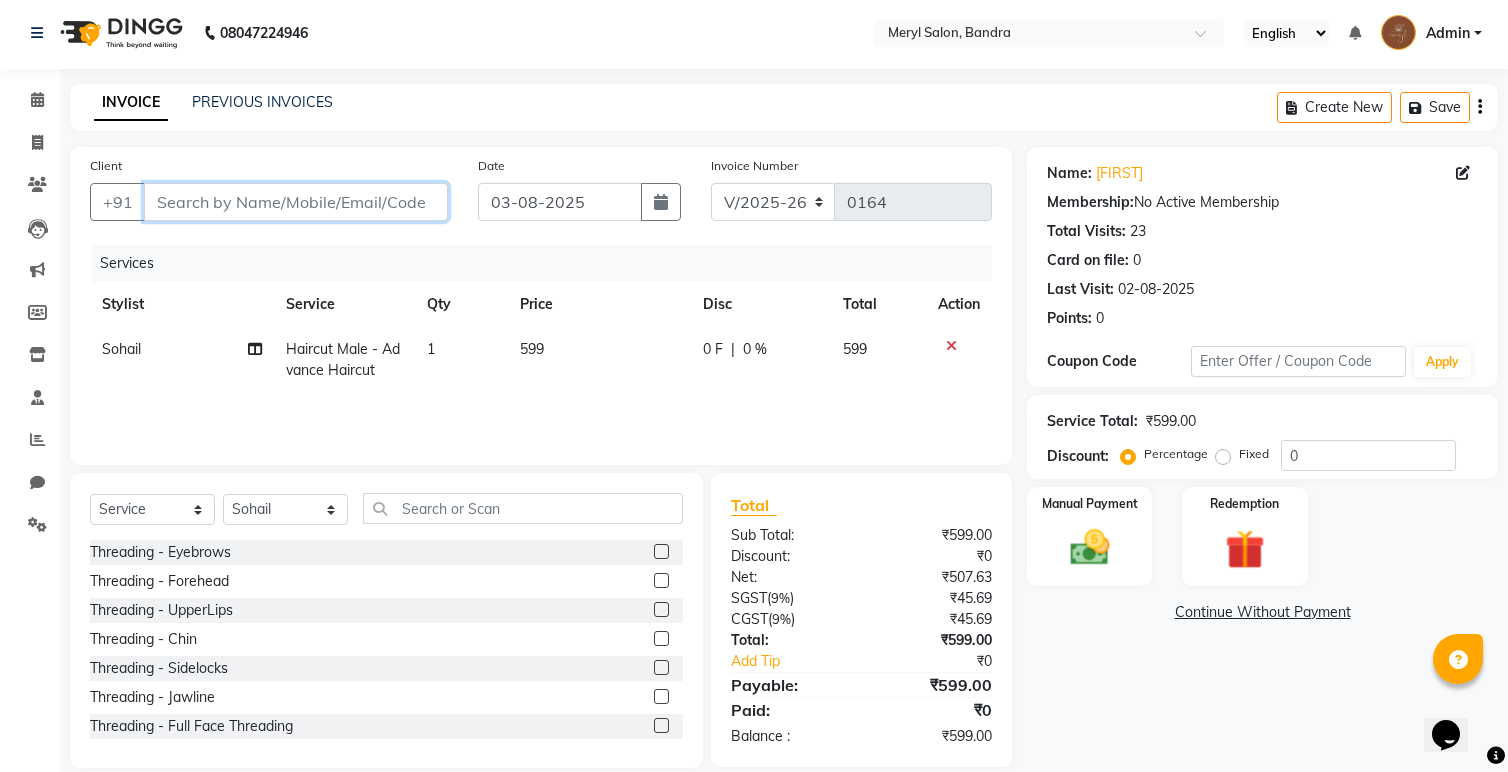click on "Client" at bounding box center [296, 202] 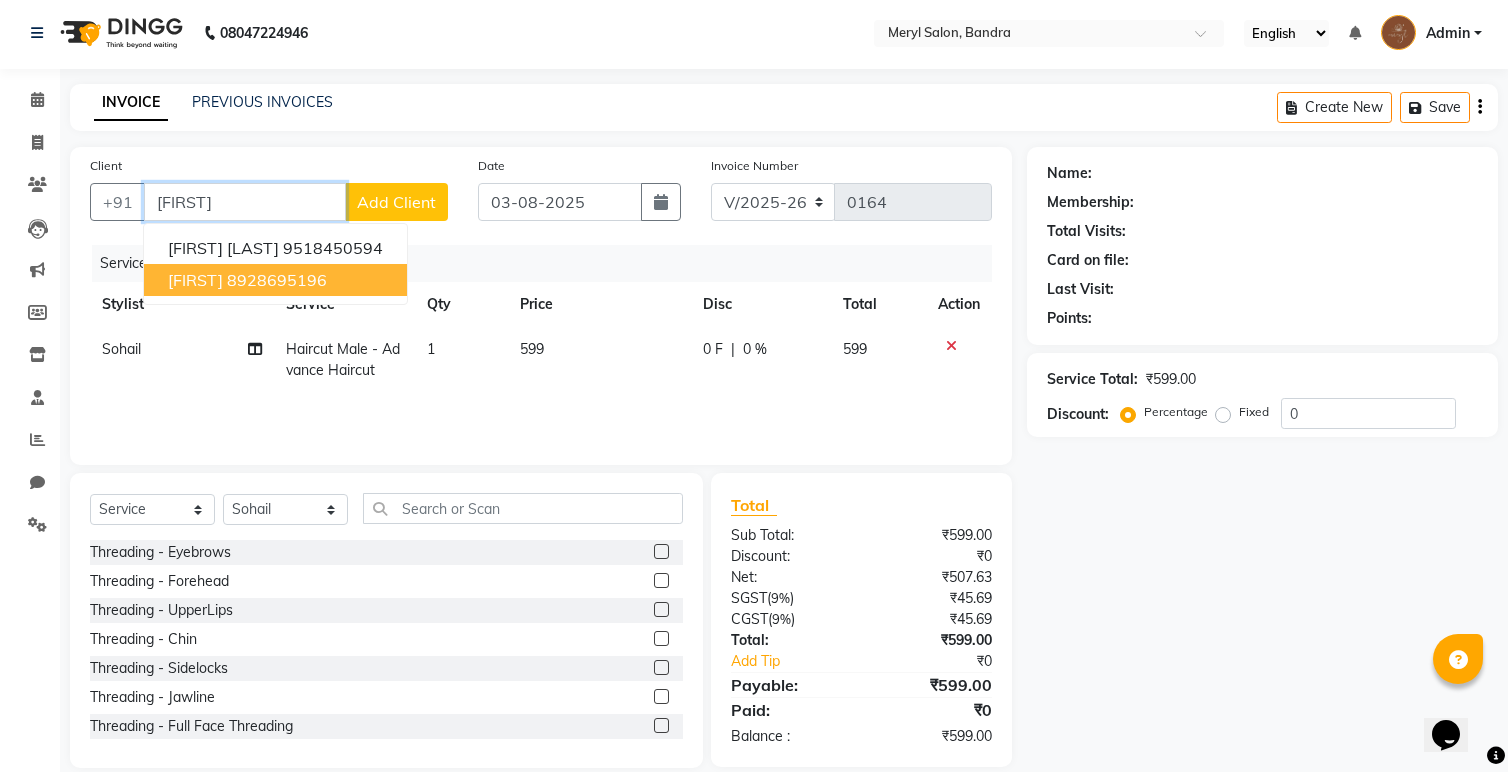 click on "shivansh  8928695196" at bounding box center [275, 280] 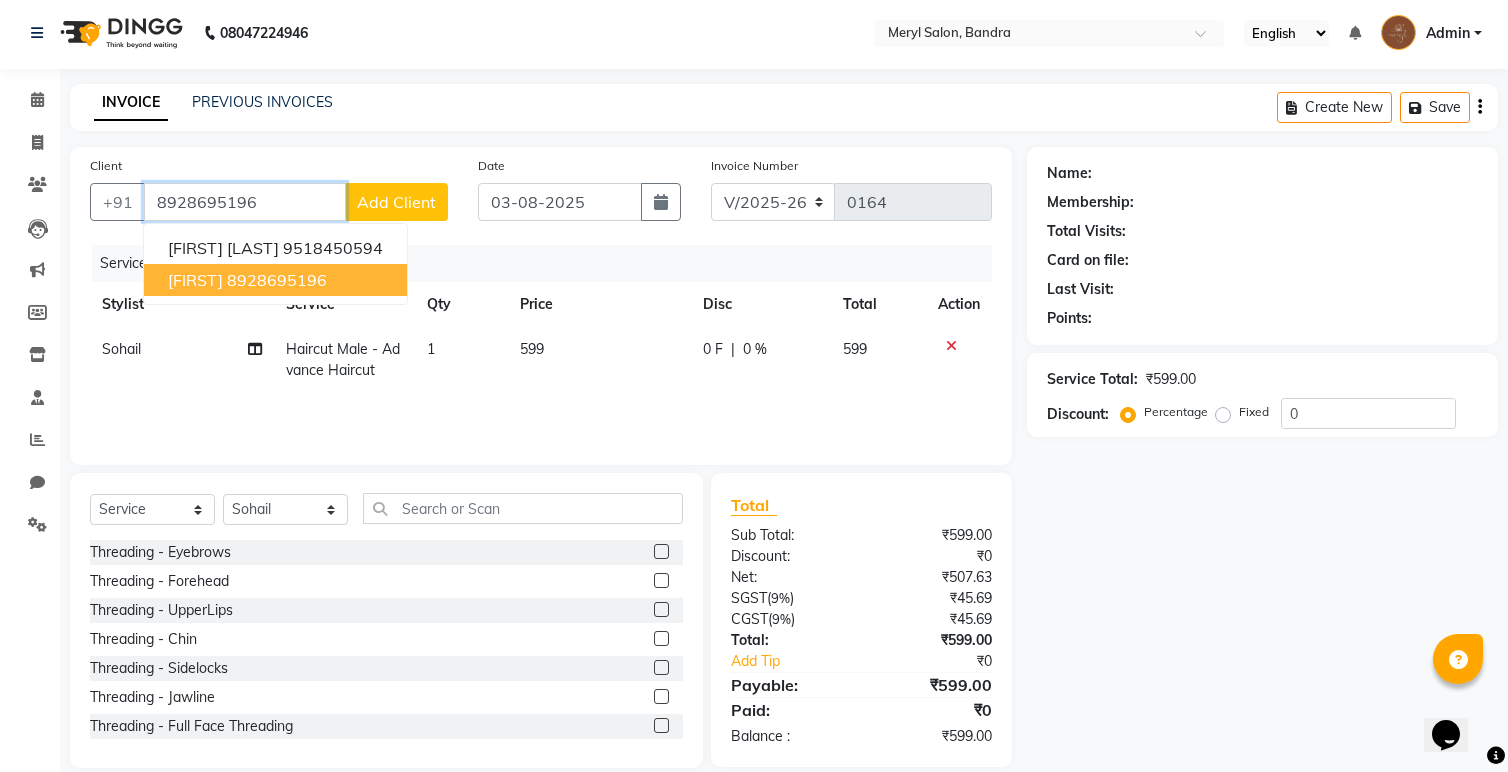 type on "8928695196" 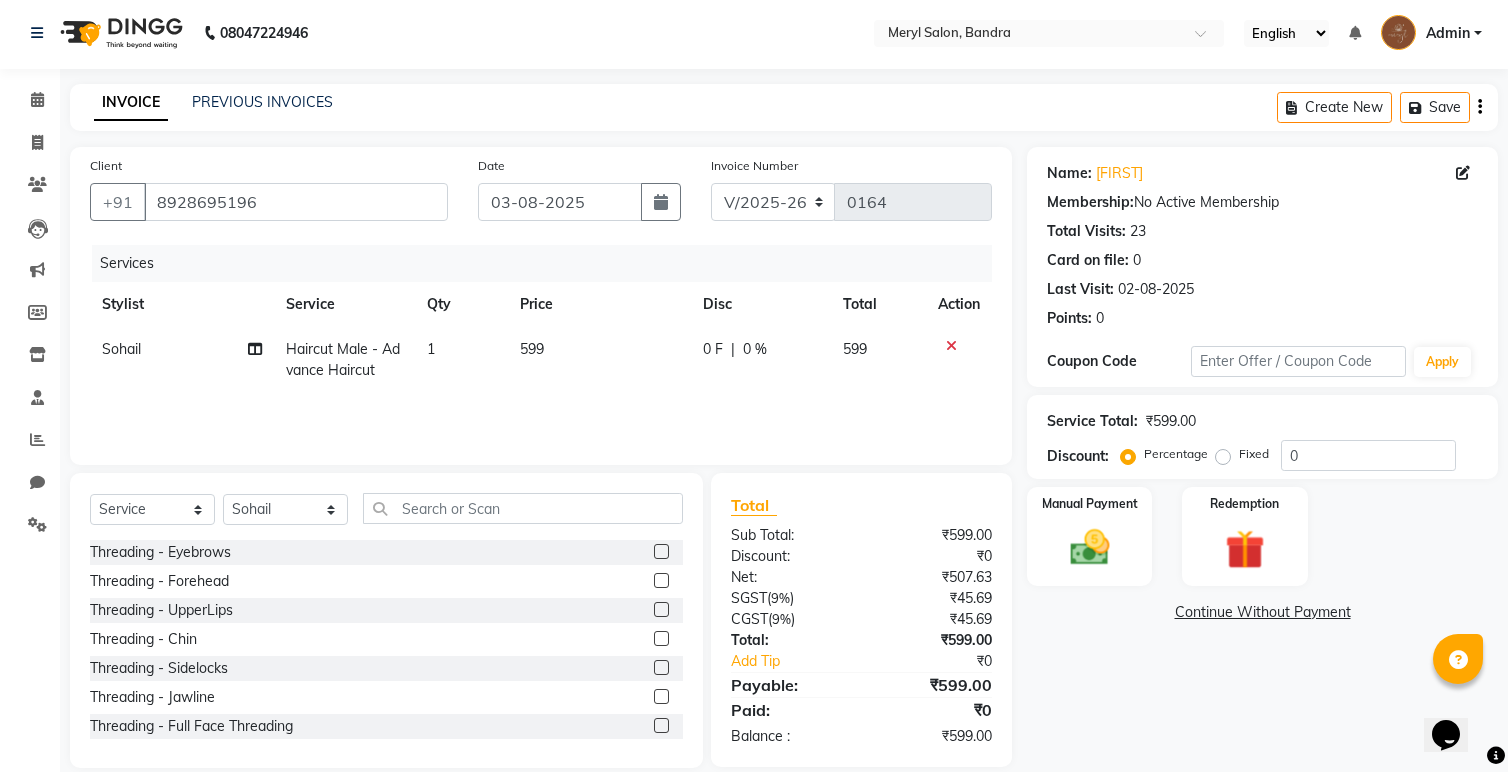 scroll, scrollTop: 29, scrollLeft: 0, axis: vertical 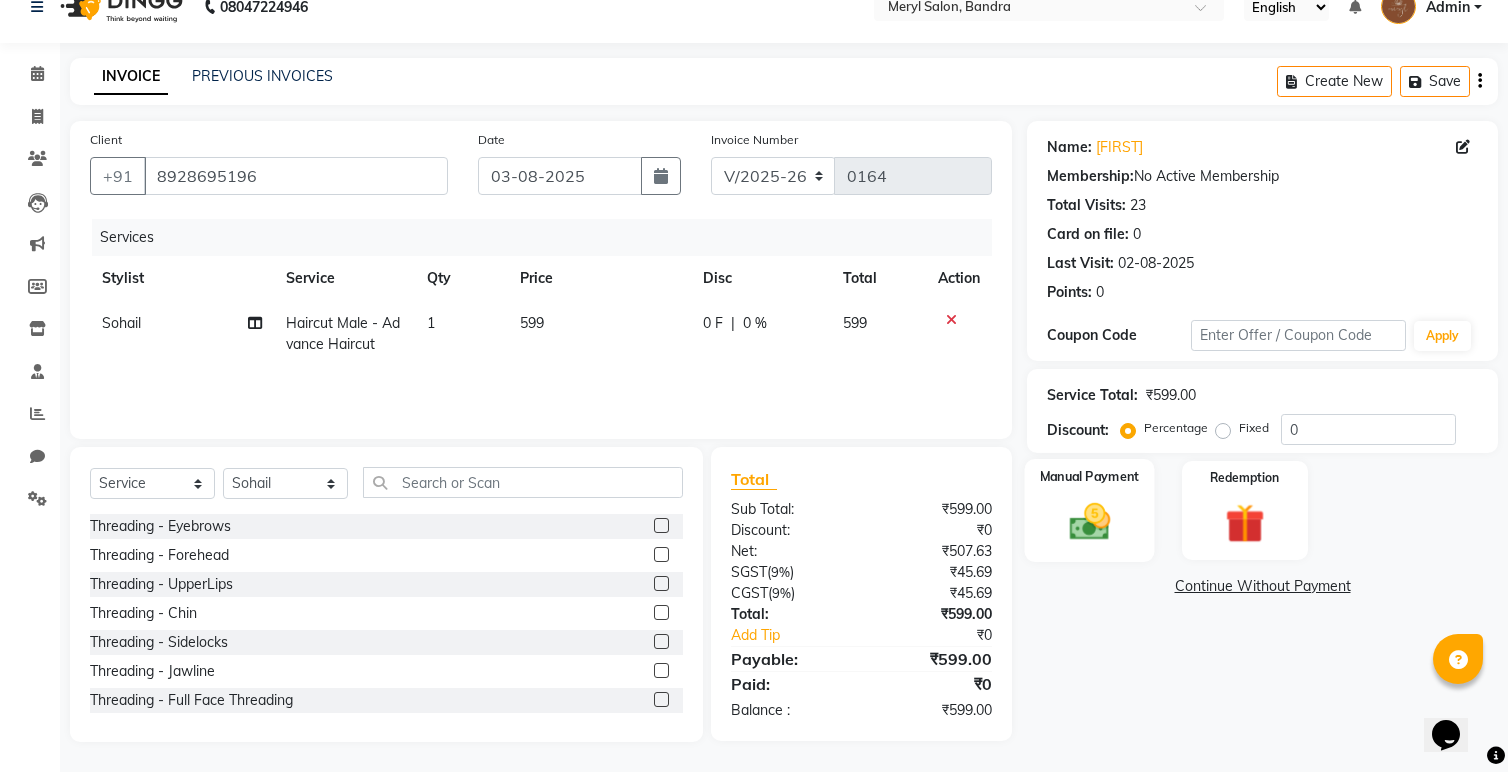 click 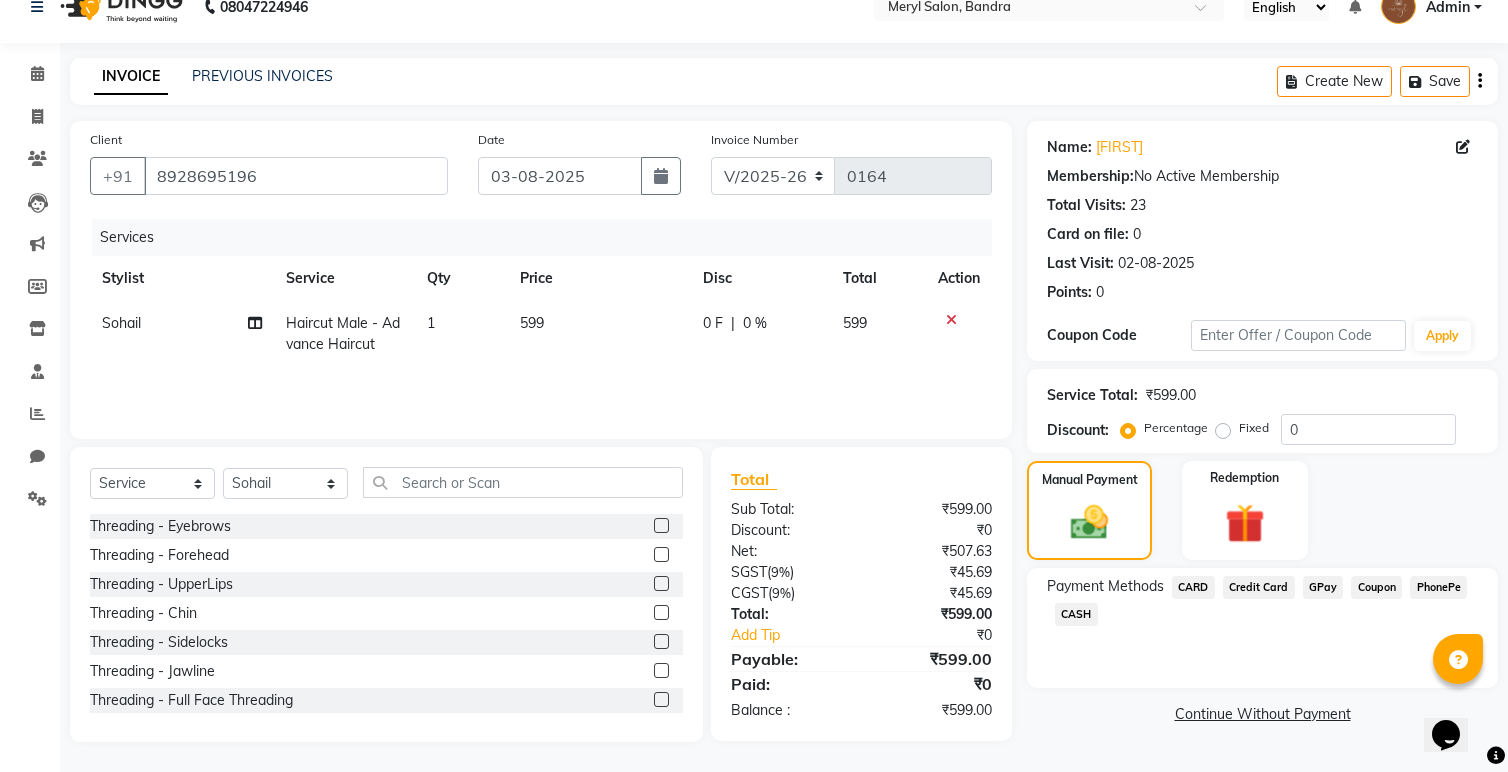 click on "GPay" 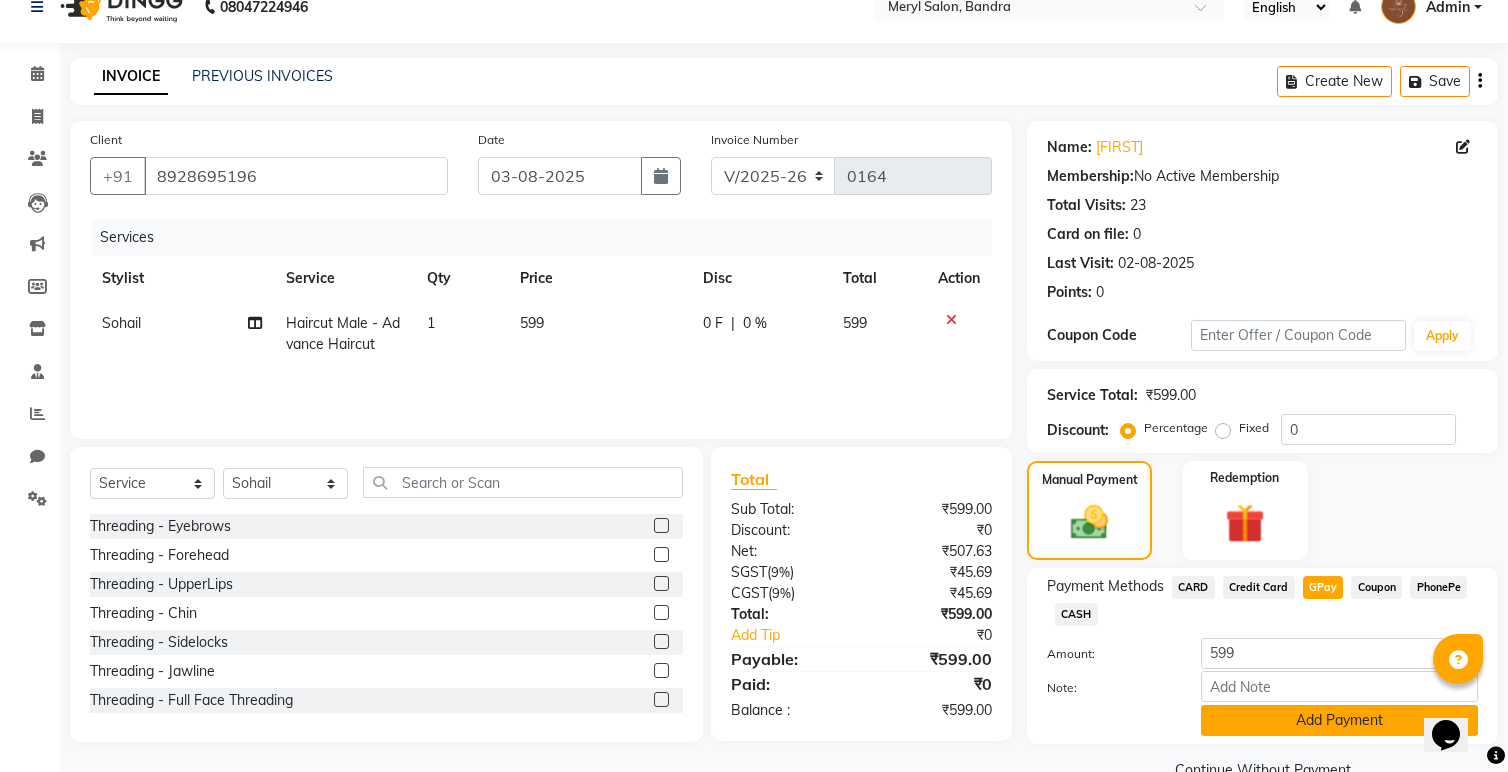 click on "Add Payment" 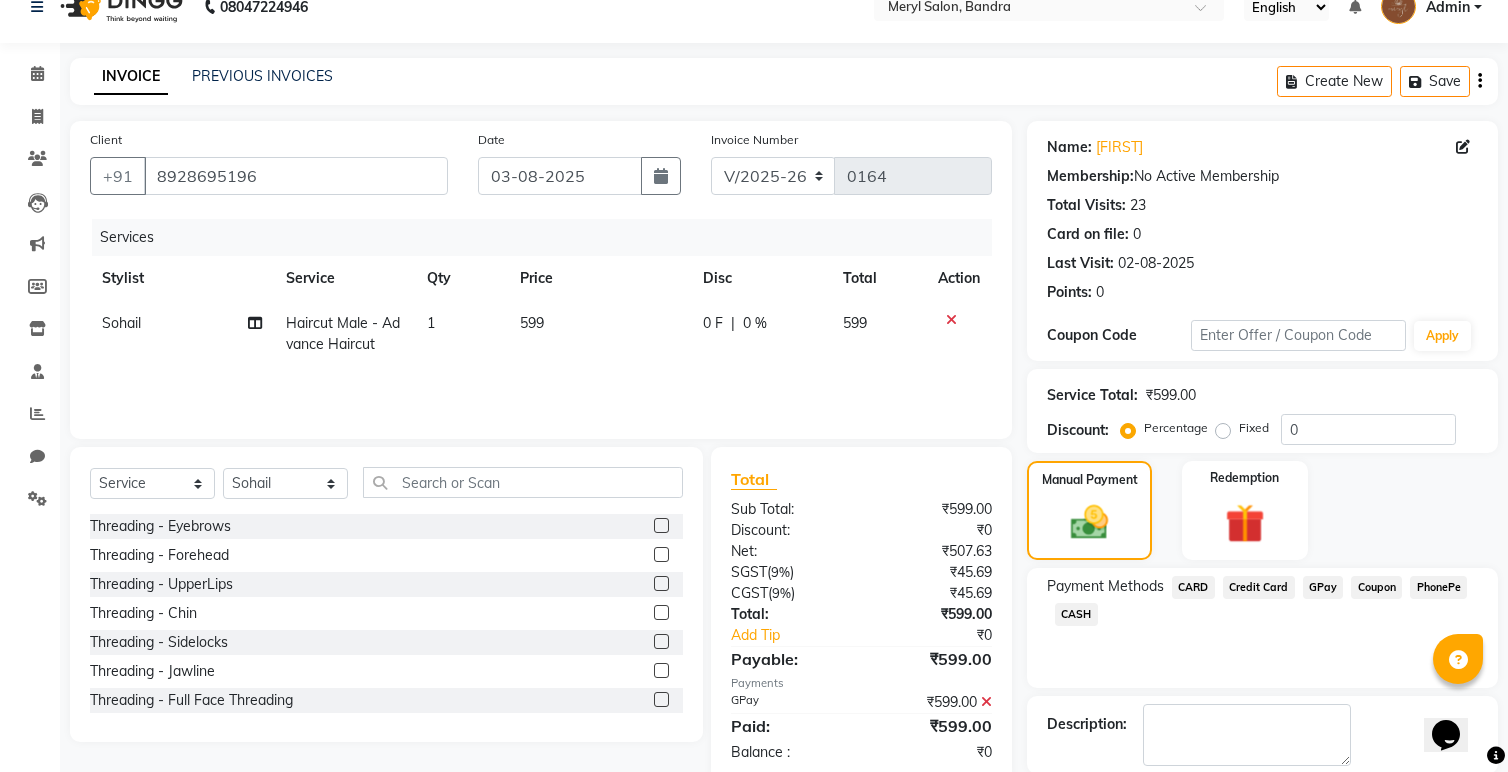 scroll, scrollTop: 129, scrollLeft: 0, axis: vertical 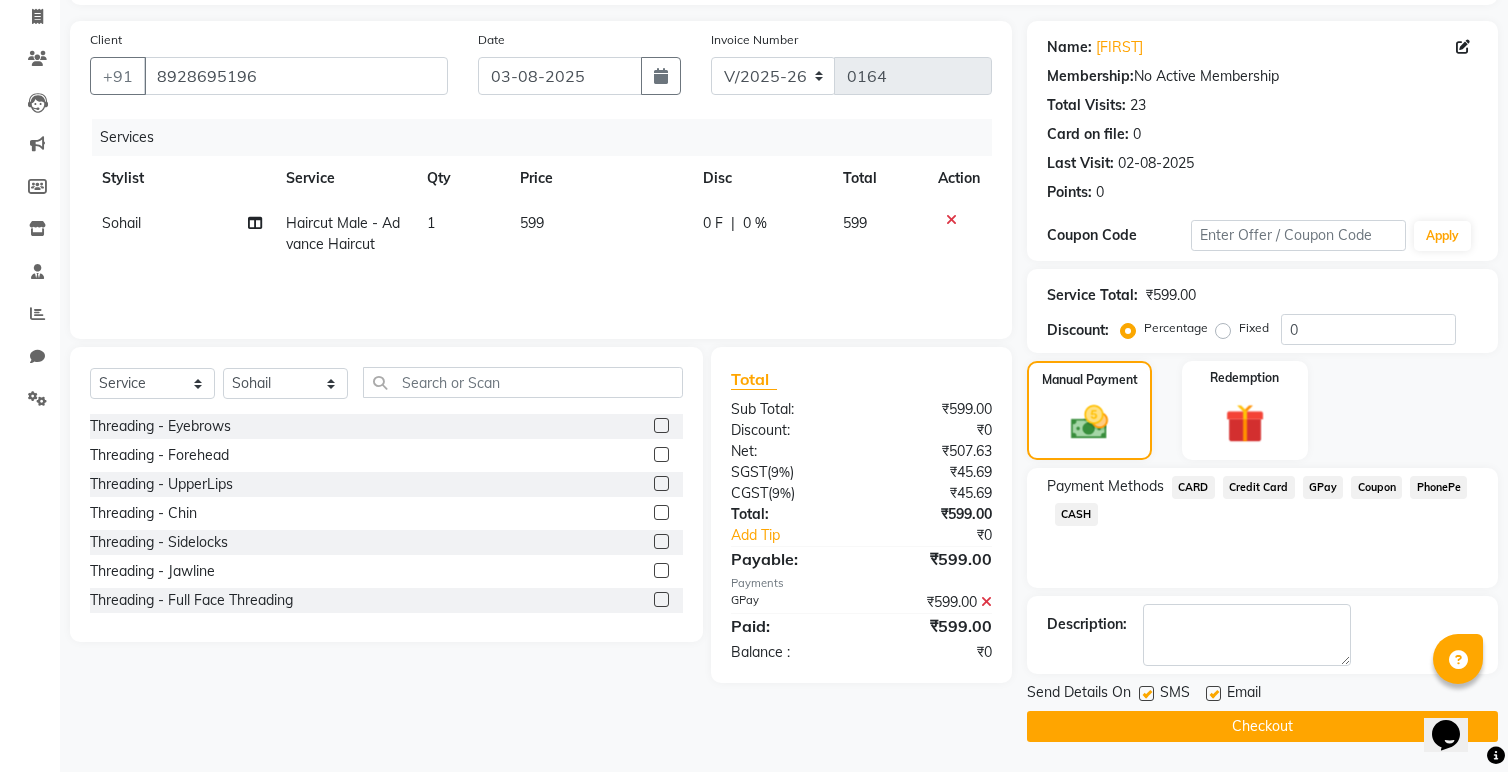 click on "Checkout" 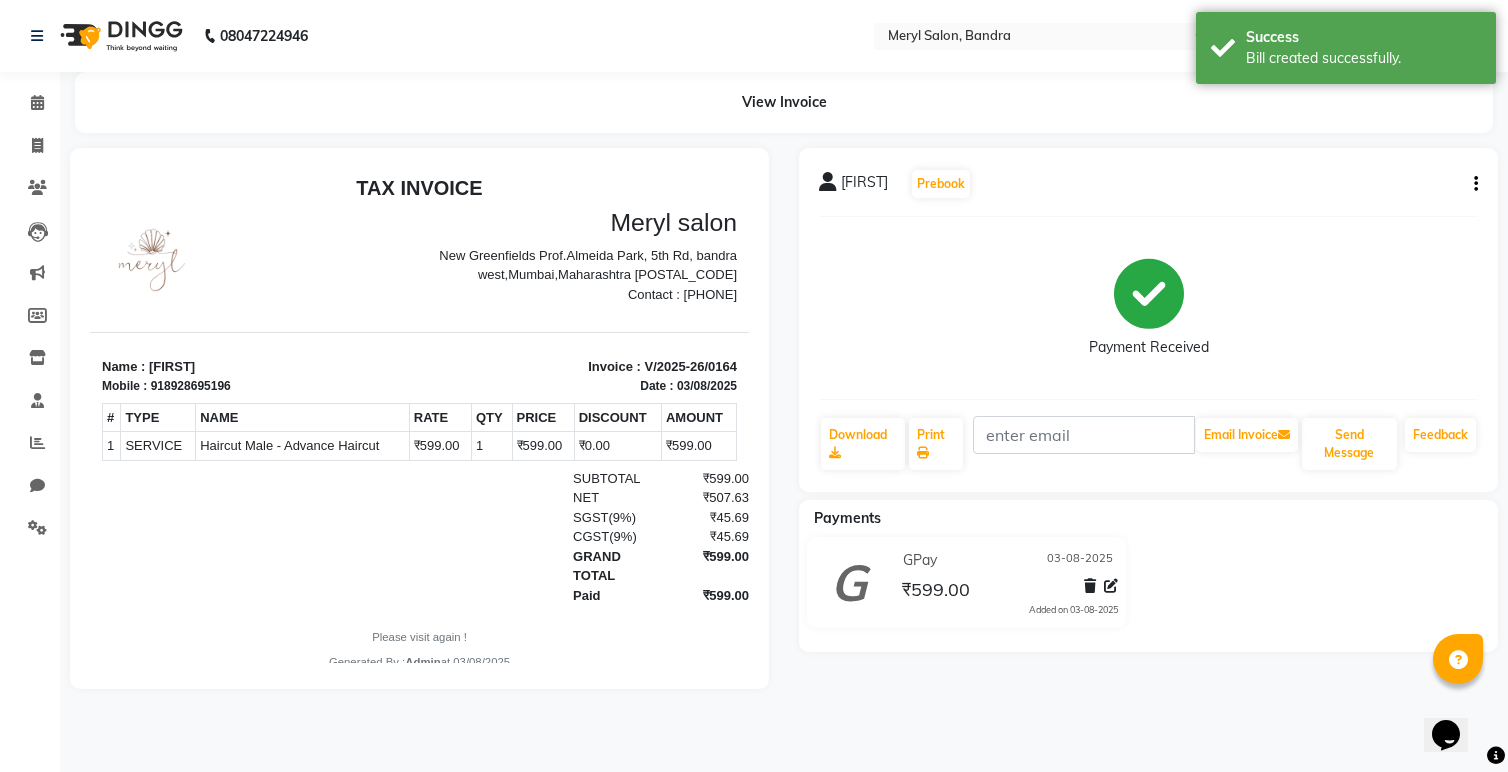 scroll, scrollTop: 0, scrollLeft: 0, axis: both 